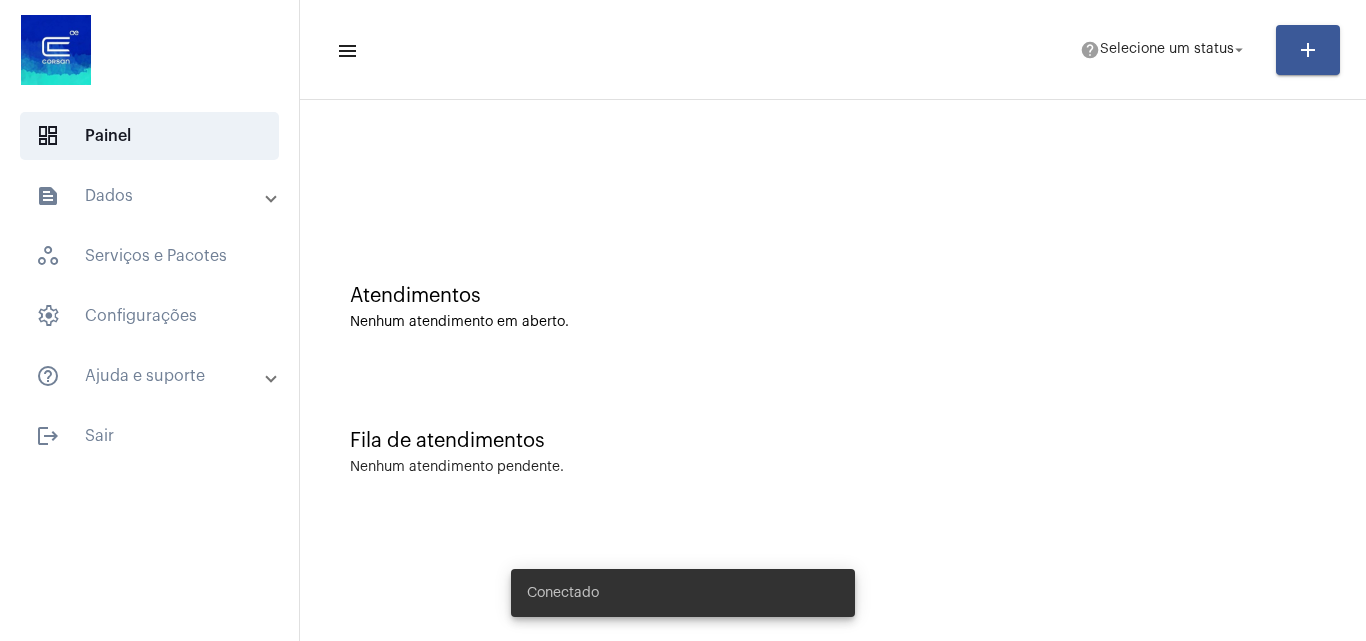 scroll, scrollTop: 0, scrollLeft: 0, axis: both 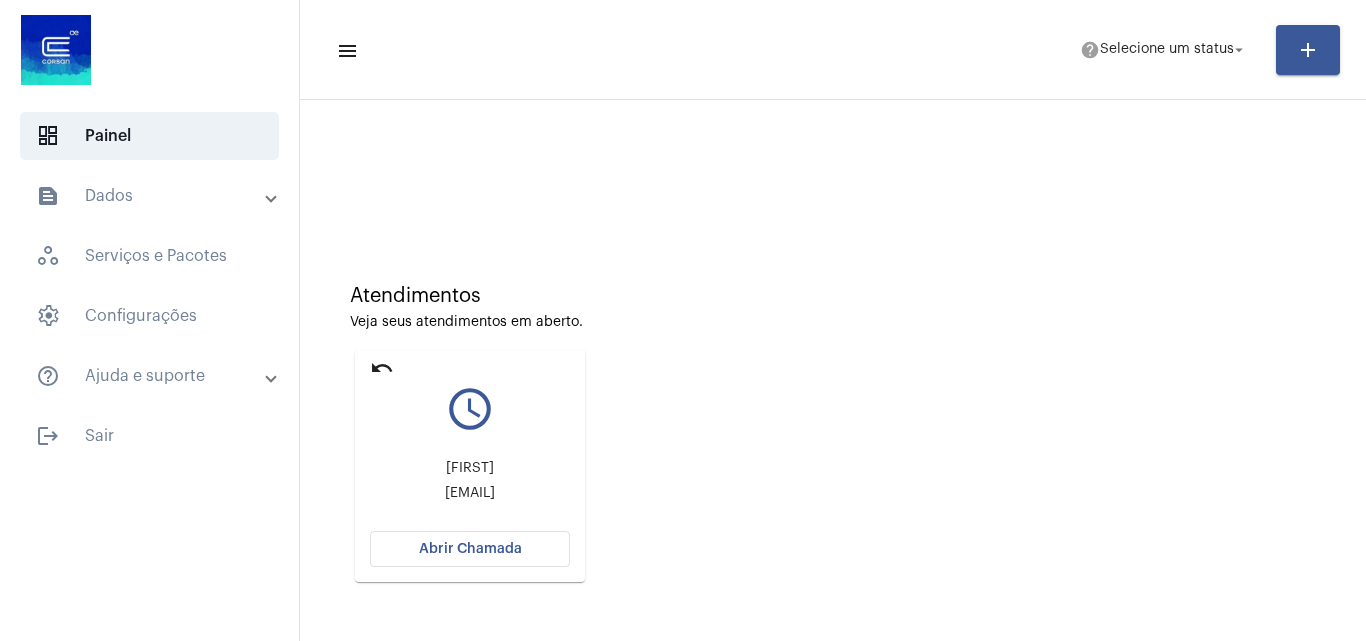 click on "undo" 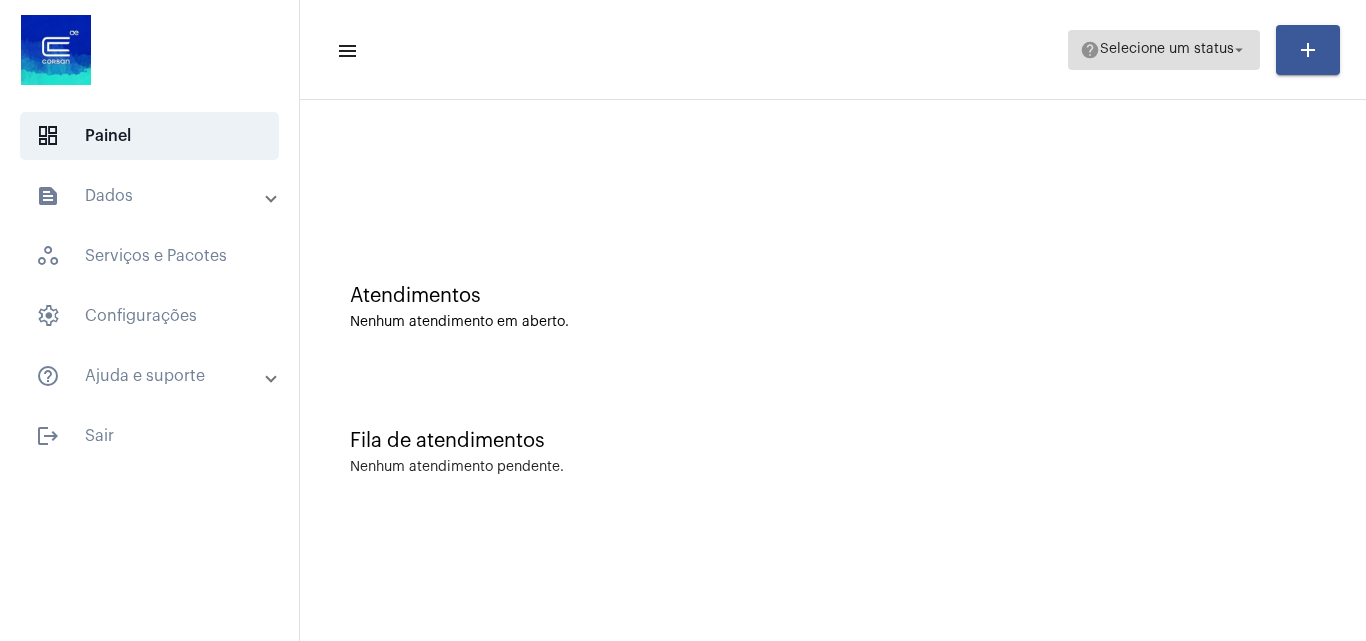 click on "help  Selecione um status arrow_drop_down" 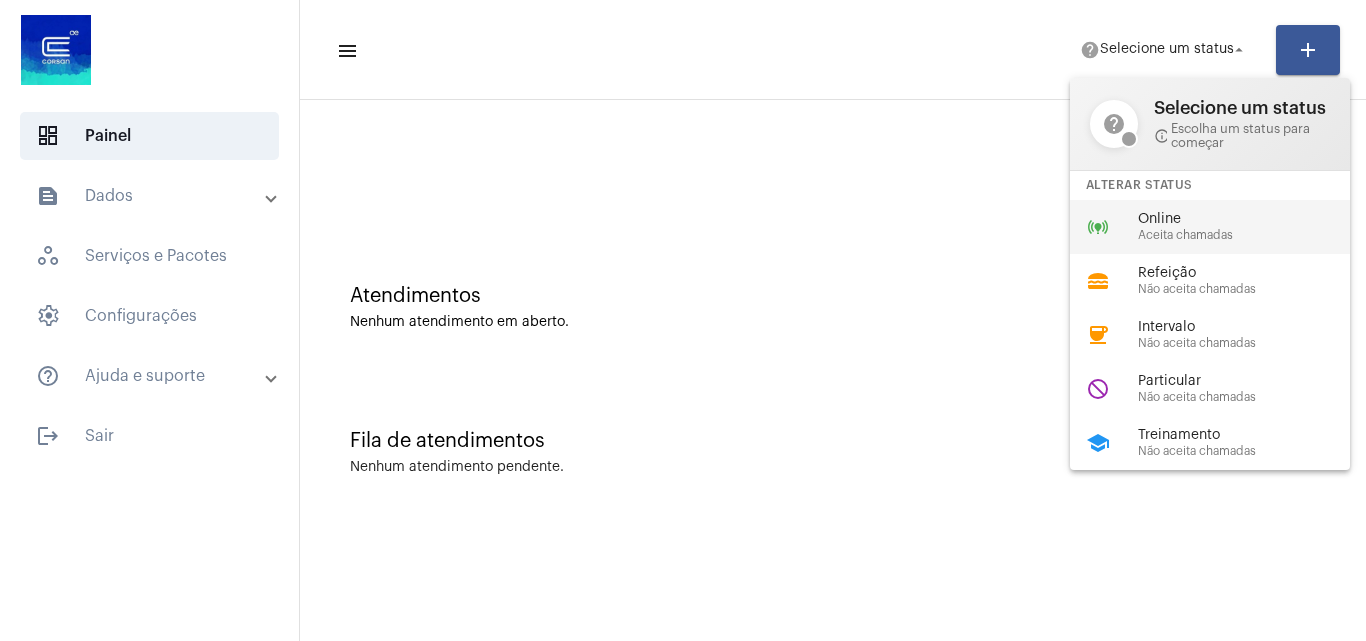click on "online_prediction  Online Aceita chamadas" at bounding box center [1226, 227] 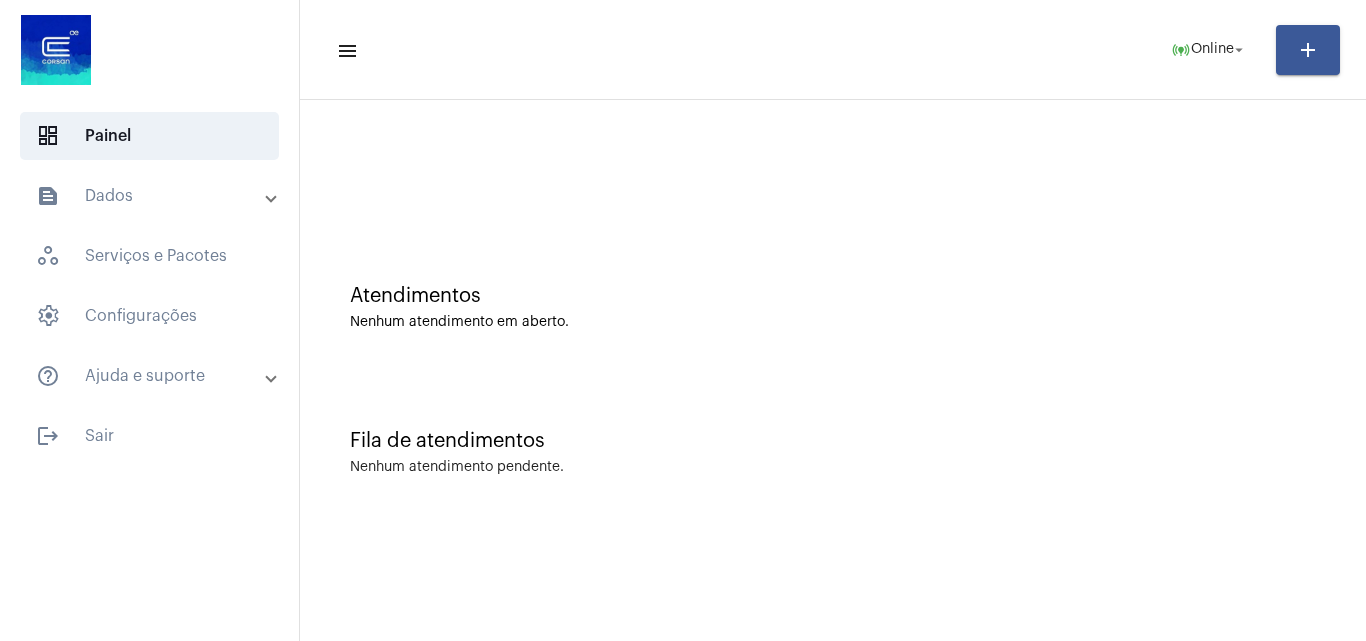 click on "Atendimentos Nenhum atendimento em aberto." 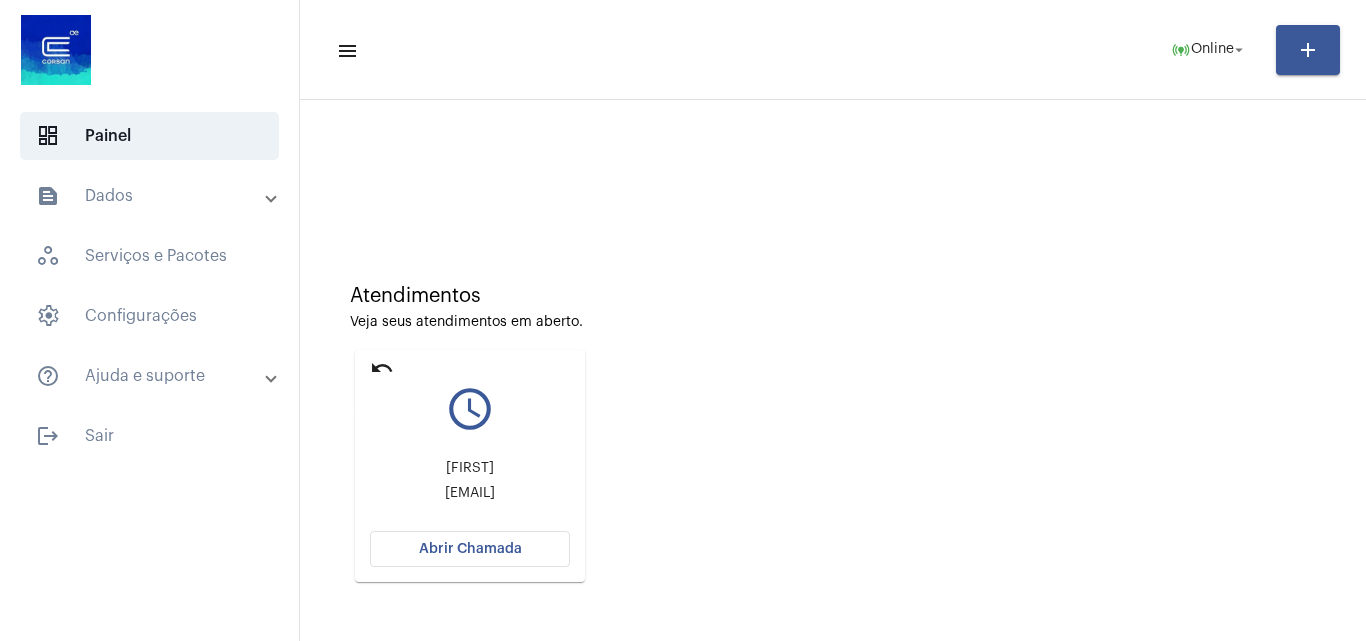 click on "undo" 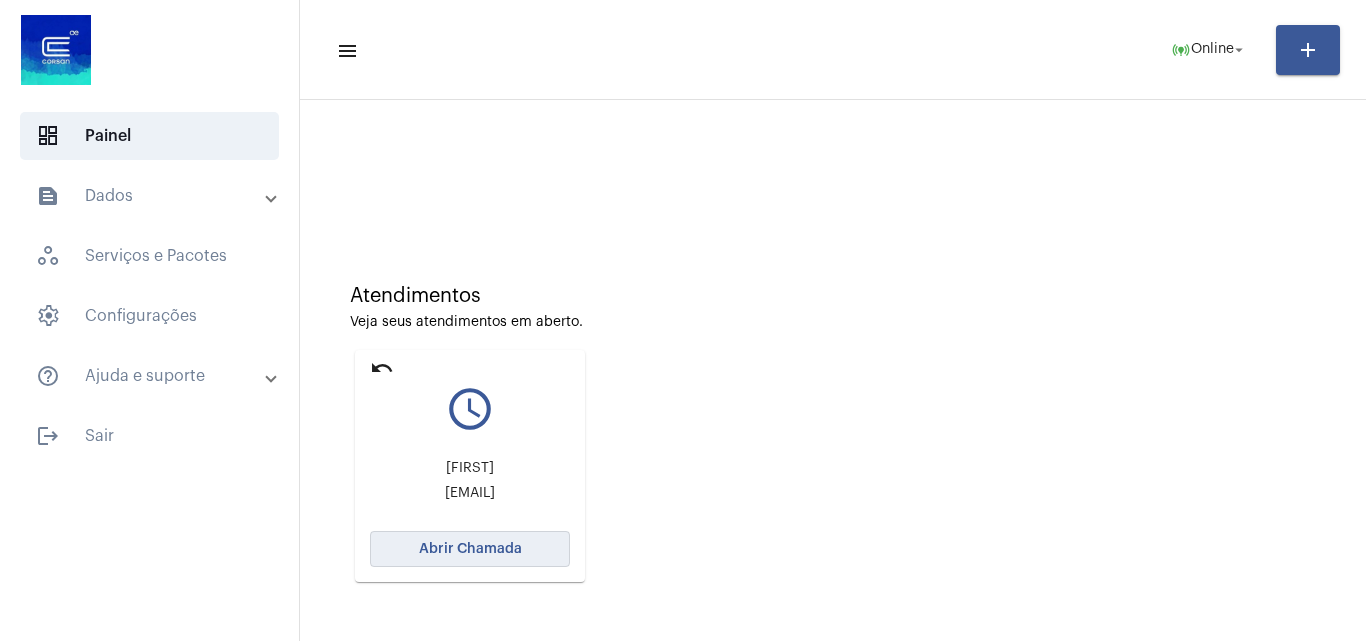 click on "Abrir Chamada" 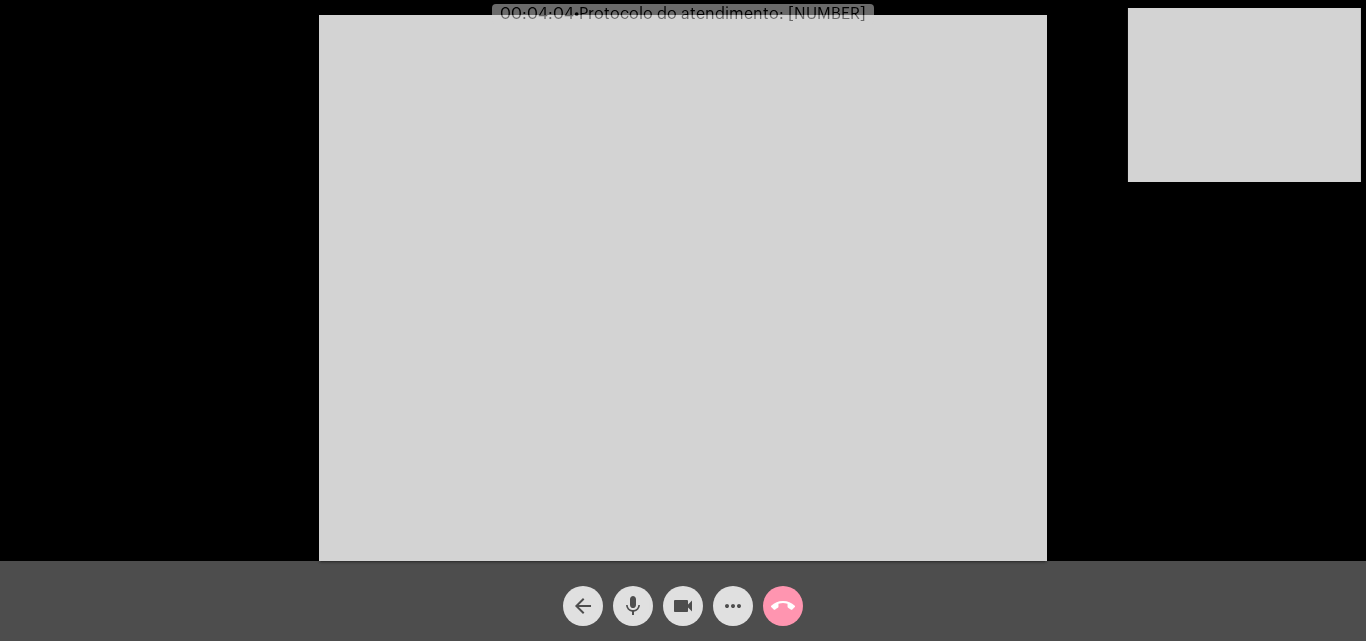 click on "mic" 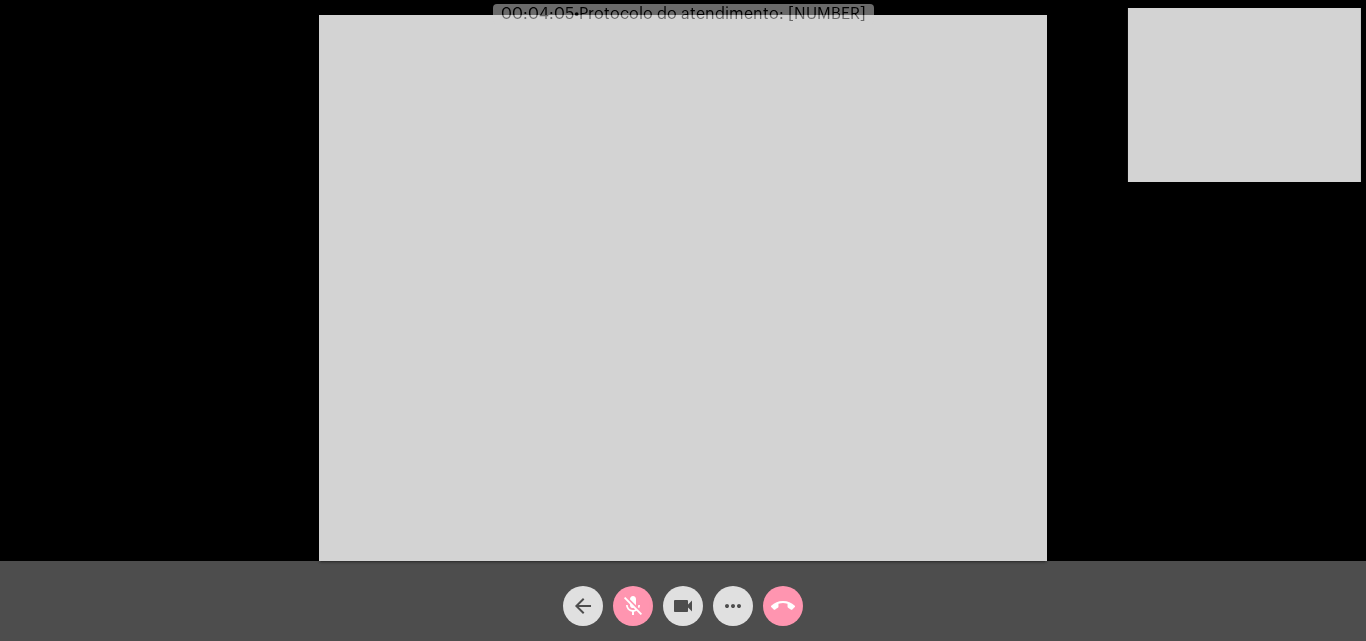 click on "videocam" 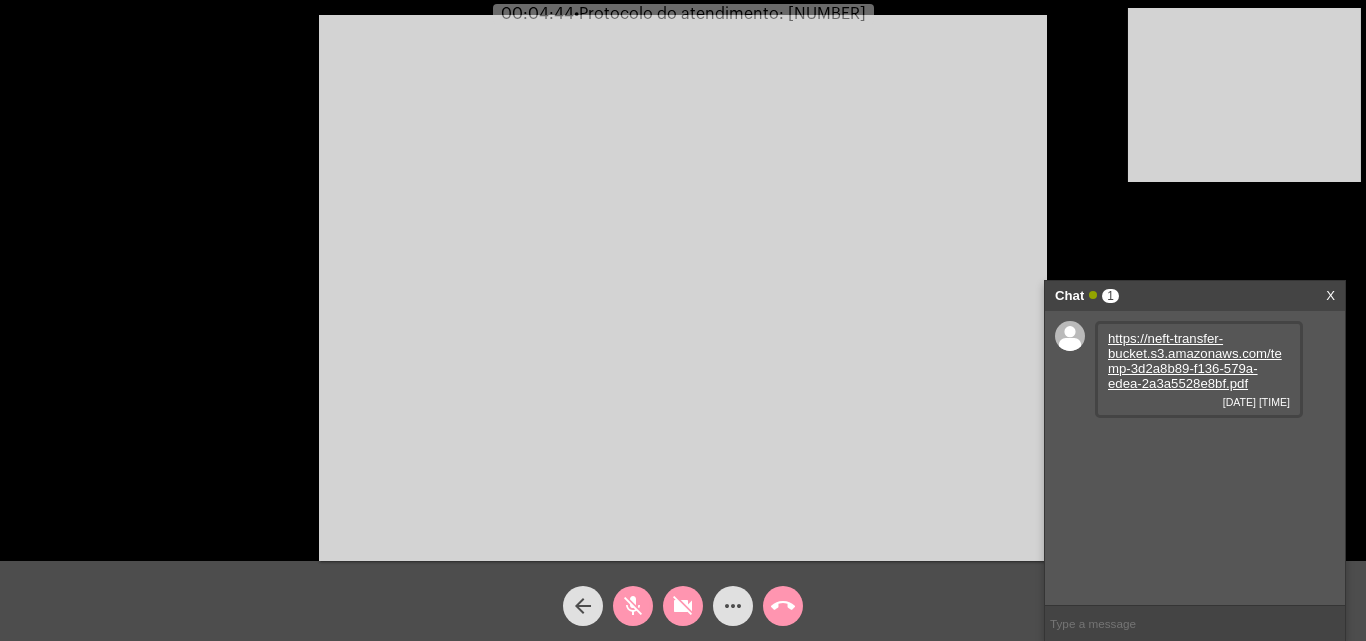 click on "https://neft-transfer-bucket.s3.amazonaws.com/temp-3d2a8b89-f136-579a-edea-2a3a5528e8bf.pdf" at bounding box center [1195, 361] 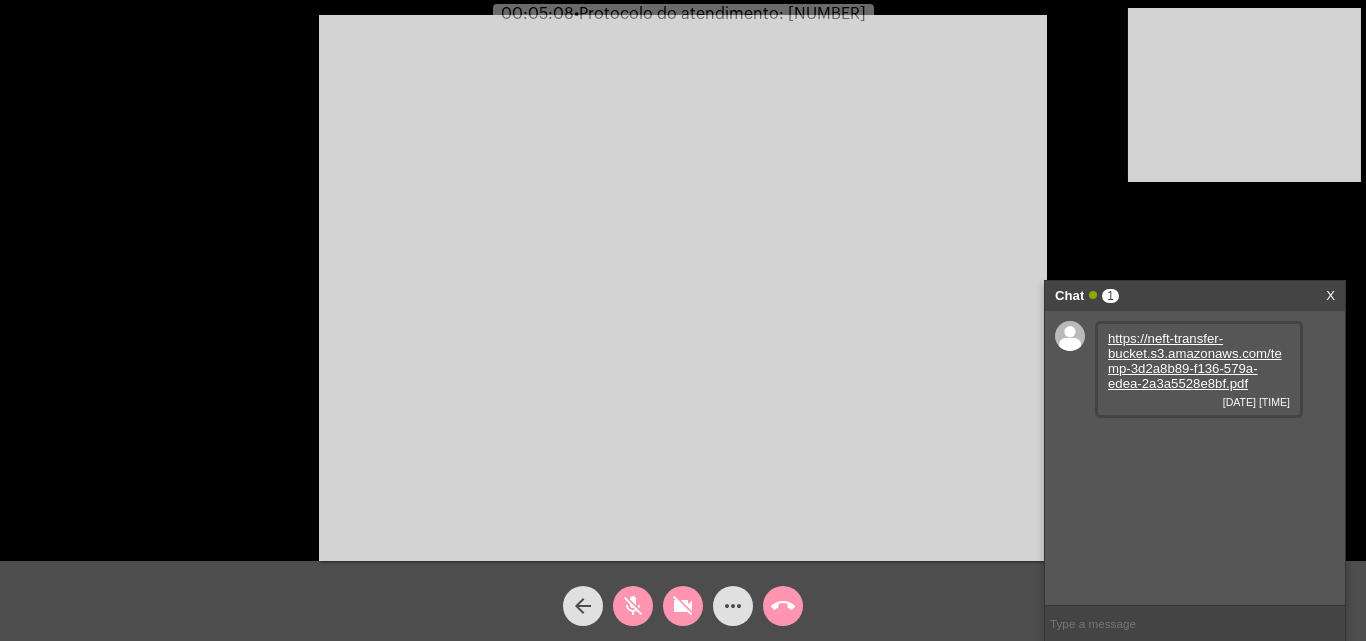 click on "videocam_off" 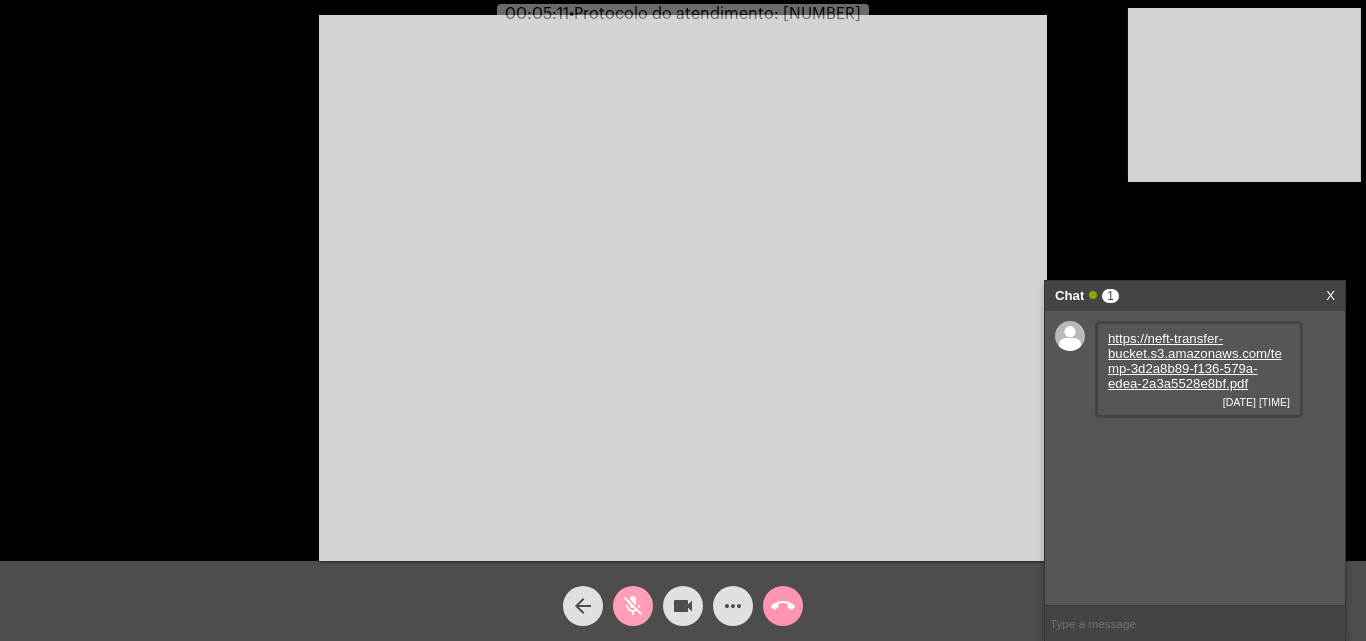 click on "mic_off" 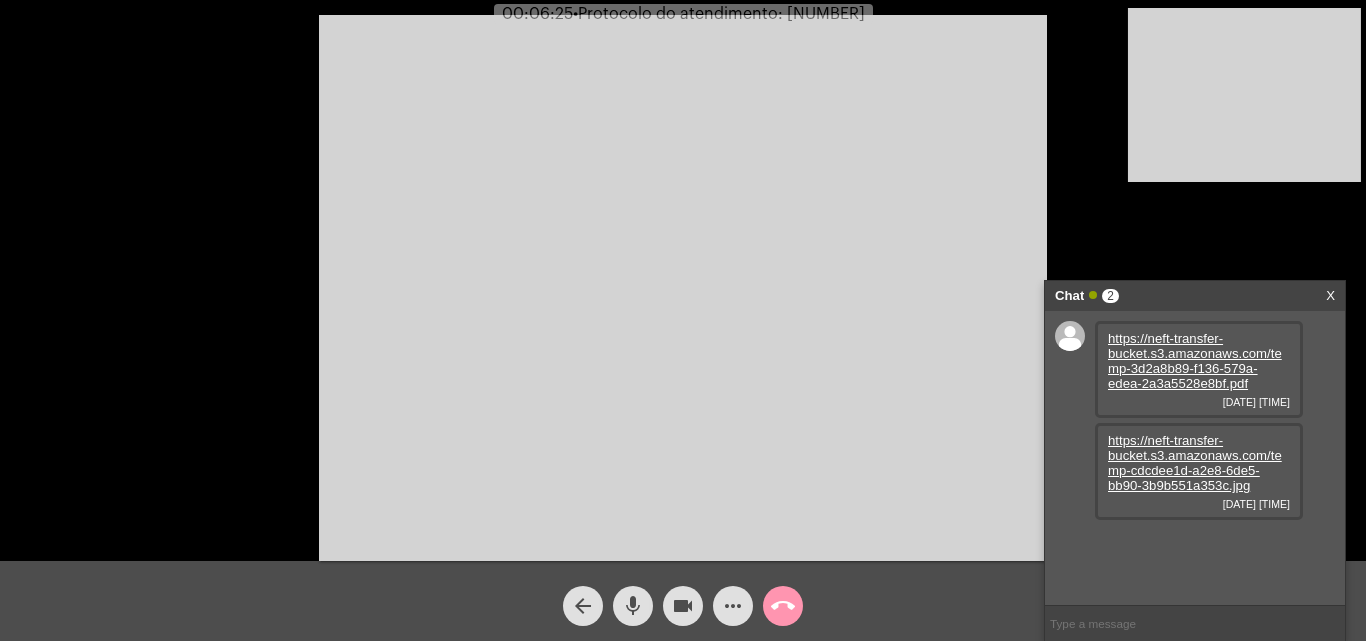 click on "https://neft-transfer-bucket.s3.amazonaws.com/temp-cdcdee1d-a2e8-6de5-bb90-3b9b551a353c.jpg" at bounding box center (1195, 463) 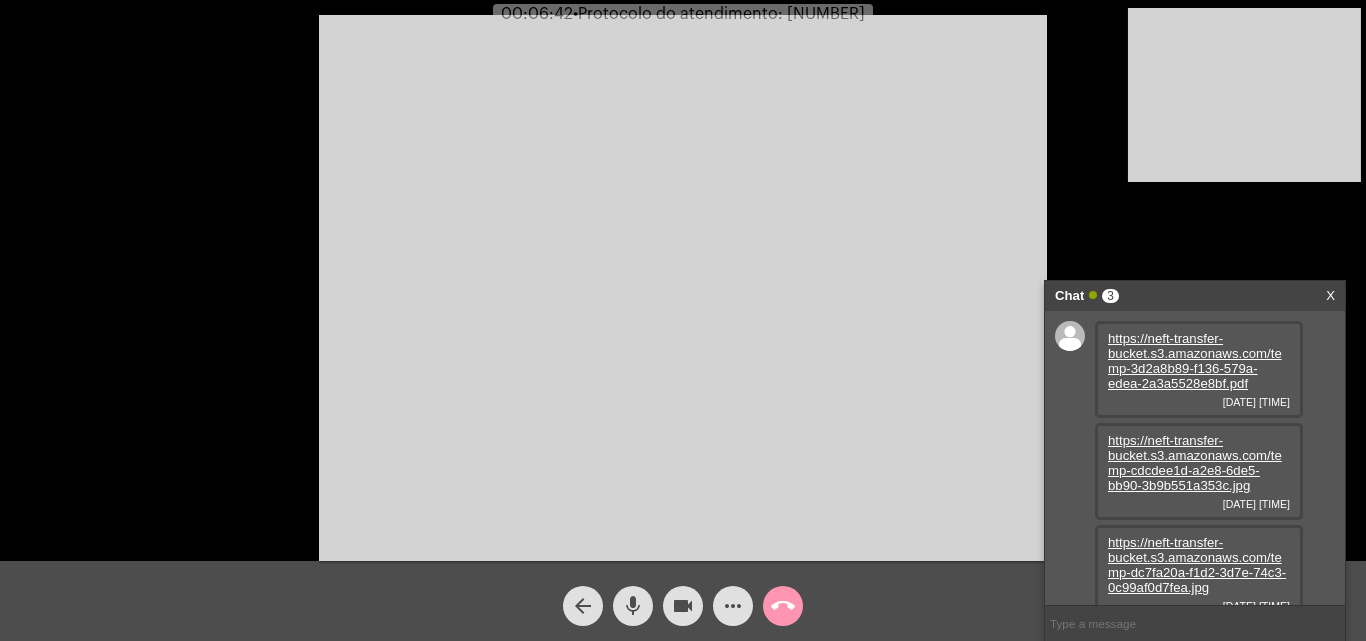 scroll, scrollTop: 17, scrollLeft: 0, axis: vertical 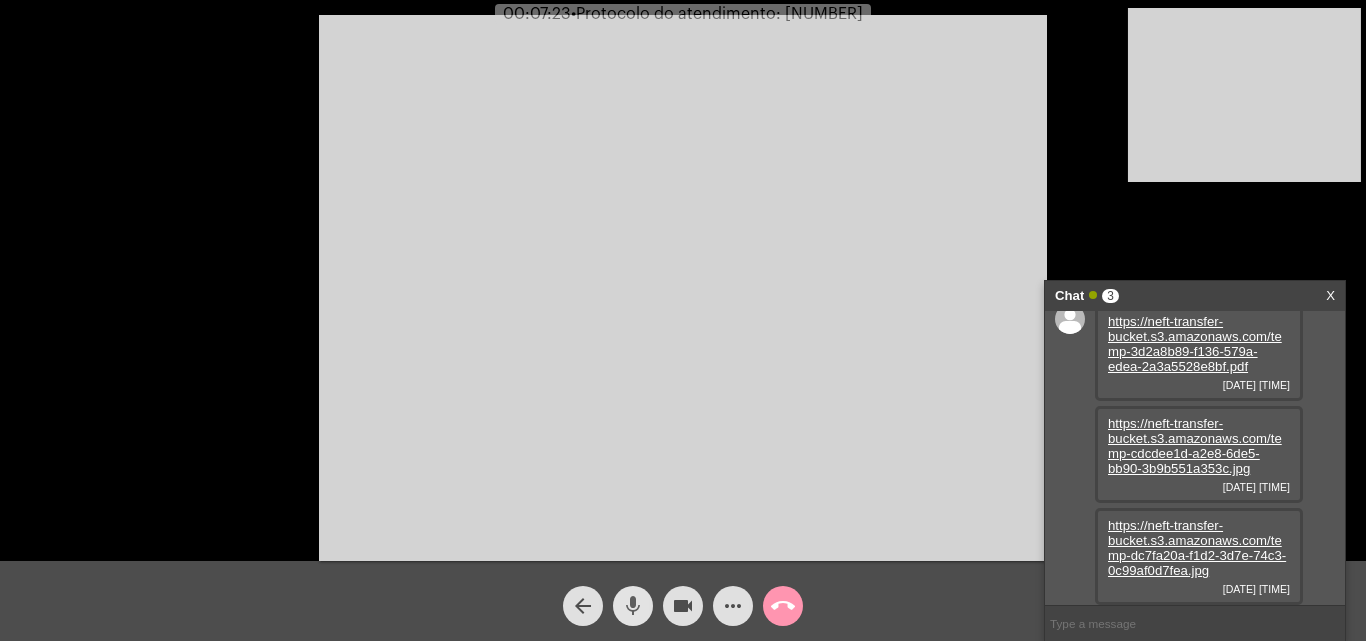 click on "mic" 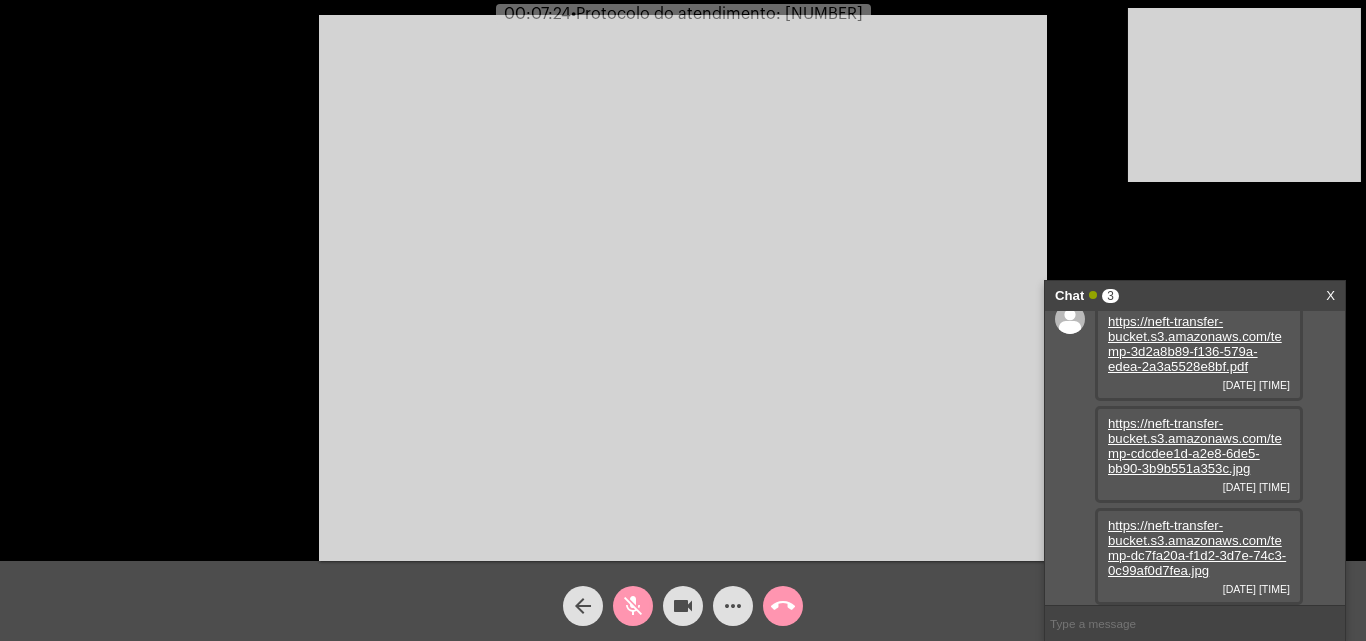 click on "videocam" 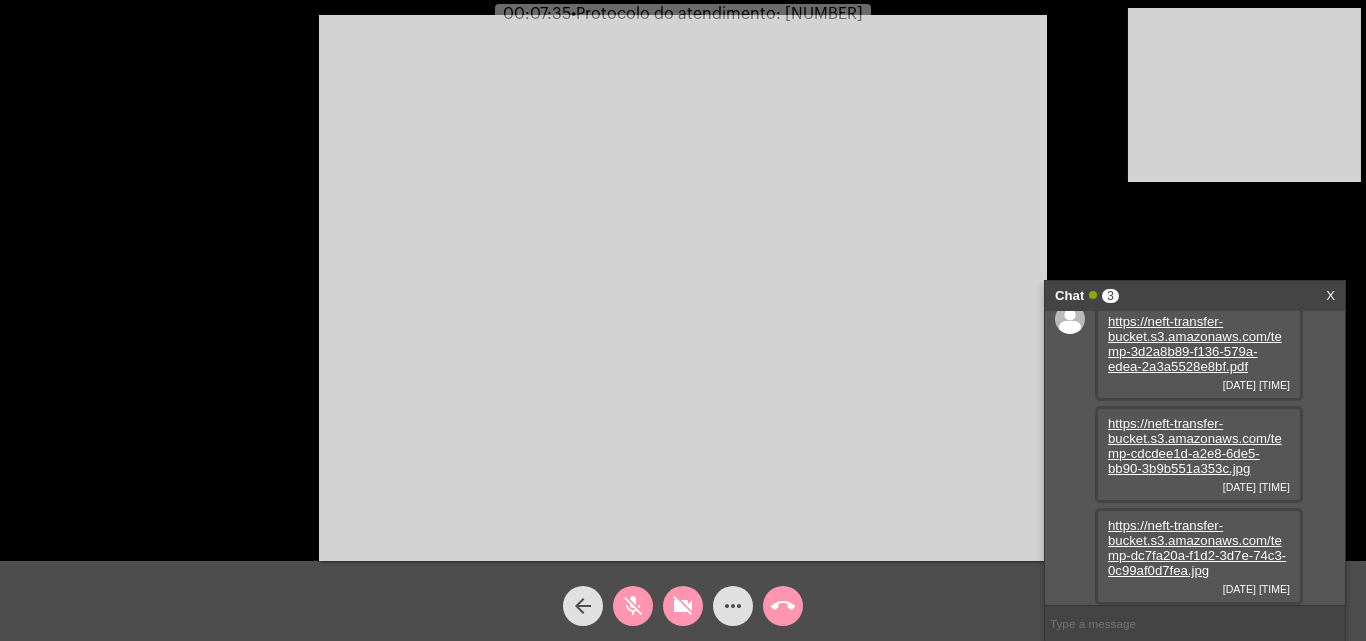 click on "videocam_off" 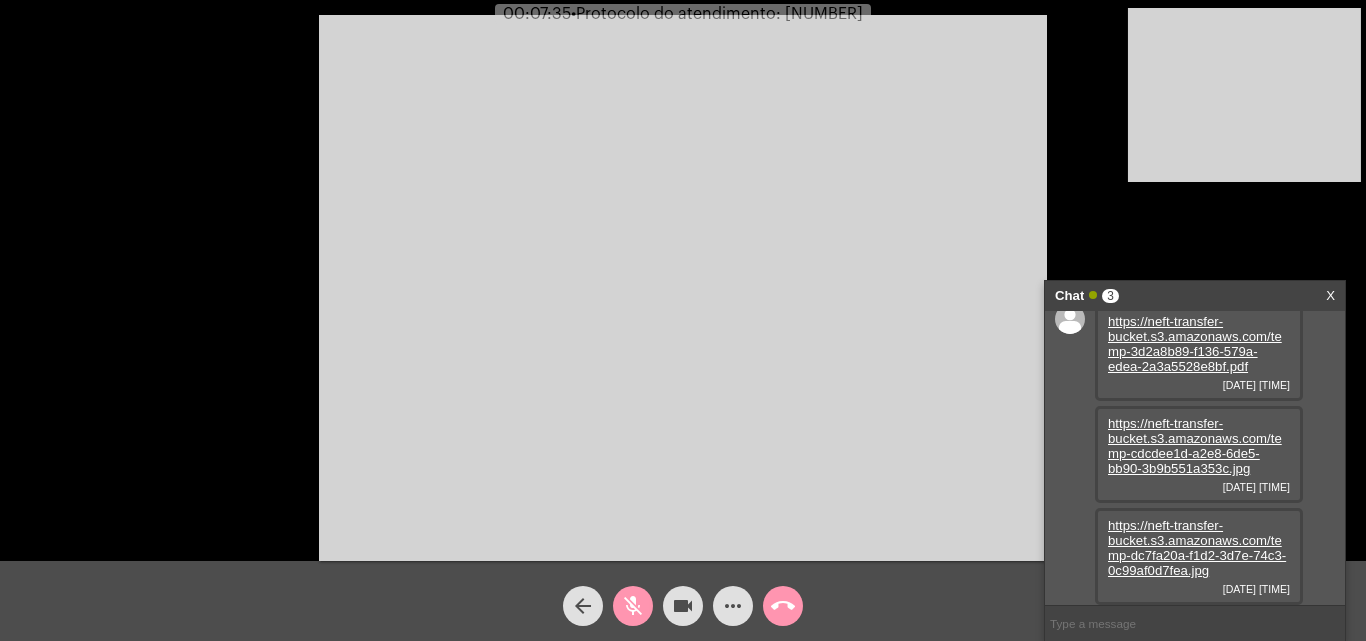 click on "mic_off" 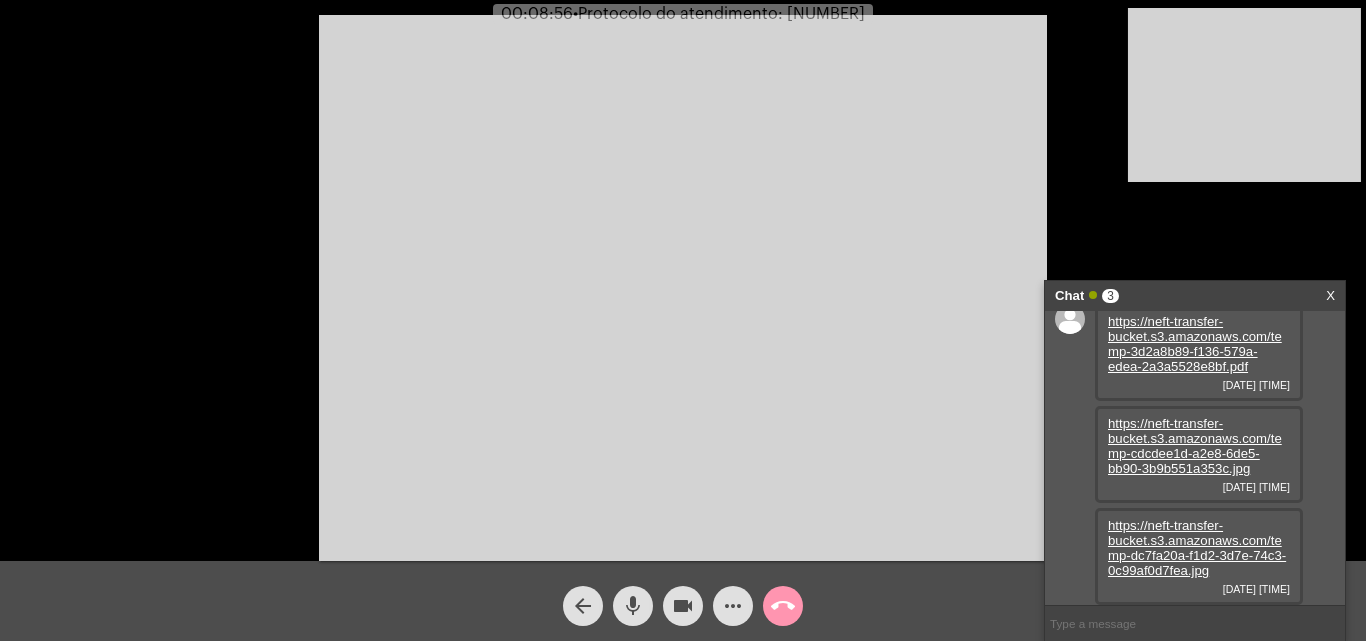 drag, startPoint x: 630, startPoint y: 604, endPoint x: 667, endPoint y: 606, distance: 37.054016 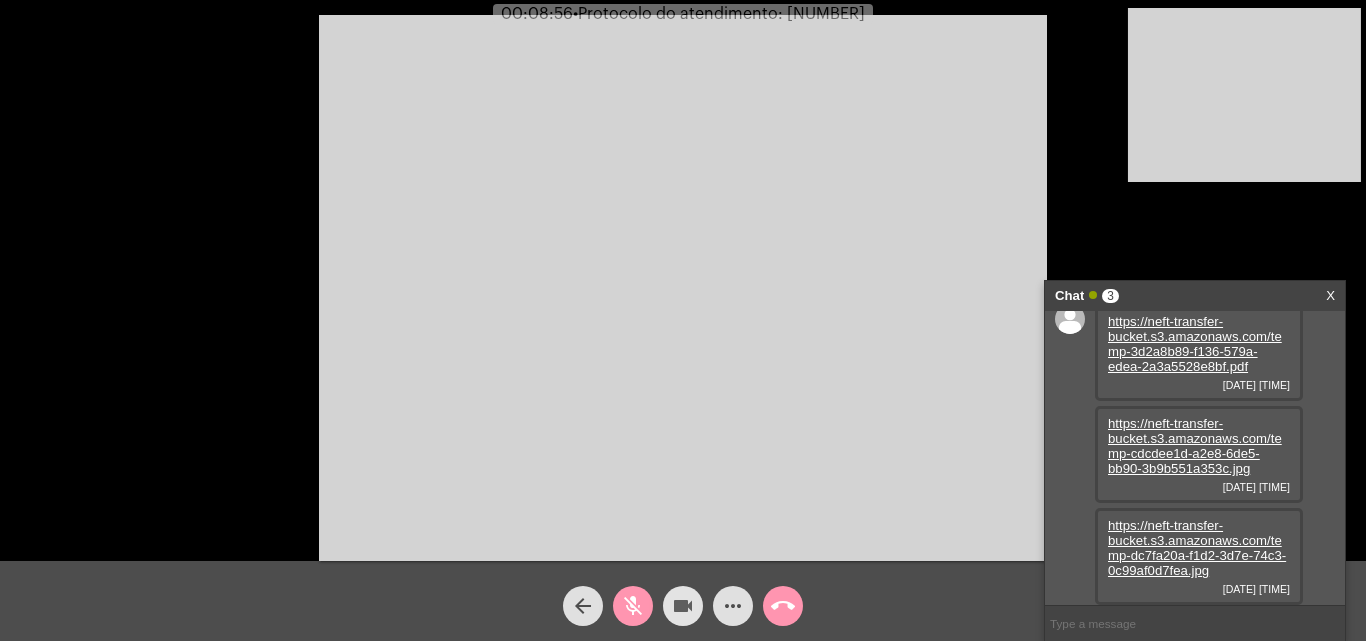 click on "videocam" 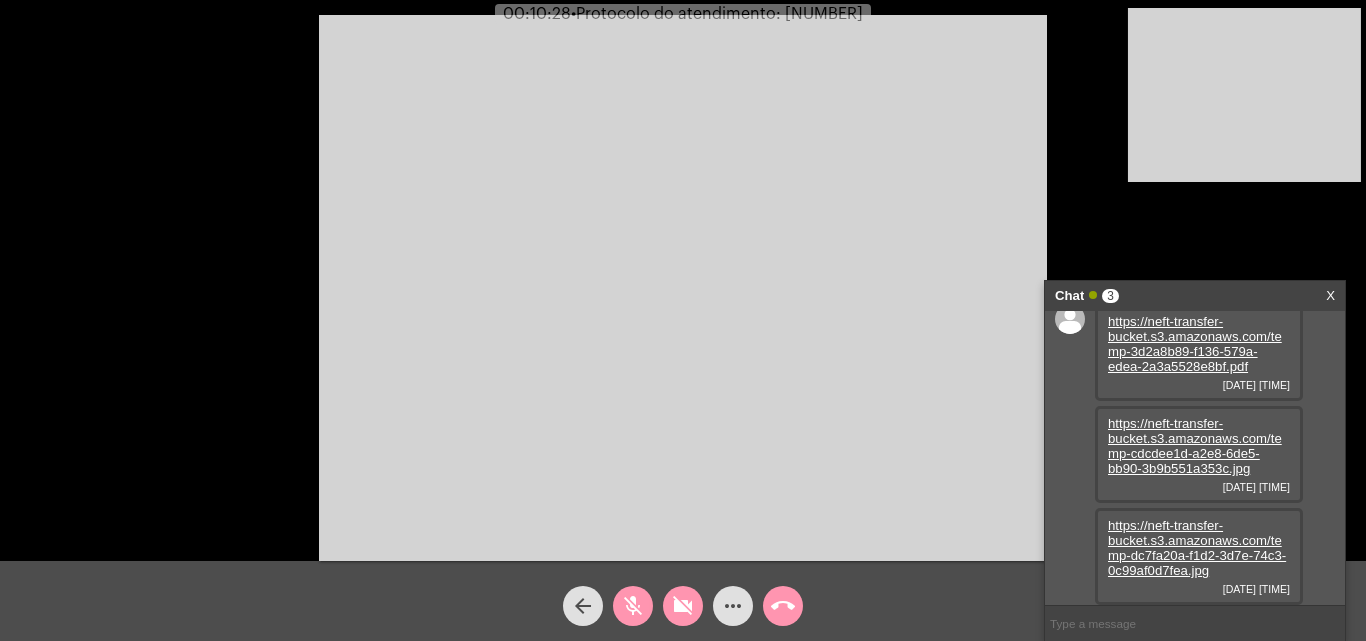 click on "videocam_off" 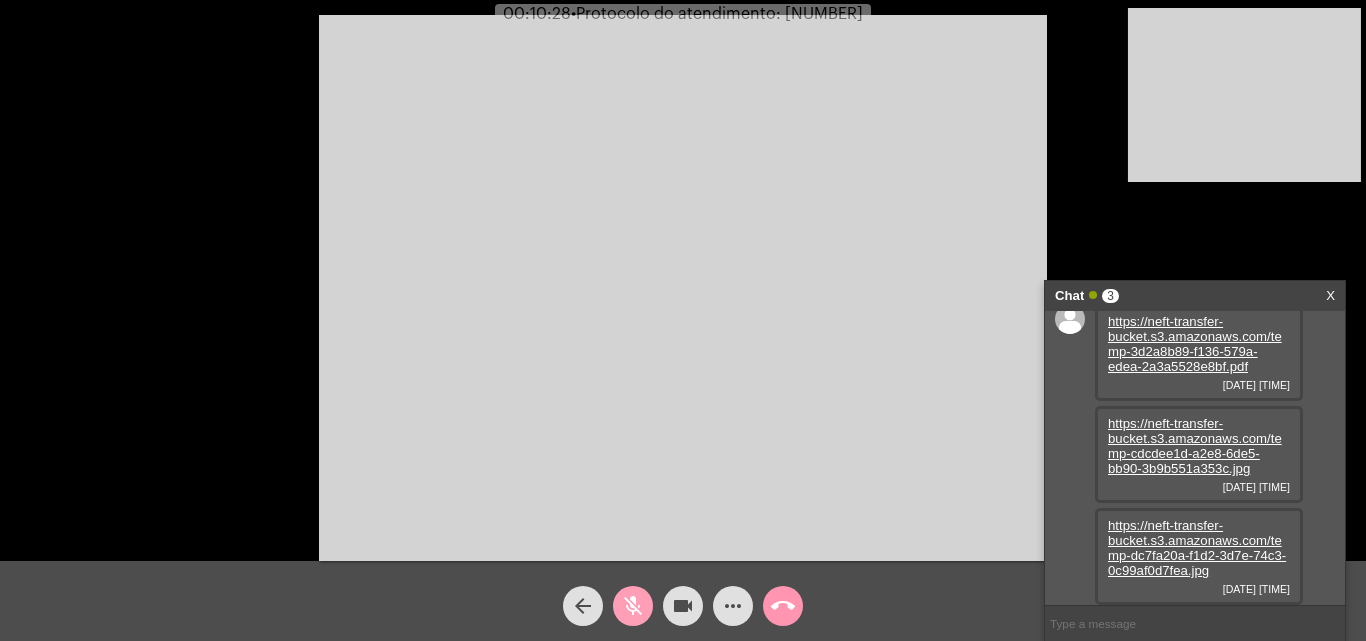 click on "mic_off" 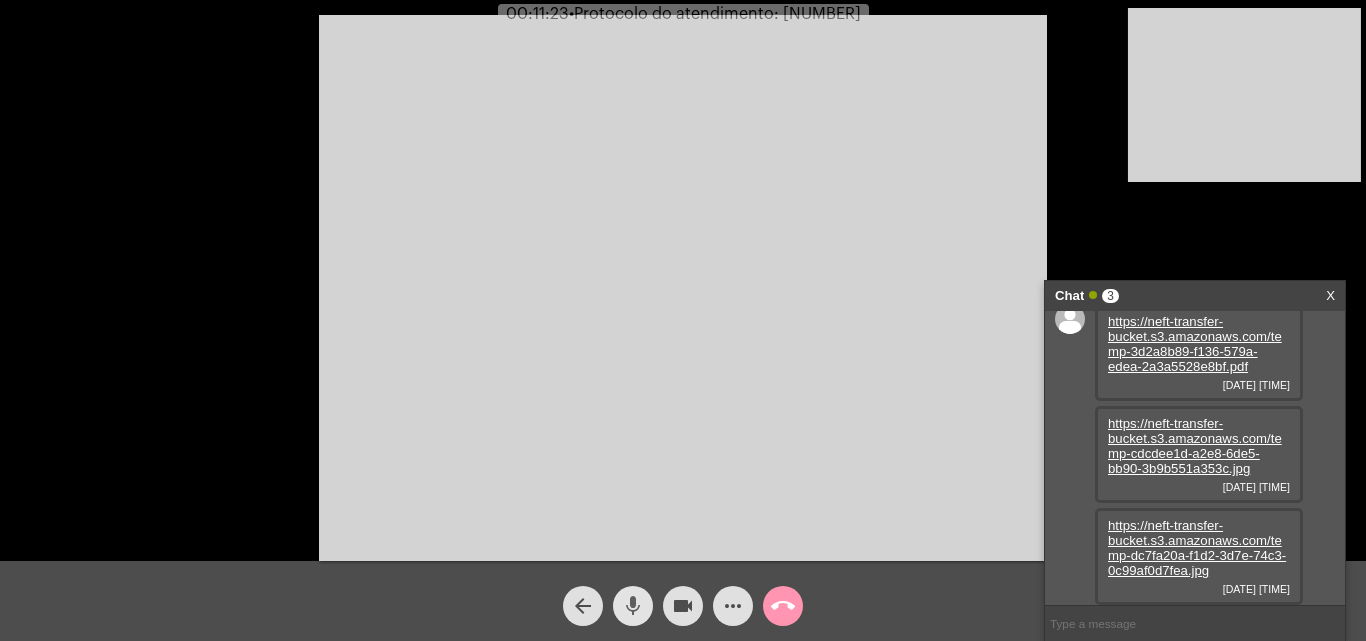 click on "mic" 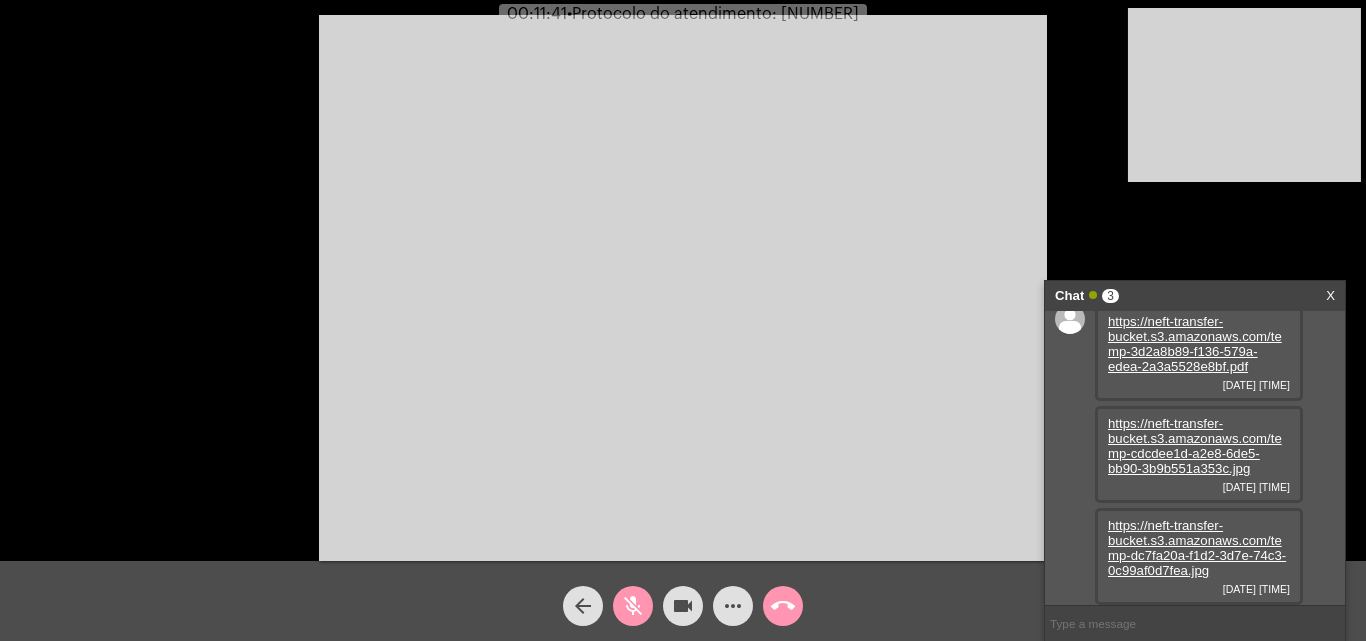 click on "mic_off" 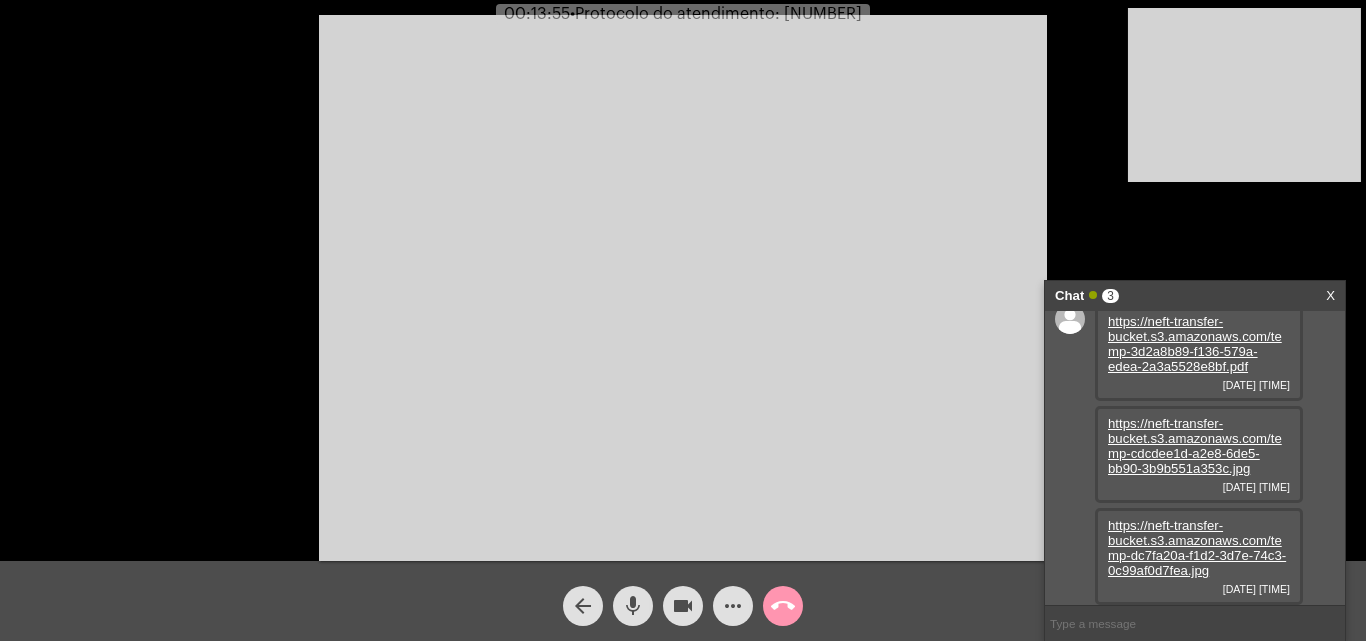 click on "mic" 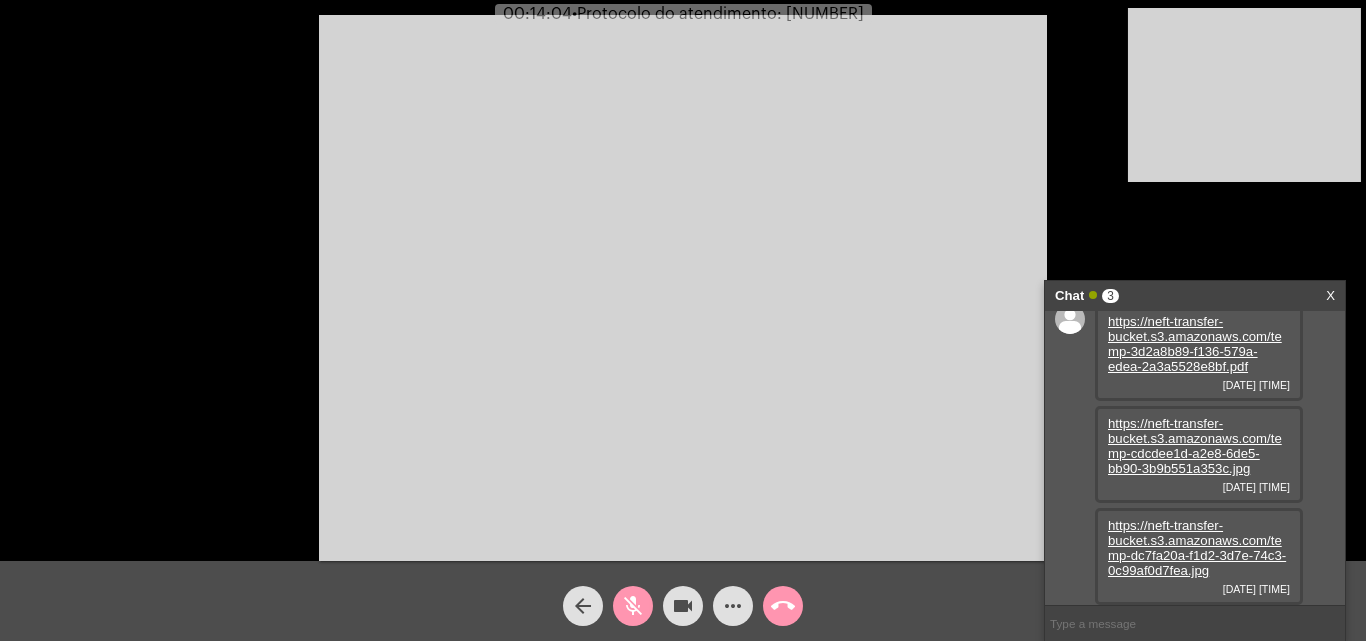 click on "mic_off" 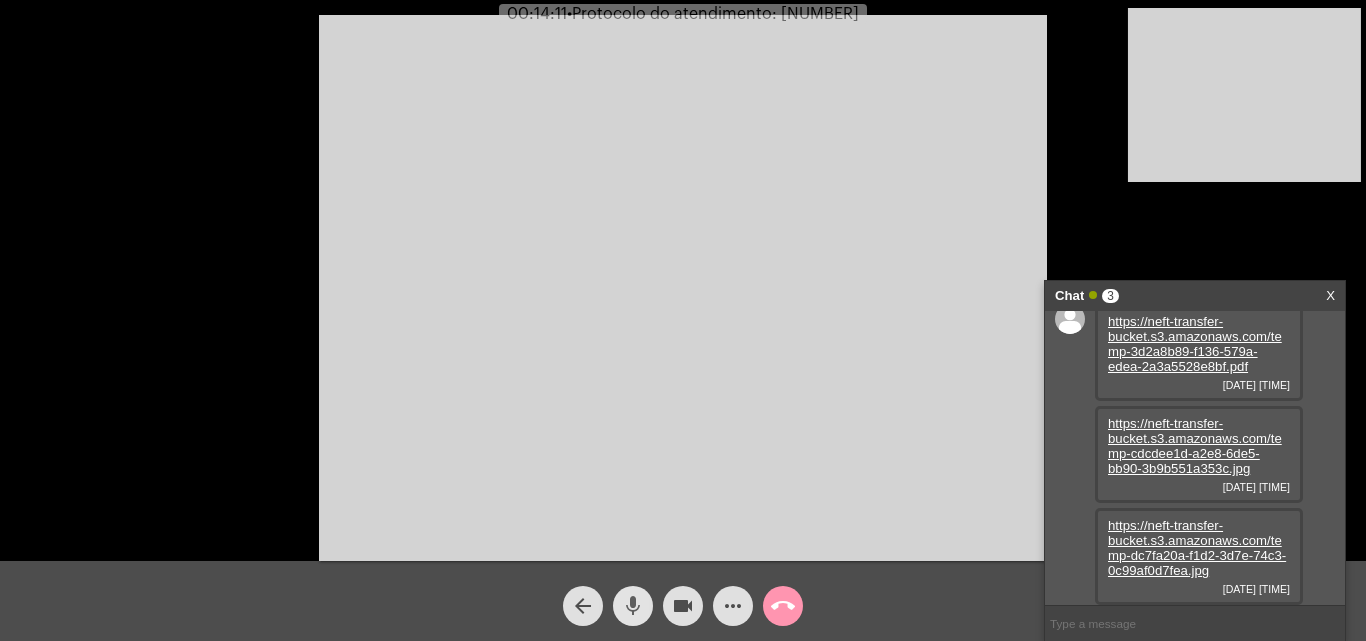 click on "mic" 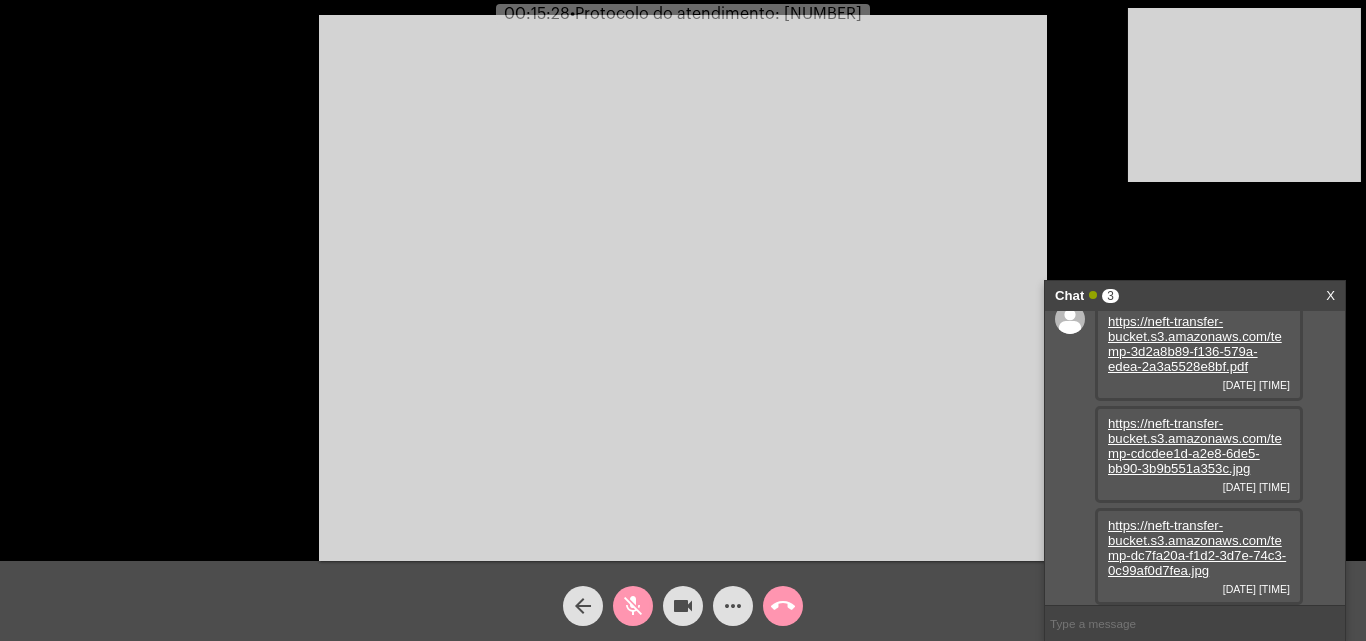 click on "mic_off" 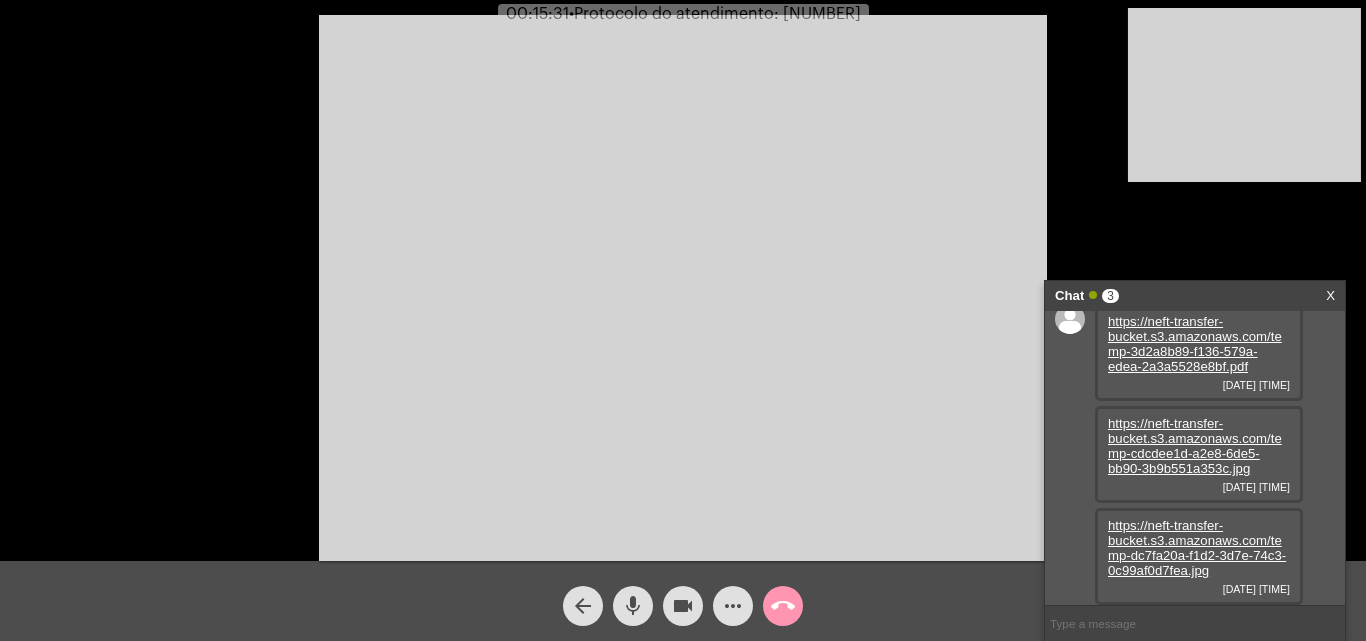 click on "more_horiz" 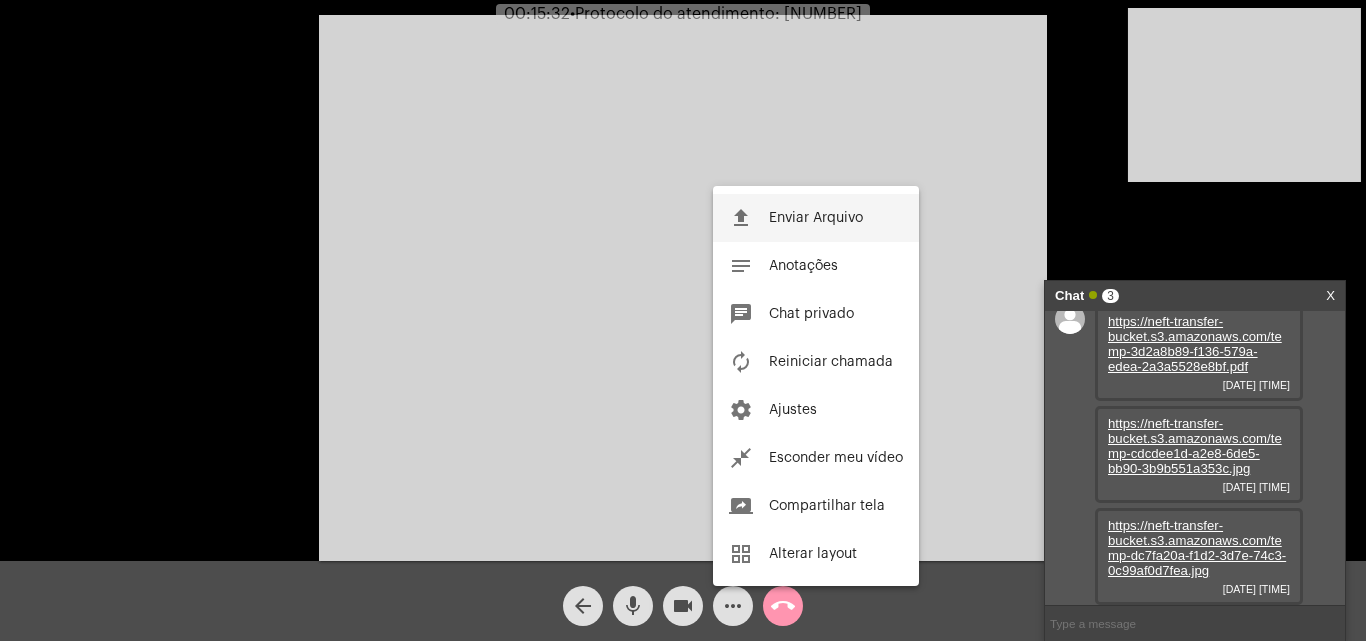 click on "Enviar Arquivo" at bounding box center [816, 218] 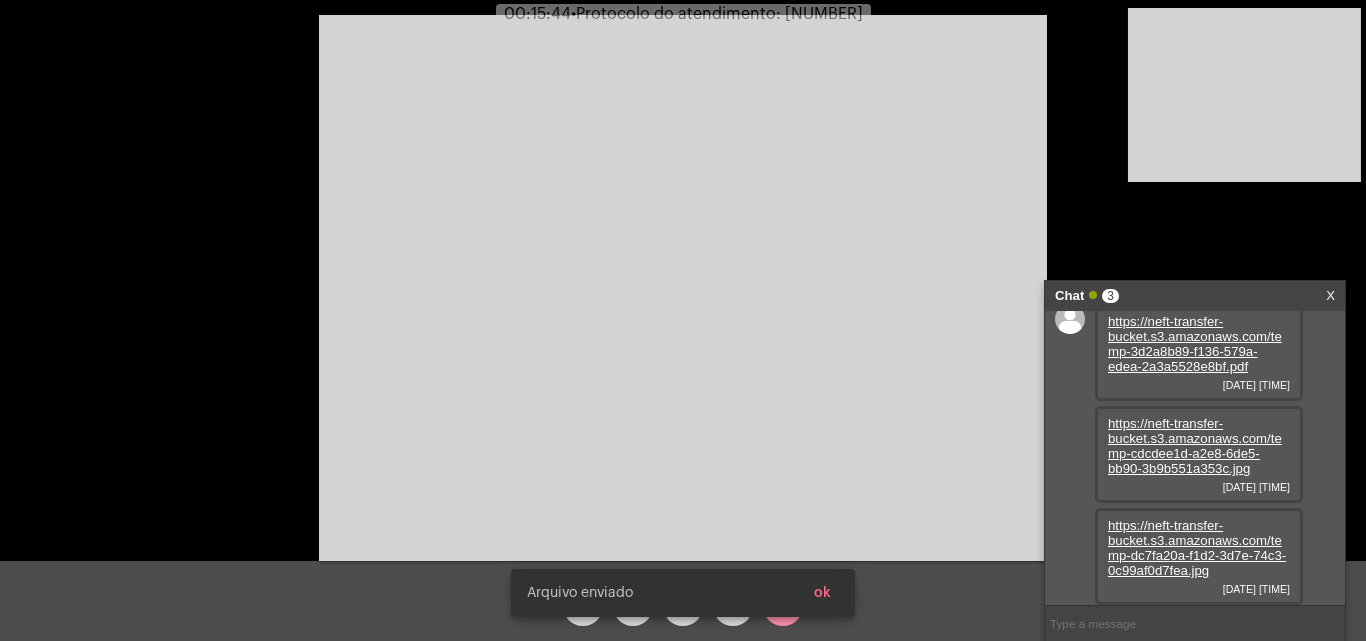 scroll, scrollTop: 119, scrollLeft: 0, axis: vertical 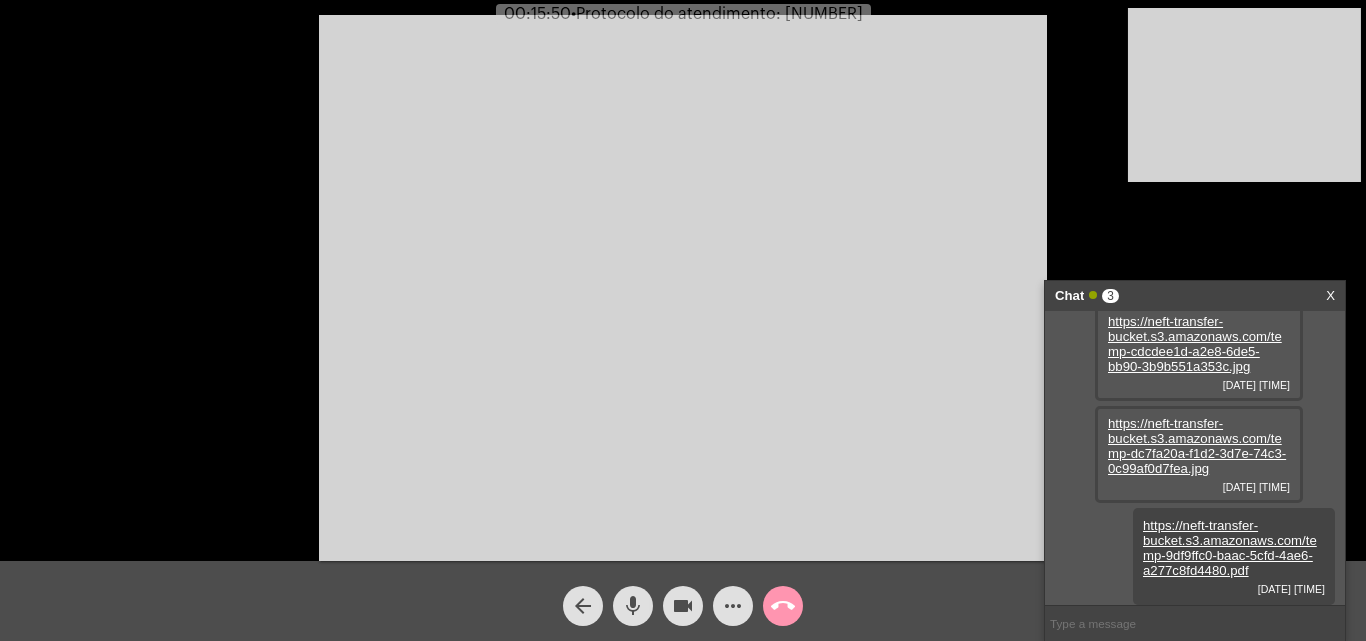 click on "mic" 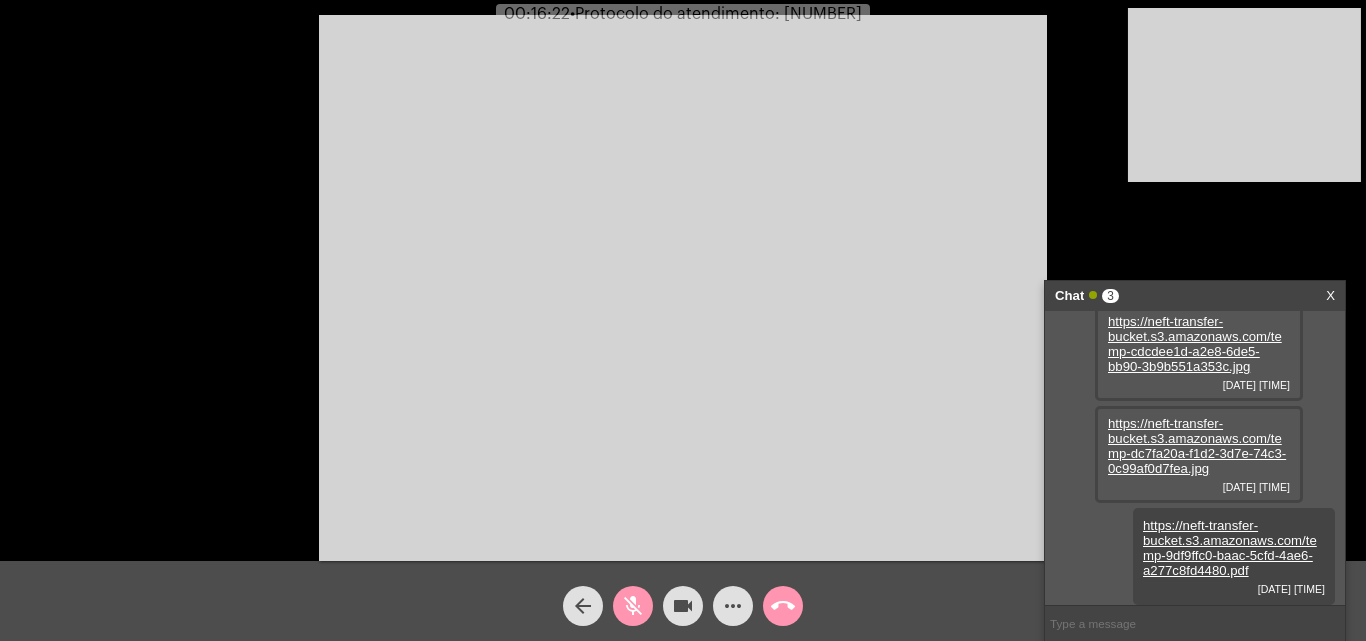 click at bounding box center [683, 288] 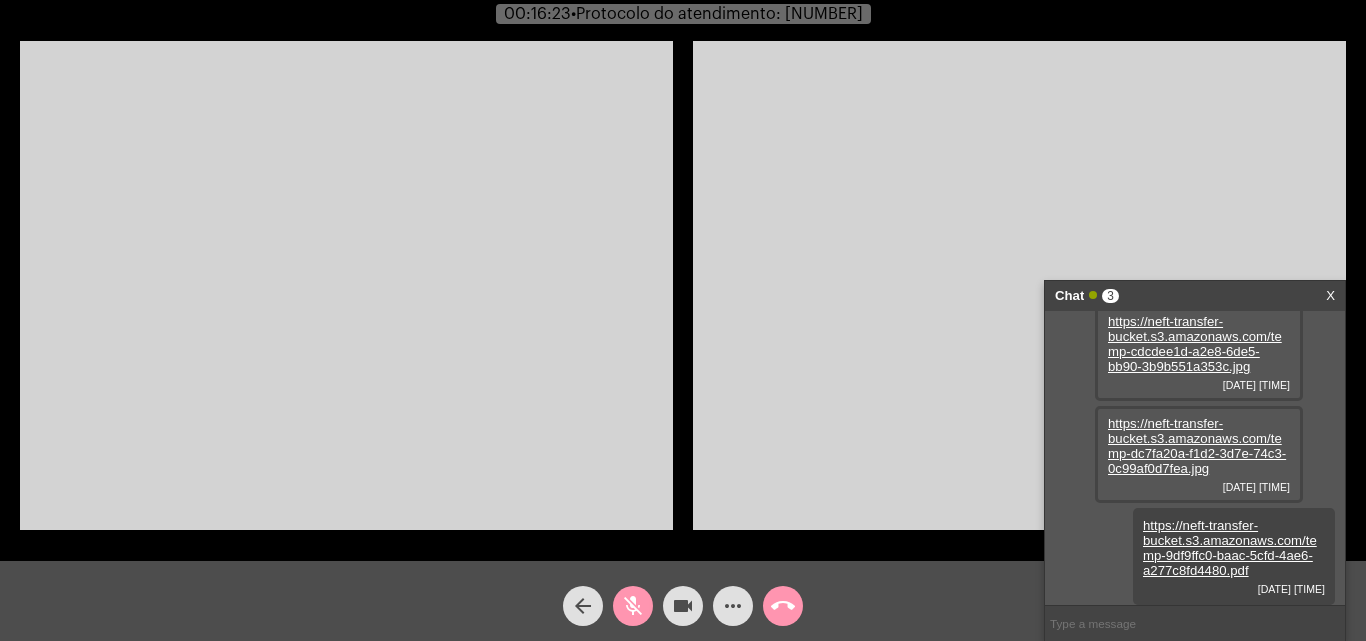click at bounding box center (346, 285) 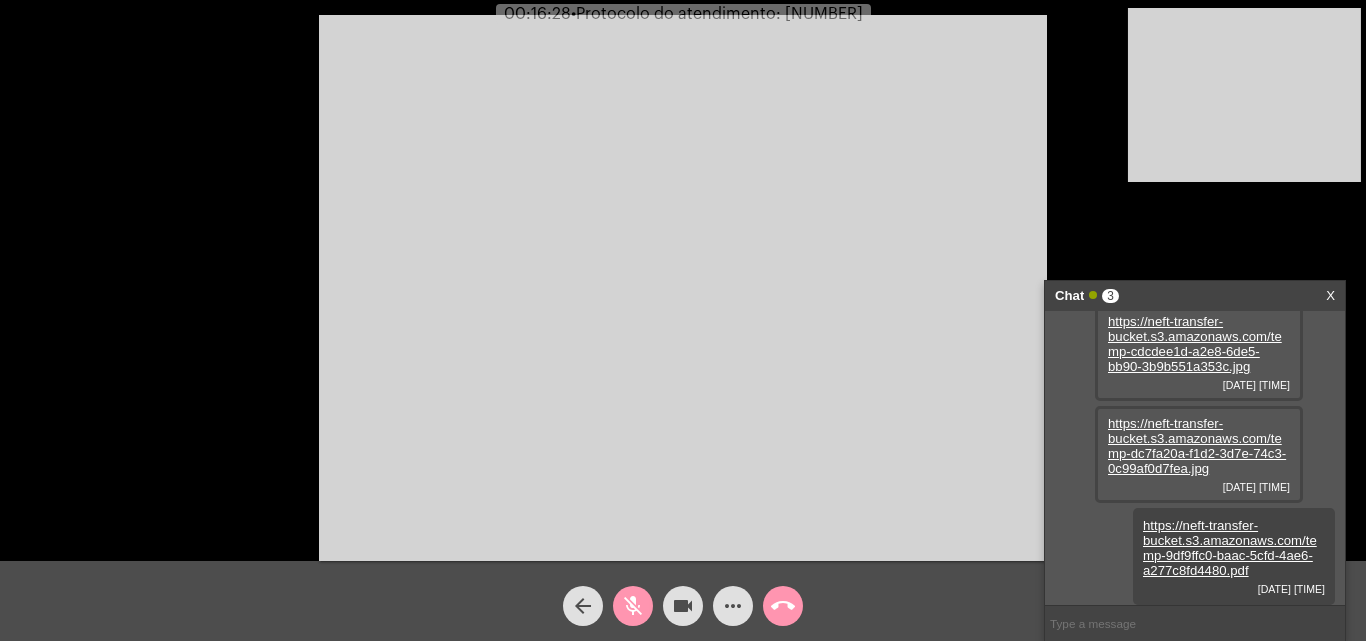click on "mic_off" 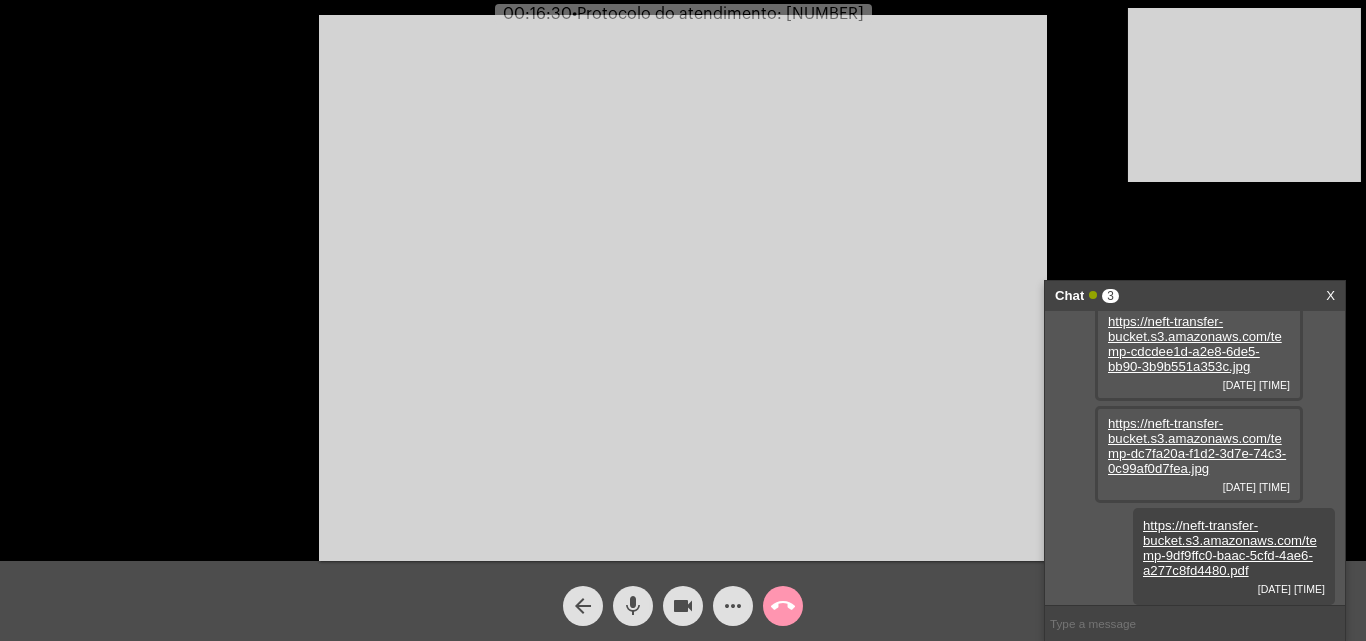 click at bounding box center (683, 288) 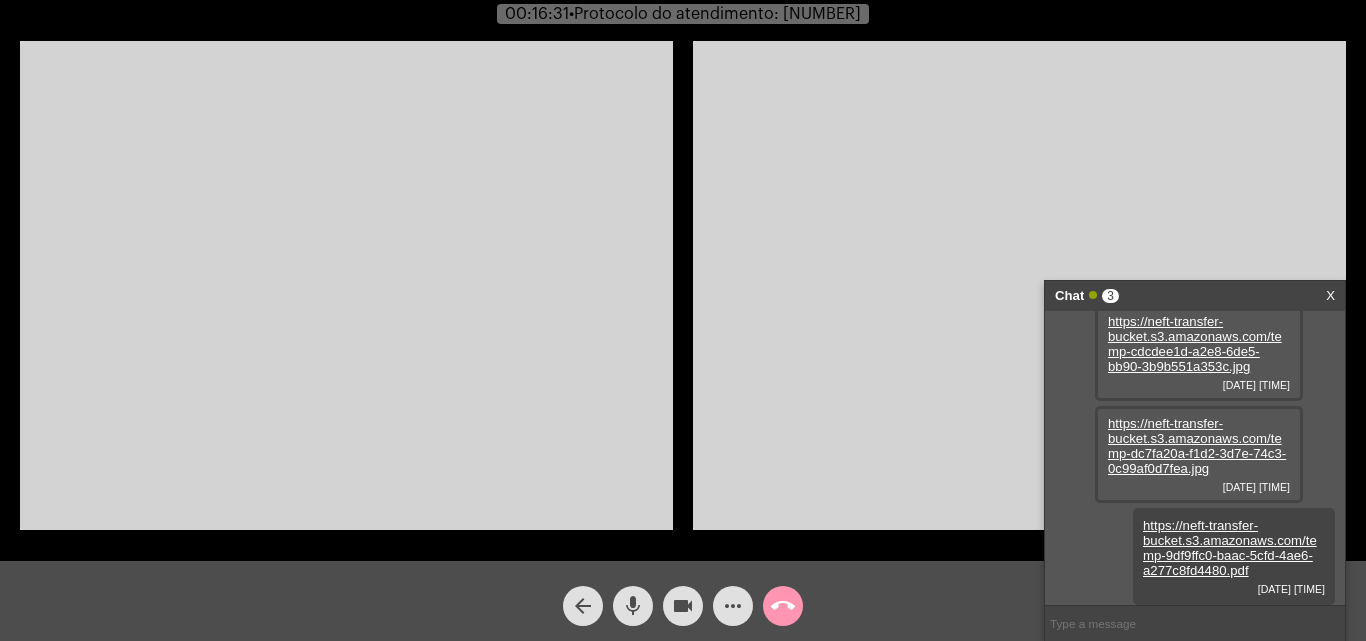 click on "mic" 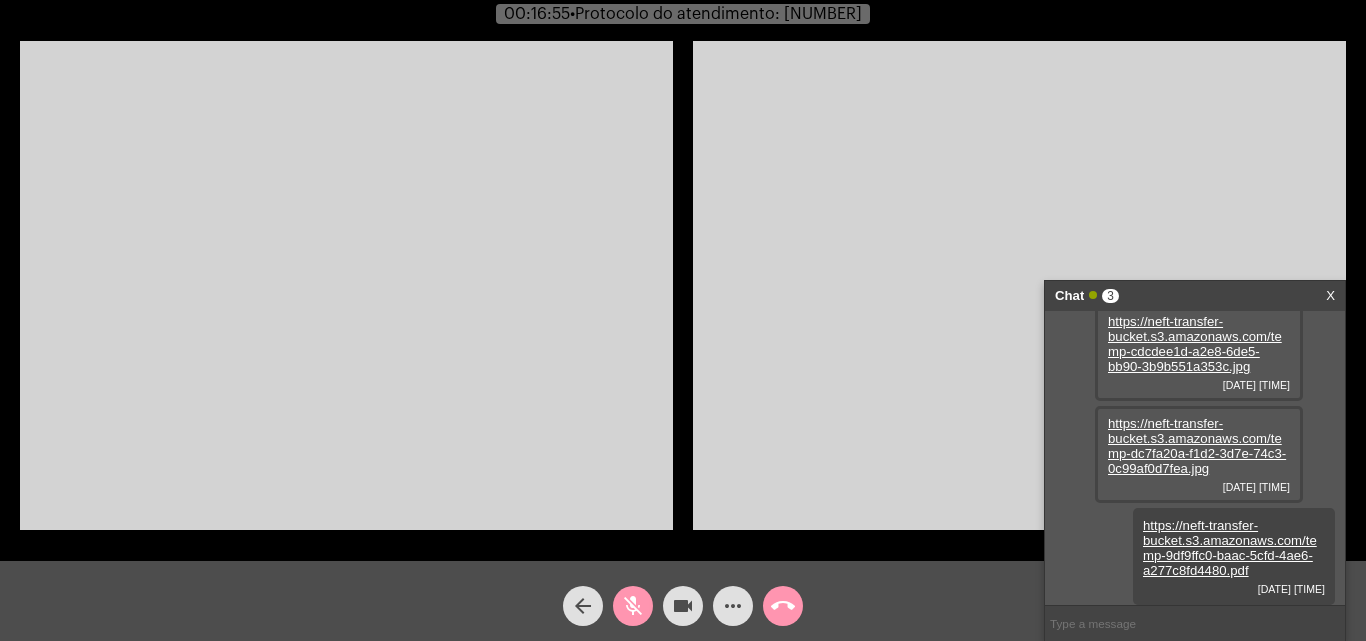 click at bounding box center (346, 285) 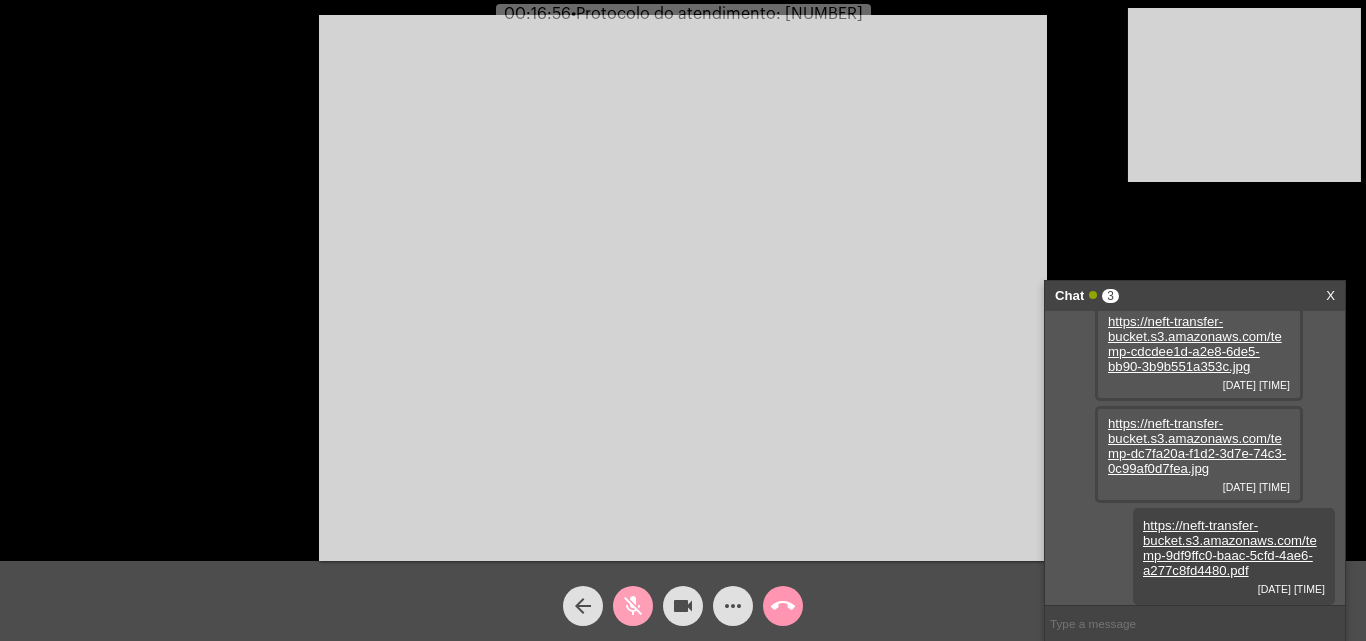 click on "mic_off" 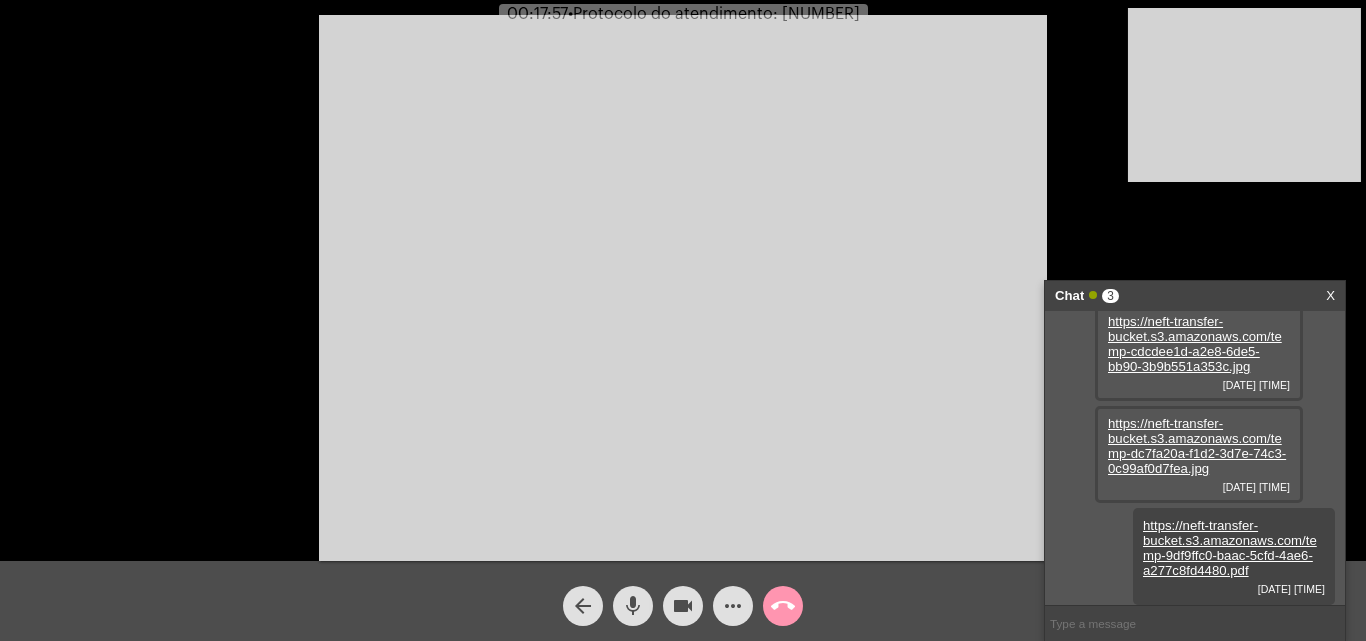 click on "mic" 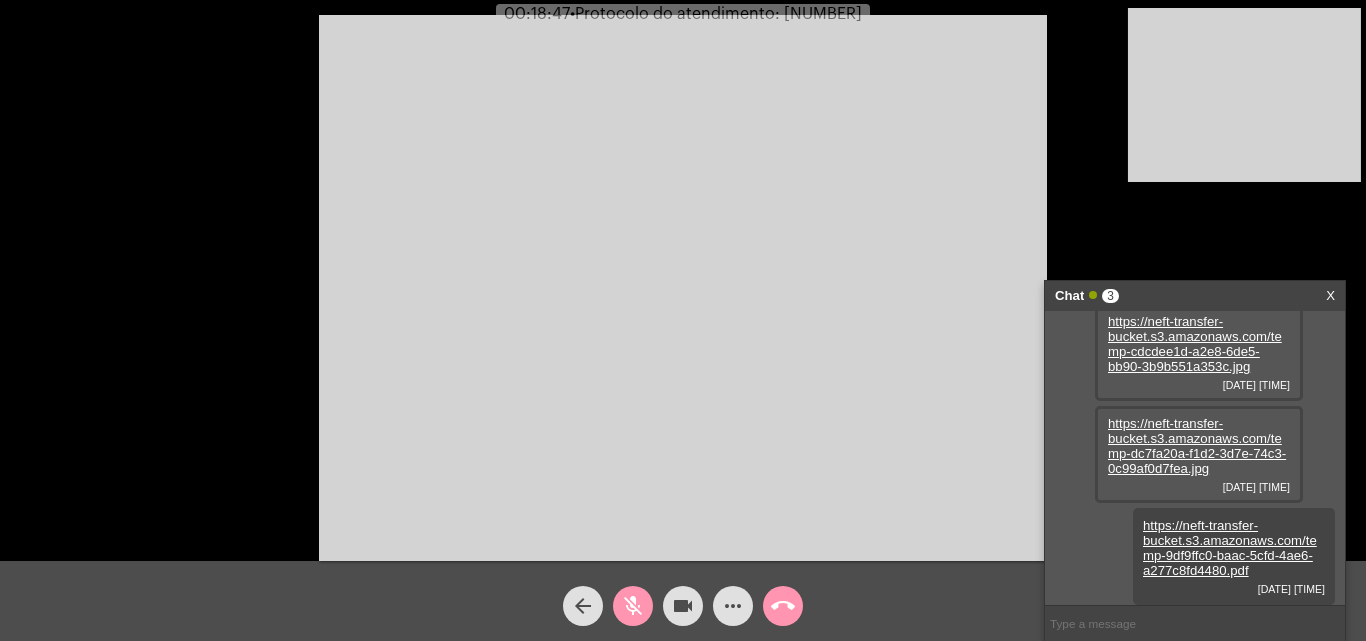 click on "mic_off" 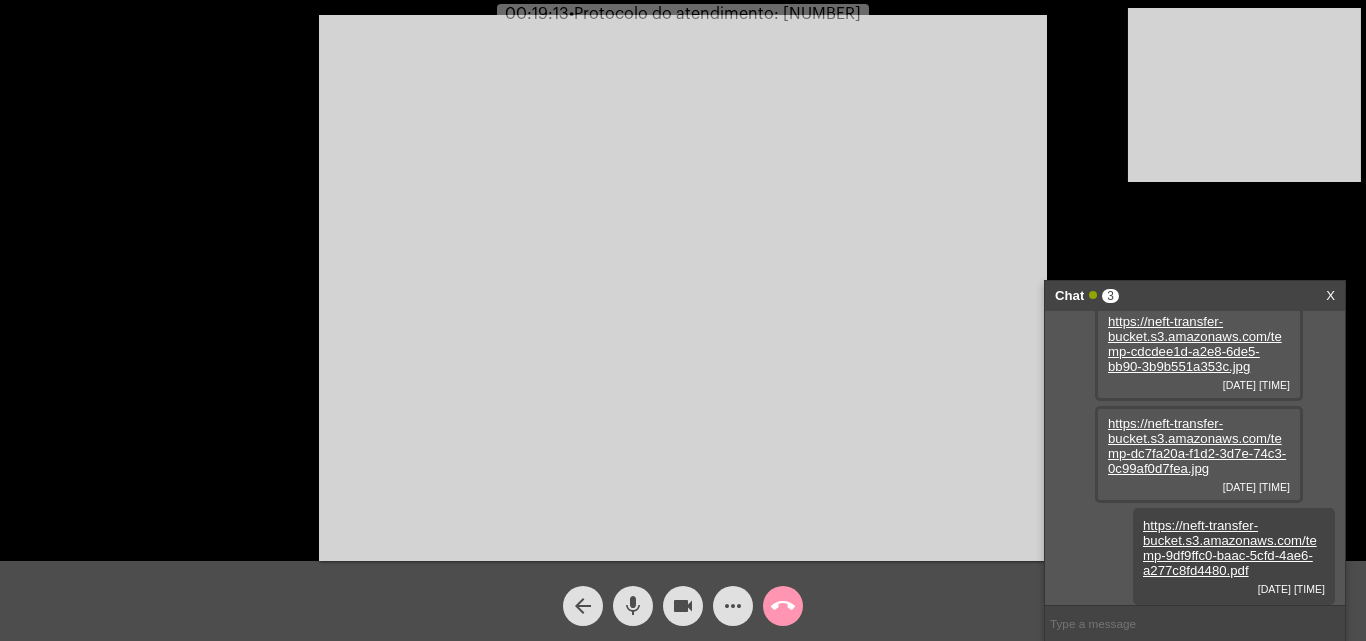 click at bounding box center [683, 288] 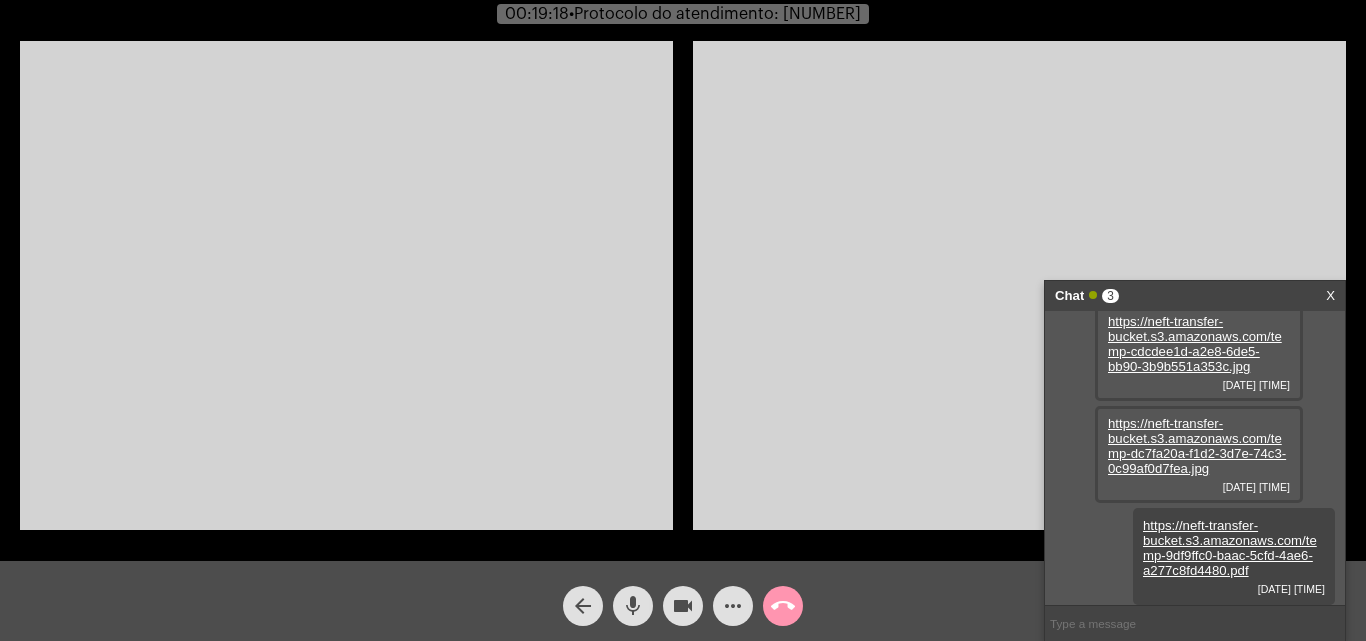 click at bounding box center [346, 285] 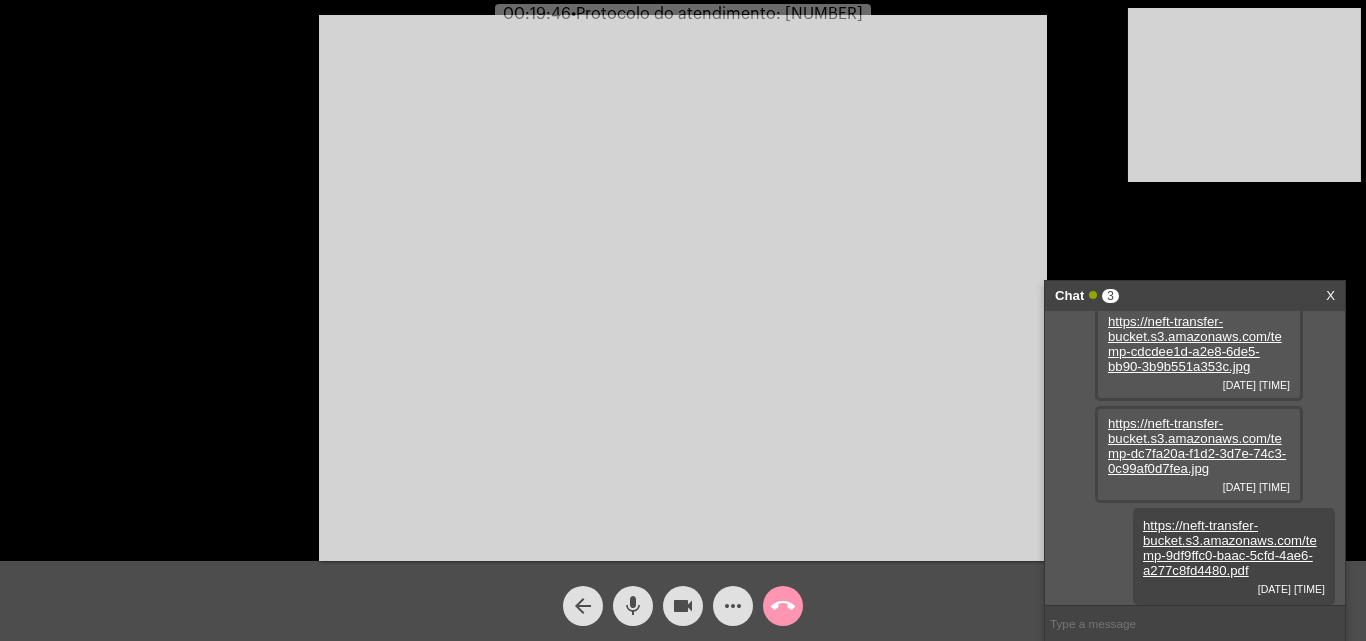 click on "more_horiz" 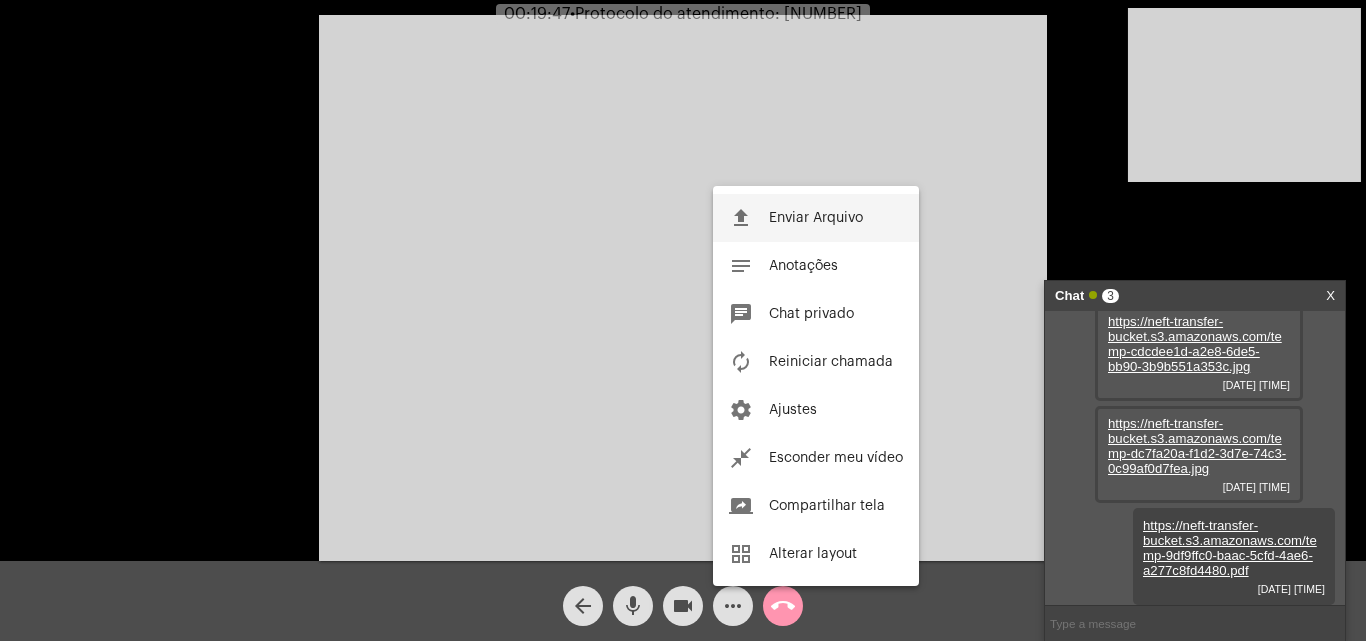 click on "file_upload Enviar Arquivo" at bounding box center [816, 218] 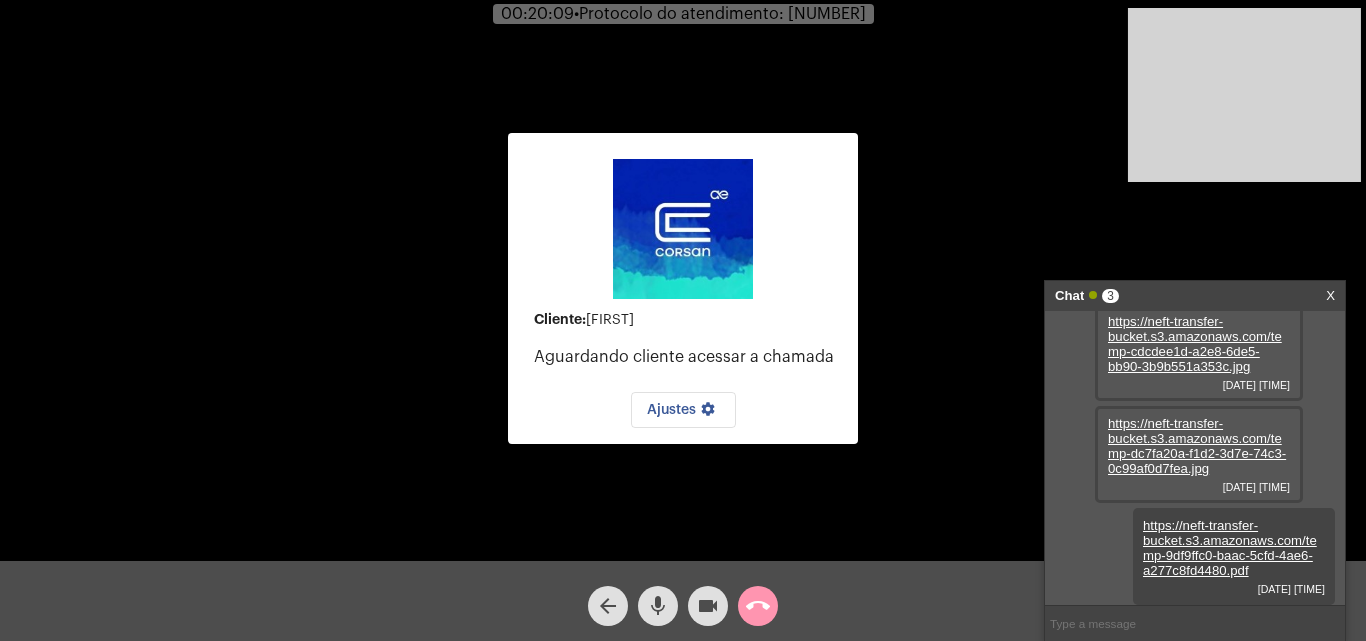 click on "mic" 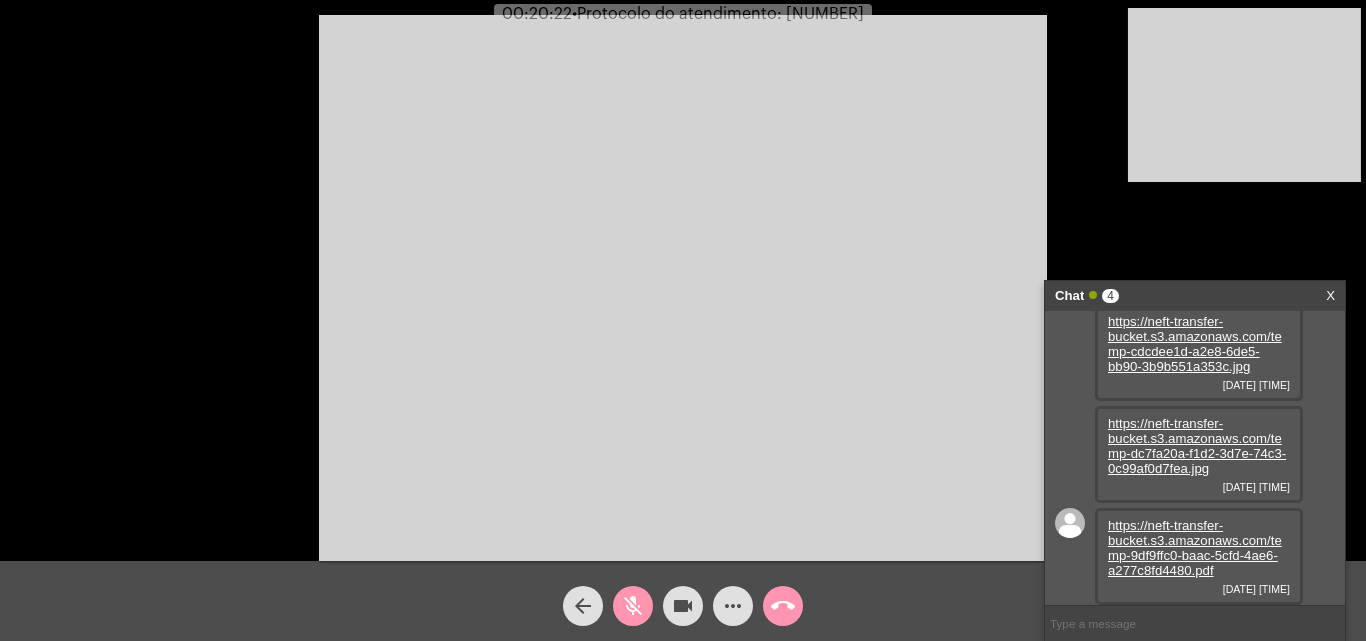 click on "mic_off" 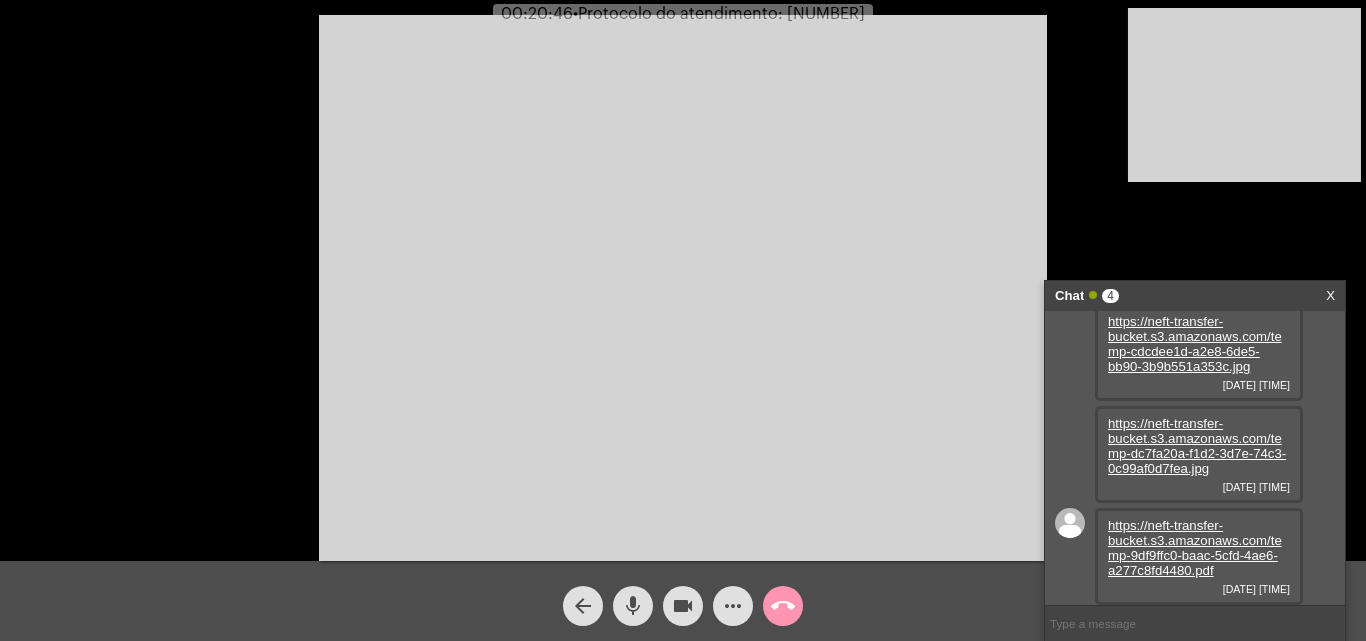 click on "•  Protocolo do atendimento: [NUMBER]" 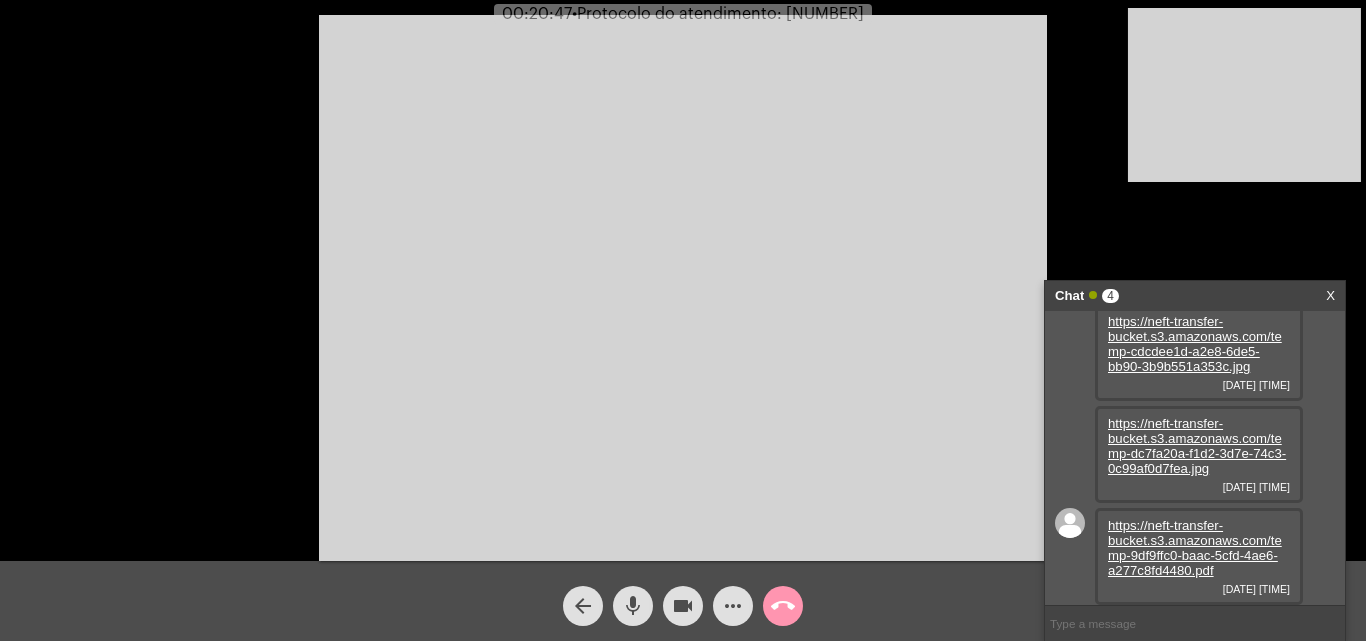 copy on "[NUMBER]" 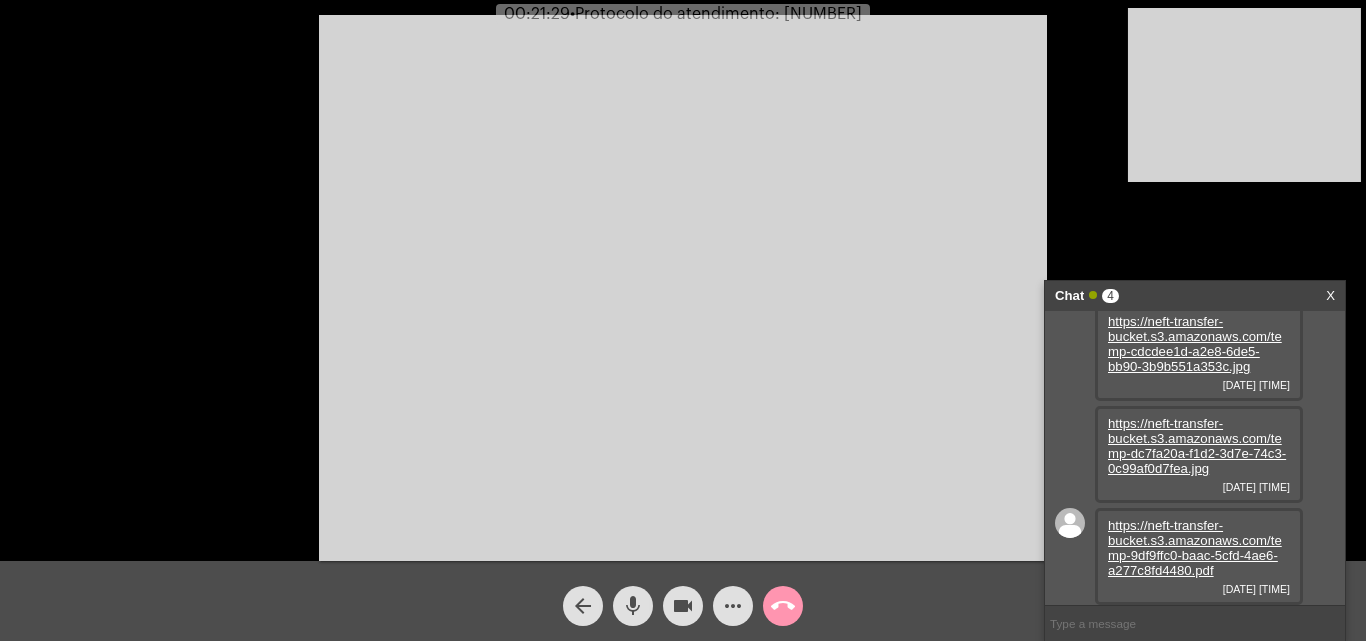 click at bounding box center (1244, 95) 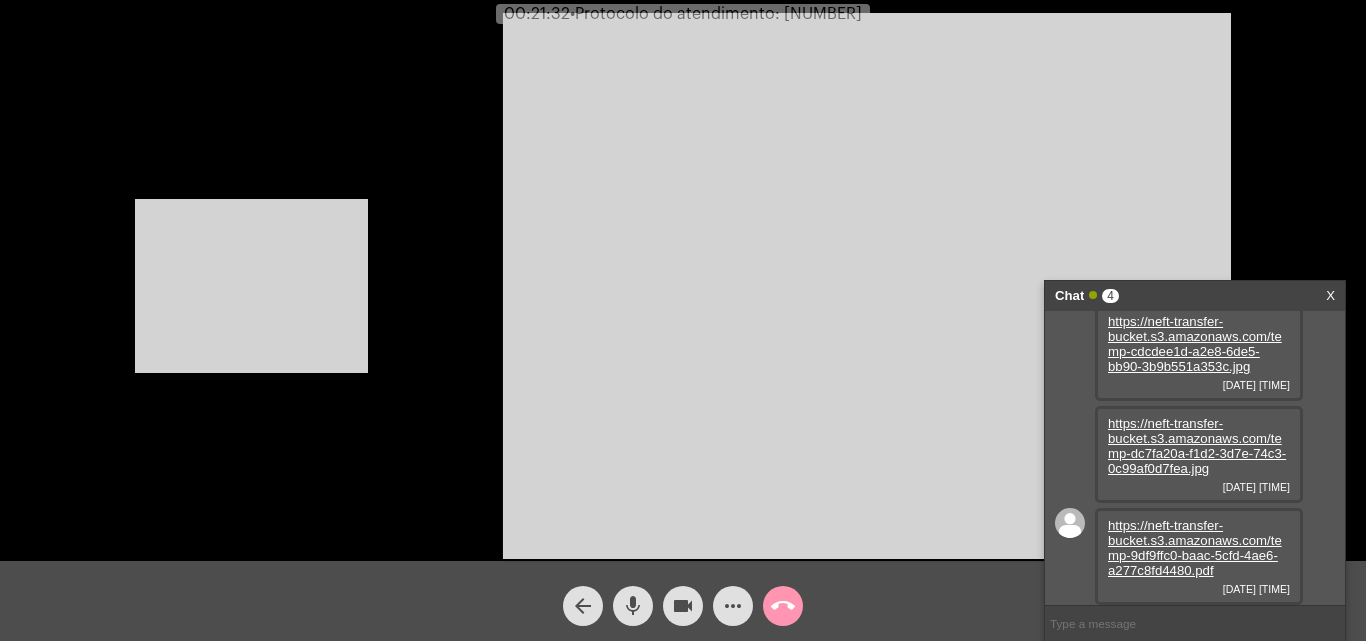 drag, startPoint x: 635, startPoint y: 607, endPoint x: 660, endPoint y: 610, distance: 25.179358 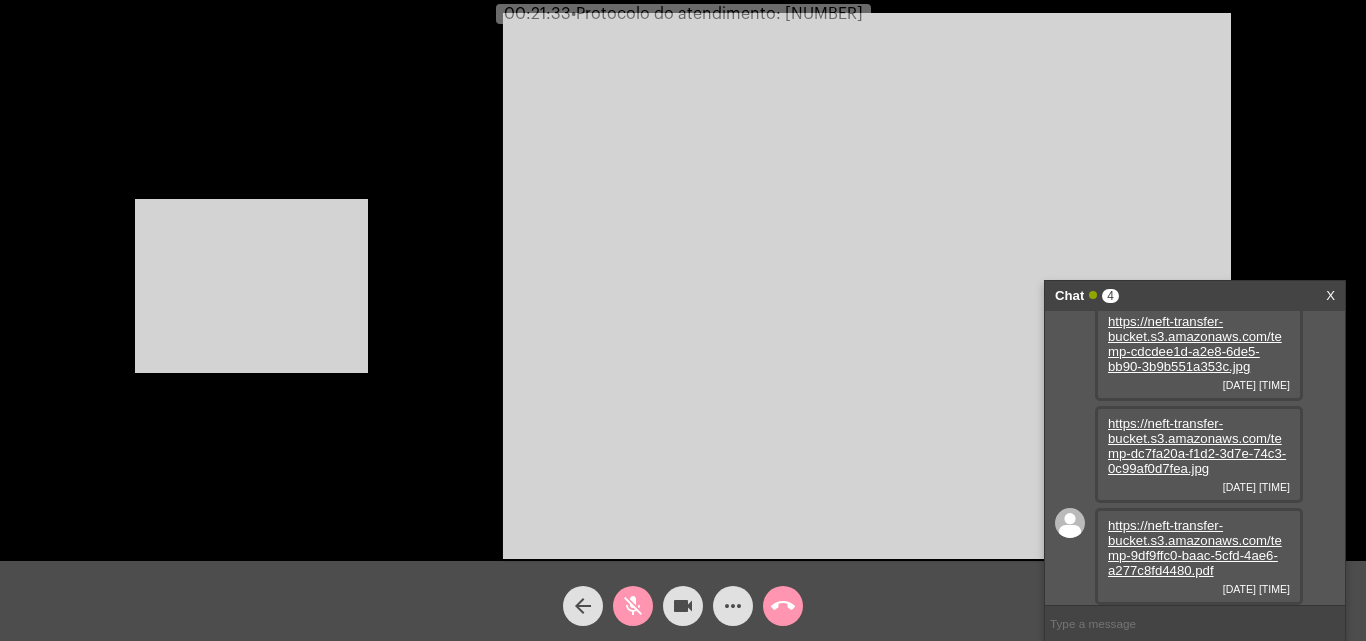 click on "videocam" 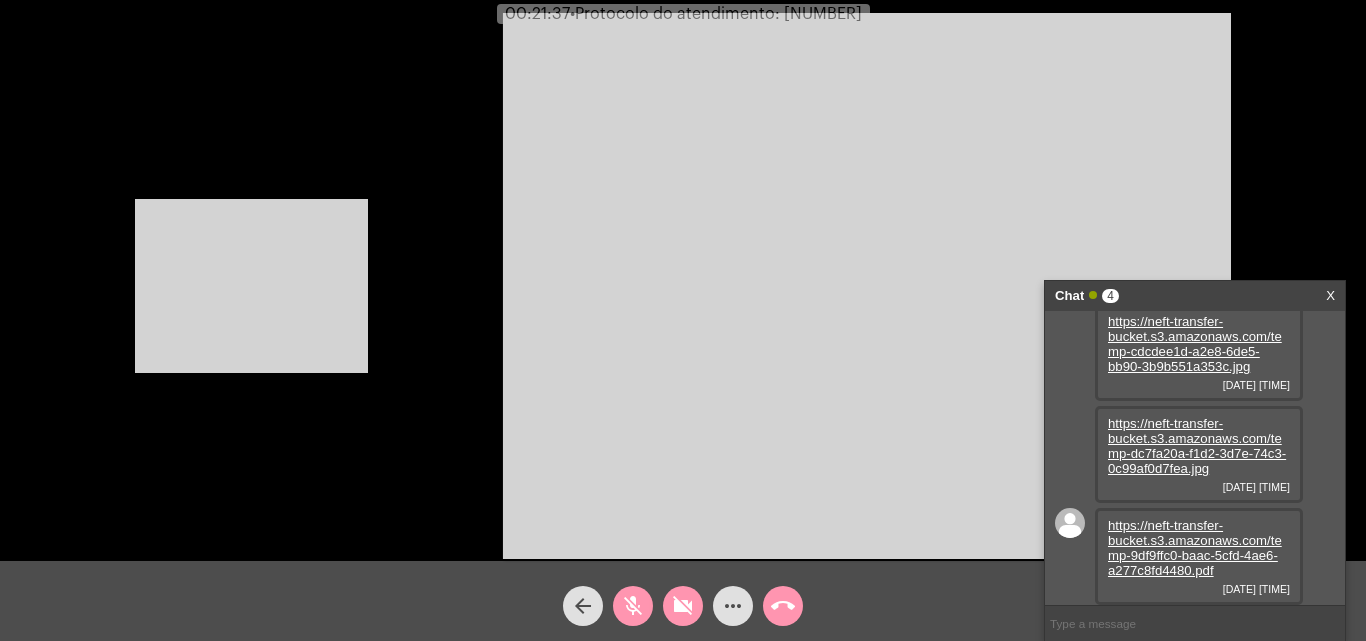 click on "videocam_off" 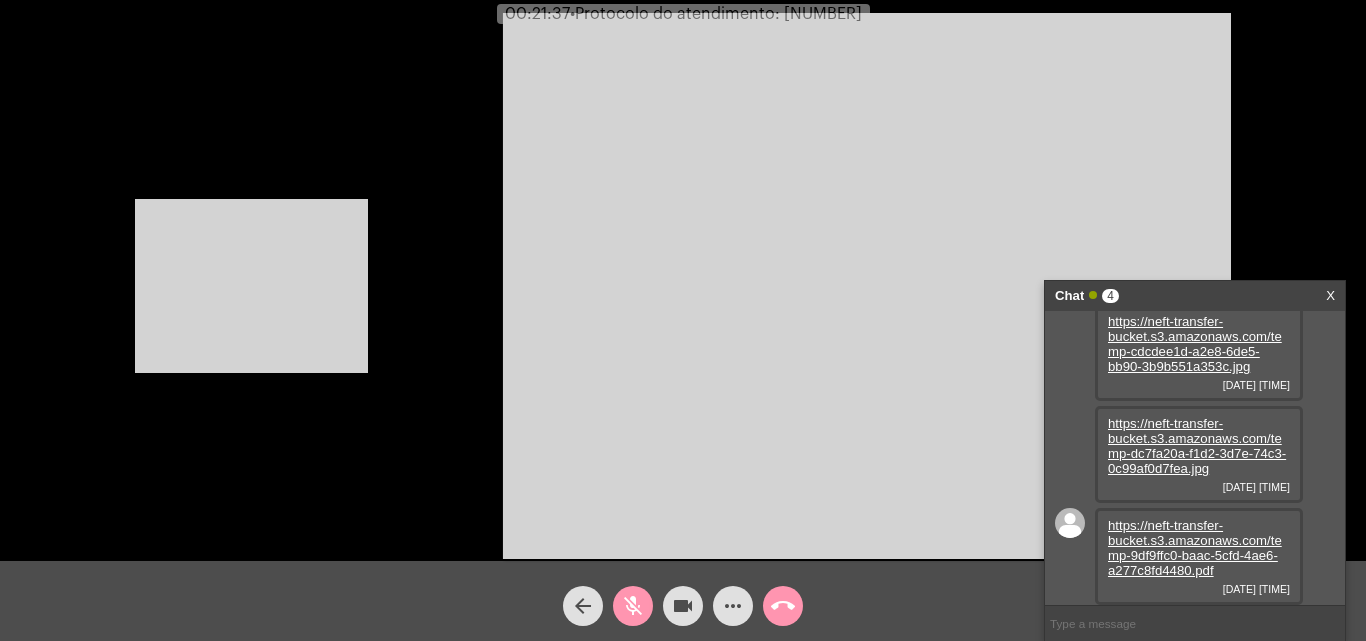 click on "videocam" 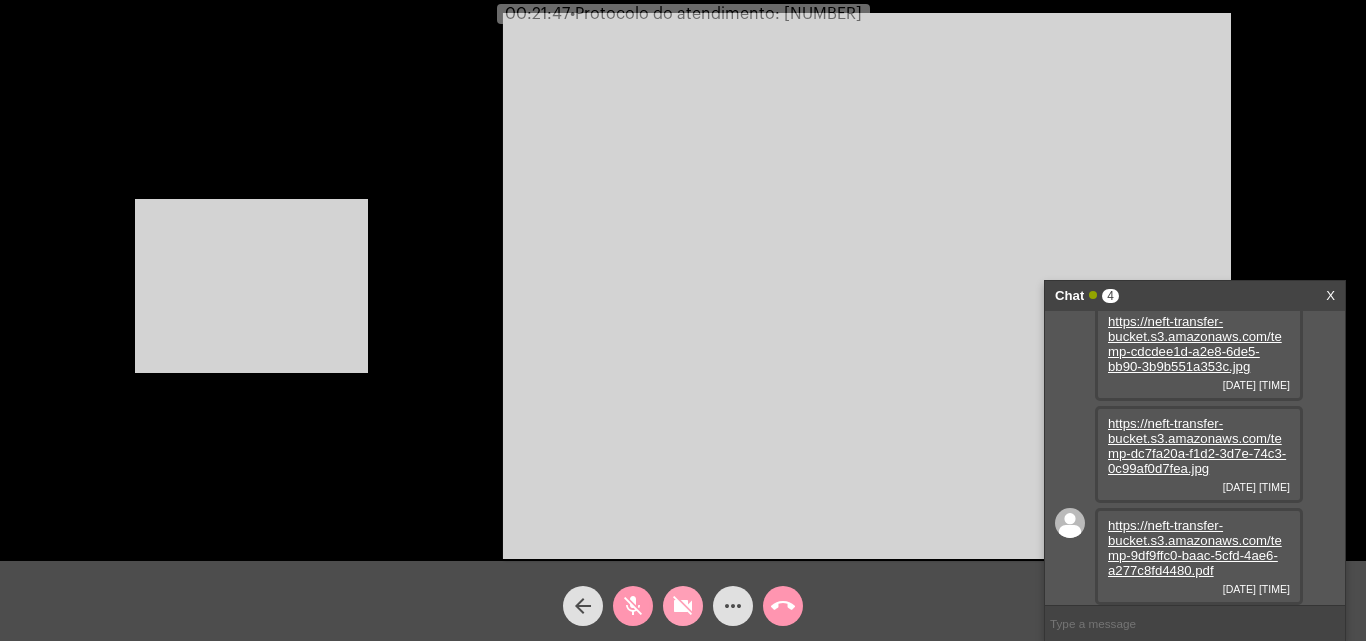 click on "videocam_off" 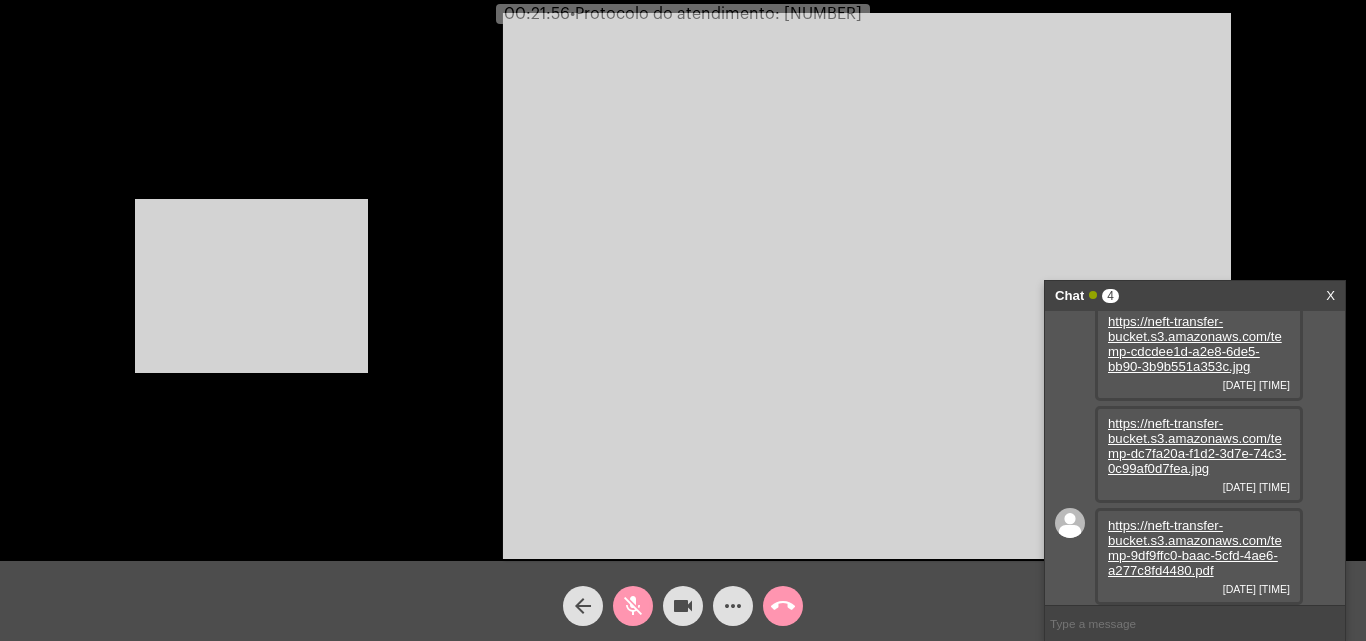 click at bounding box center (251, 286) 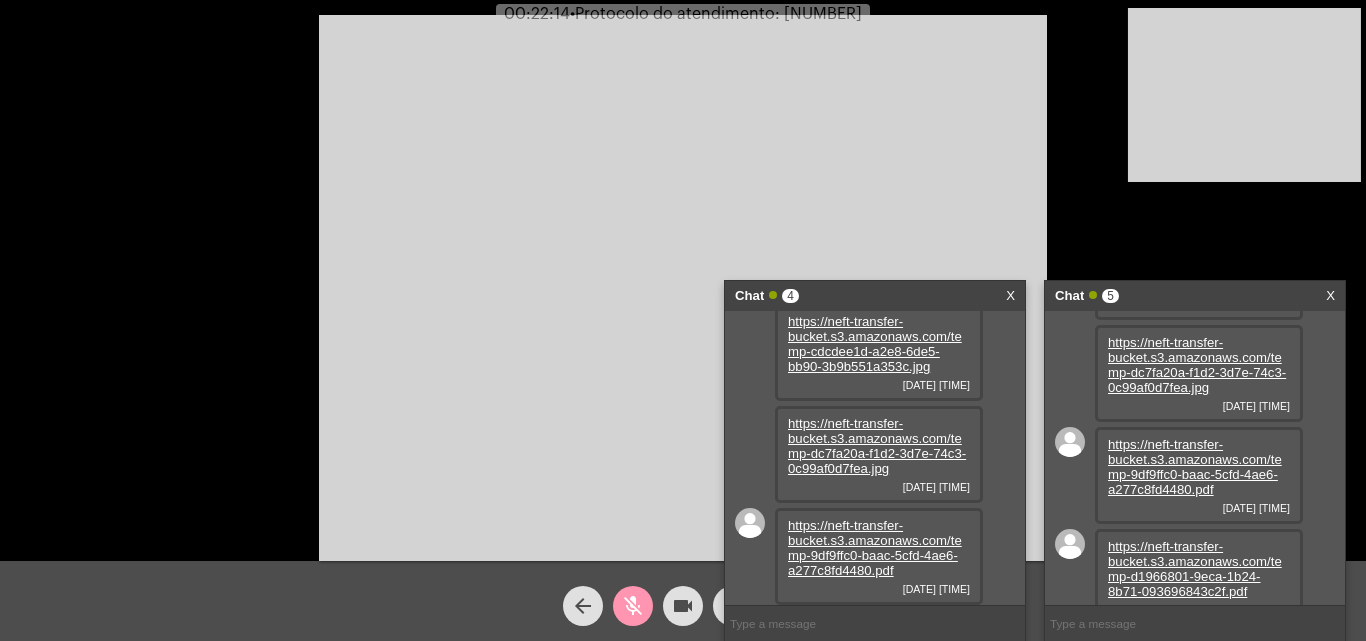 scroll, scrollTop: 221, scrollLeft: 0, axis: vertical 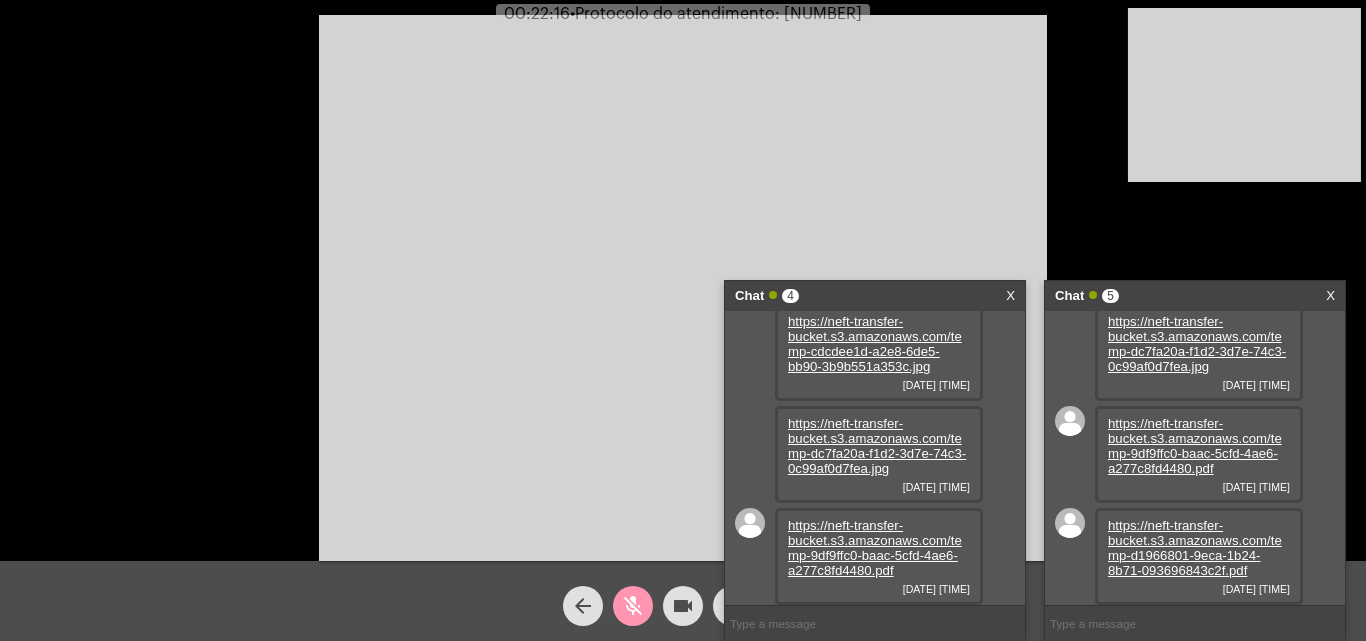 click on "Chat  4 X" at bounding box center [875, 296] 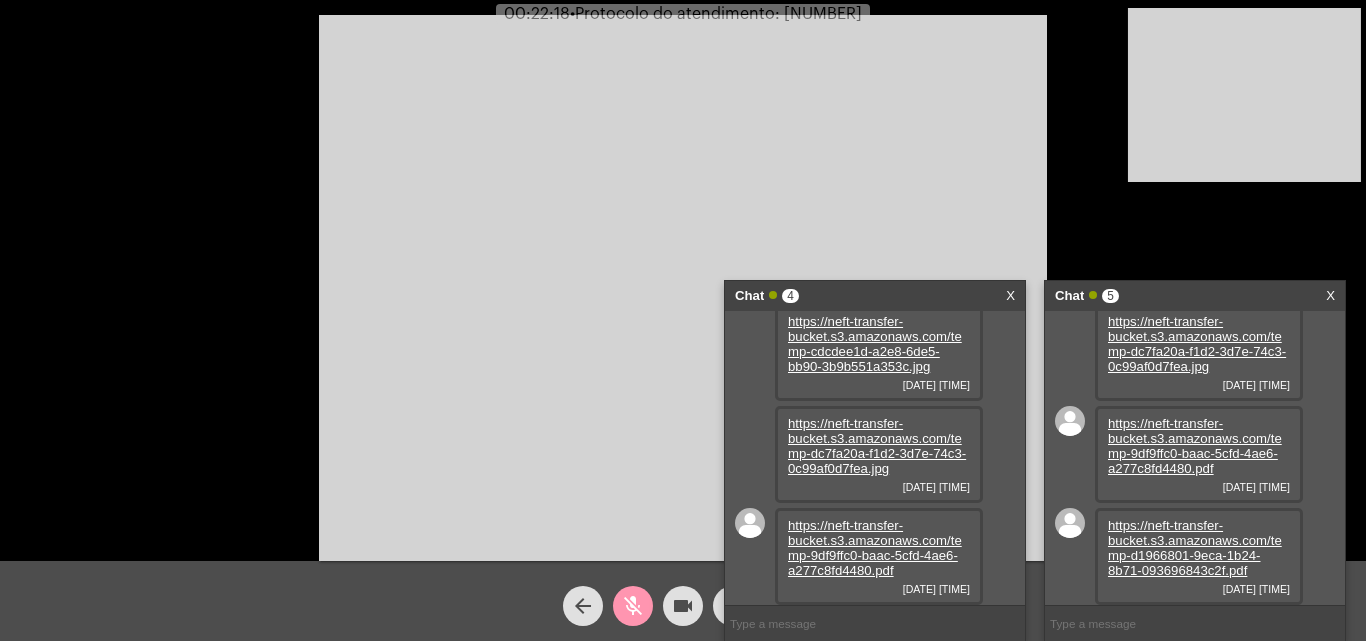 click on "X" at bounding box center (1010, 296) 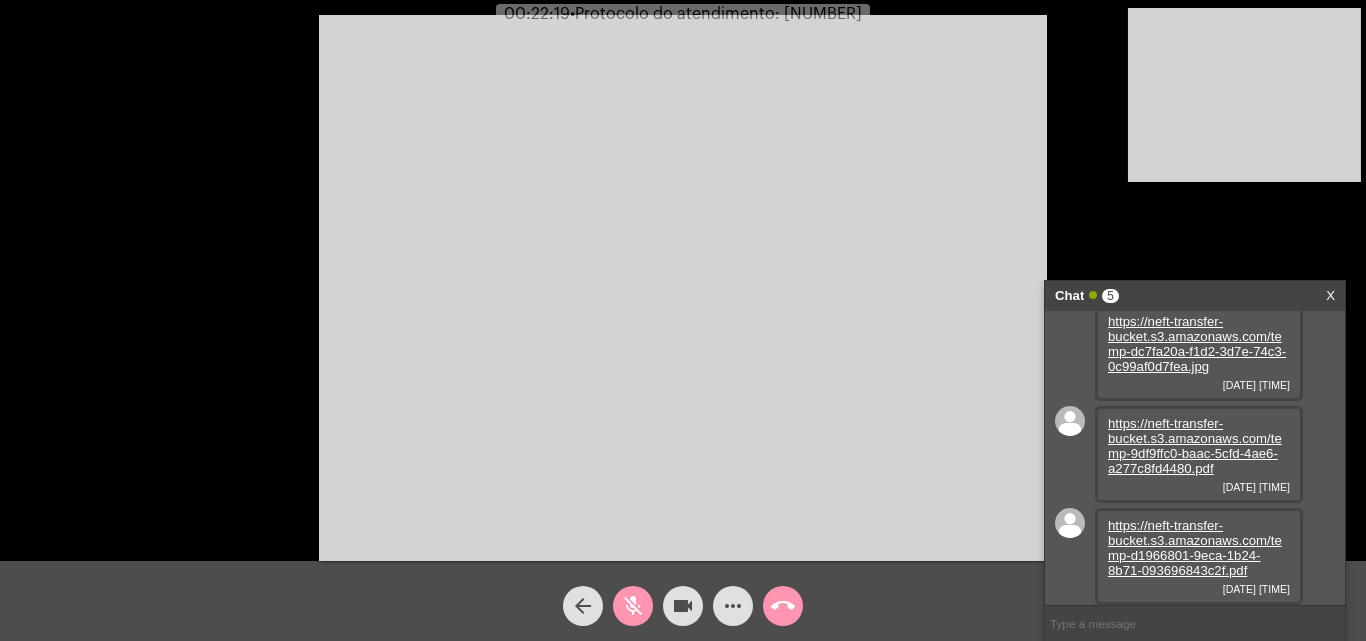 click on "https://neft-transfer-bucket.s3.amazonaws.com/temp-d1966801-9eca-1b24-8b71-093696843c2f.pdf" at bounding box center [1195, 548] 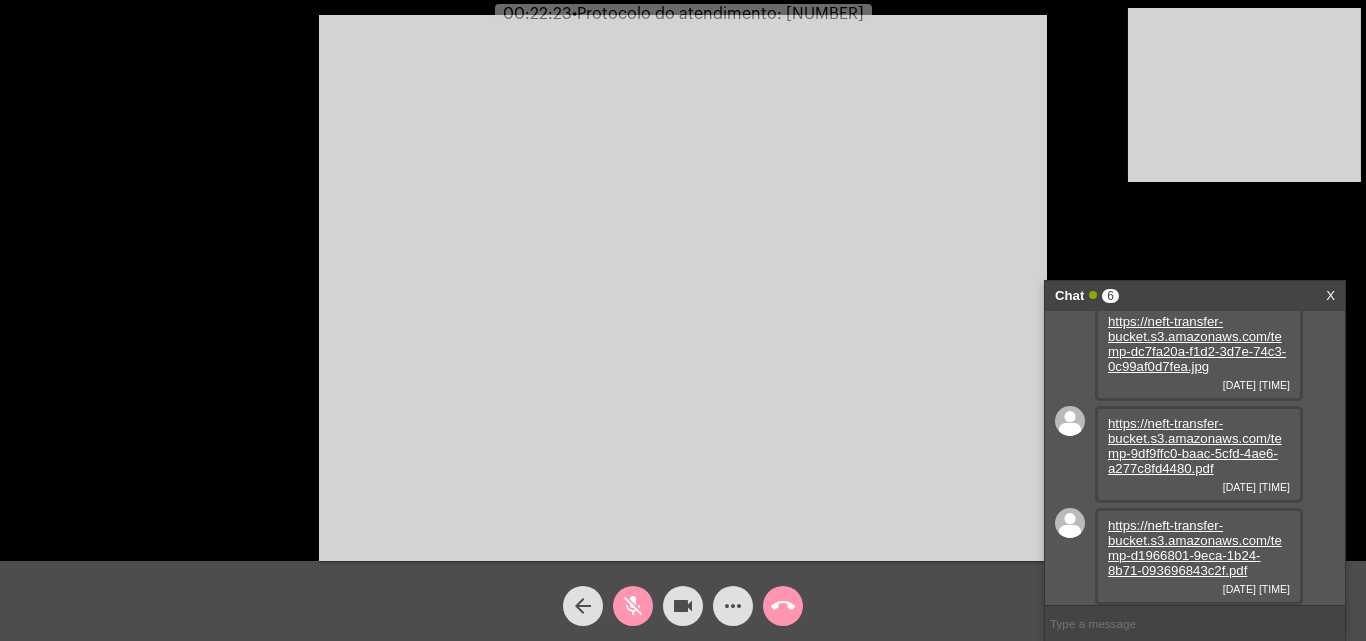 scroll, scrollTop: 323, scrollLeft: 0, axis: vertical 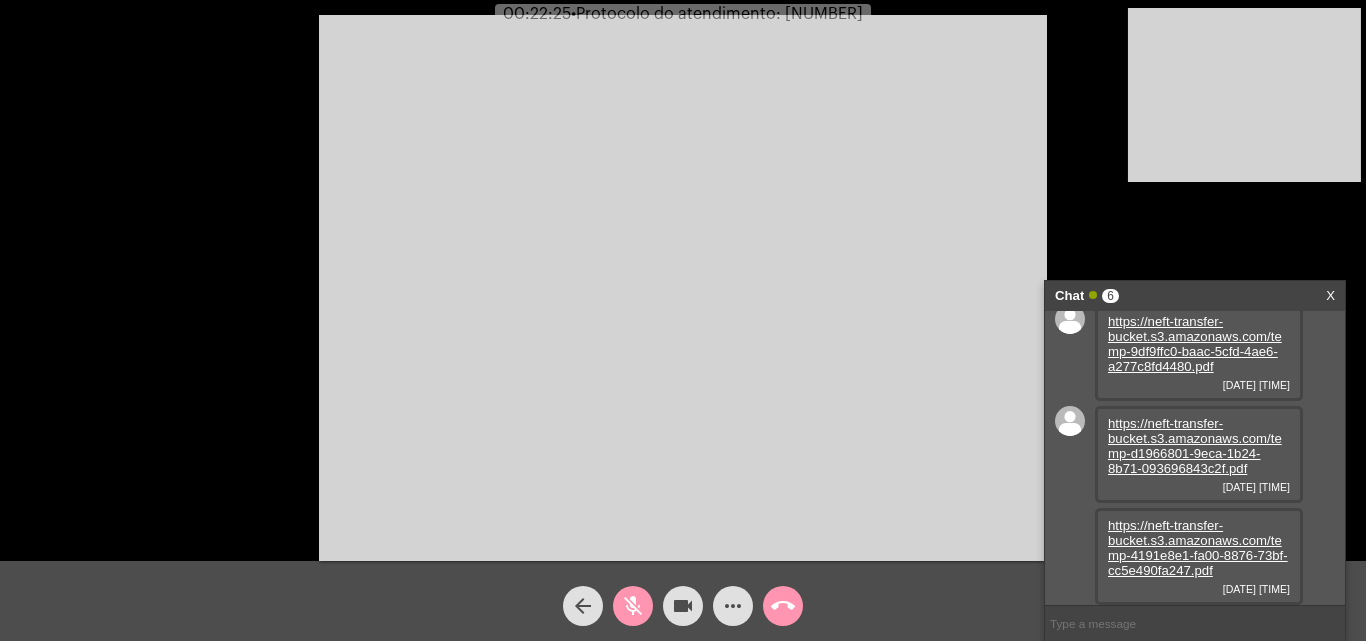 click on "https://neft-transfer-bucket.s3.amazonaws.com/temp-4191e8e1-fa00-8876-73bf-cc5e490fa247.pdf" at bounding box center (1198, 548) 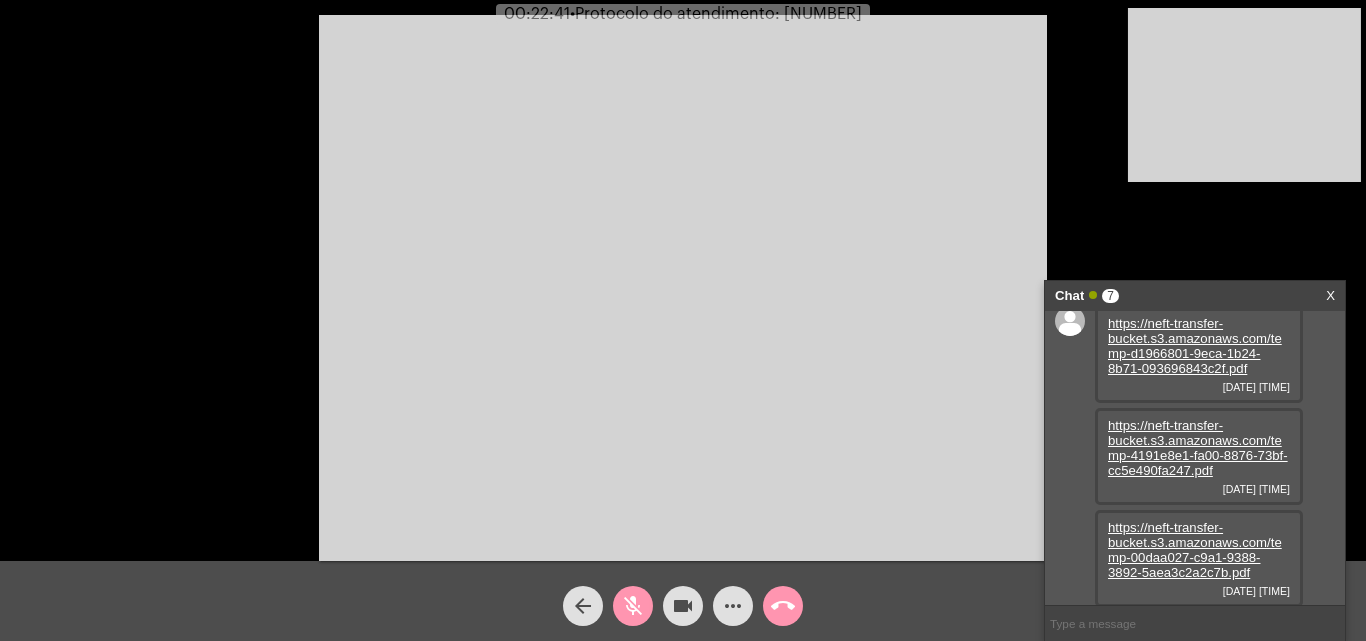 scroll, scrollTop: 425, scrollLeft: 0, axis: vertical 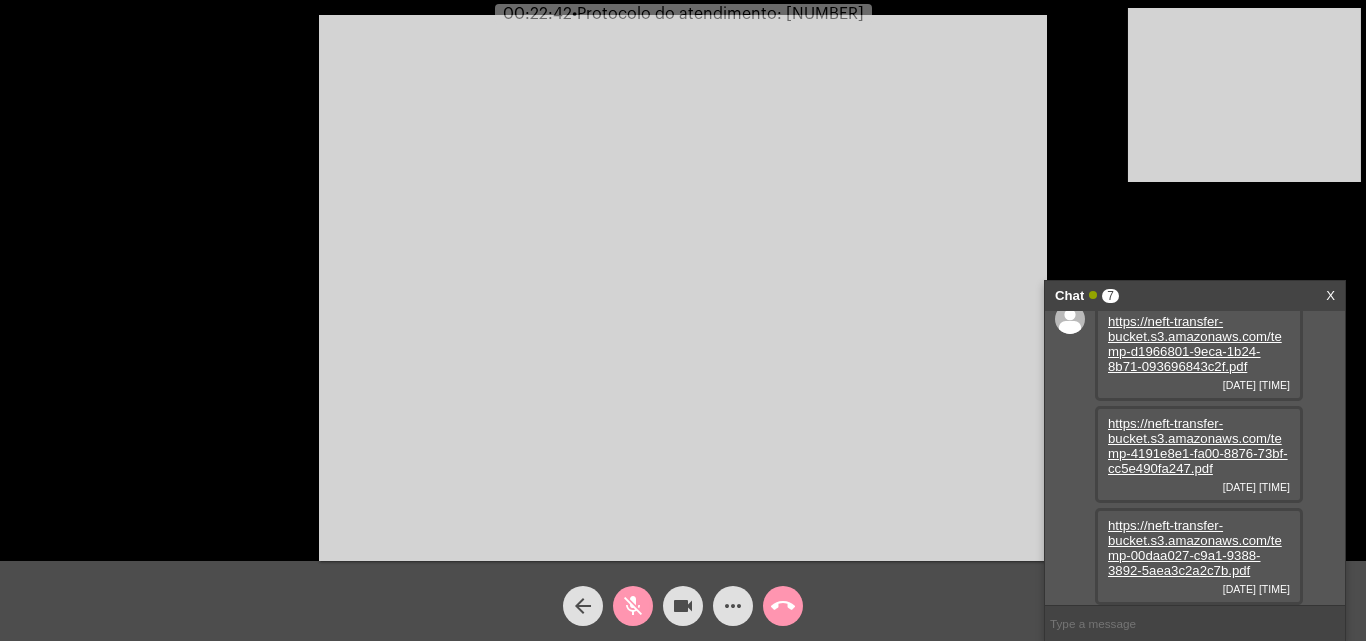 click on "https://neft-transfer-bucket.s3.amazonaws.com/temp-00daa027-c9a1-9388-3892-5aea3c2a2c7b.pdf" at bounding box center (1195, 548) 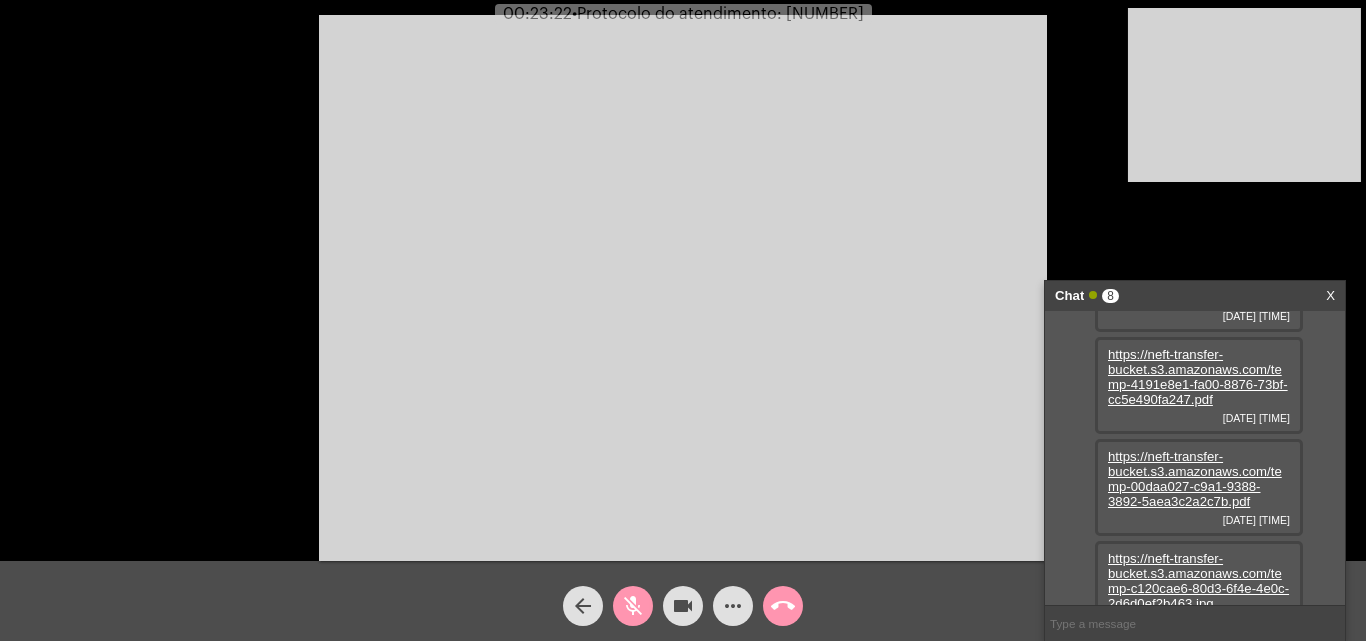 scroll, scrollTop: 527, scrollLeft: 0, axis: vertical 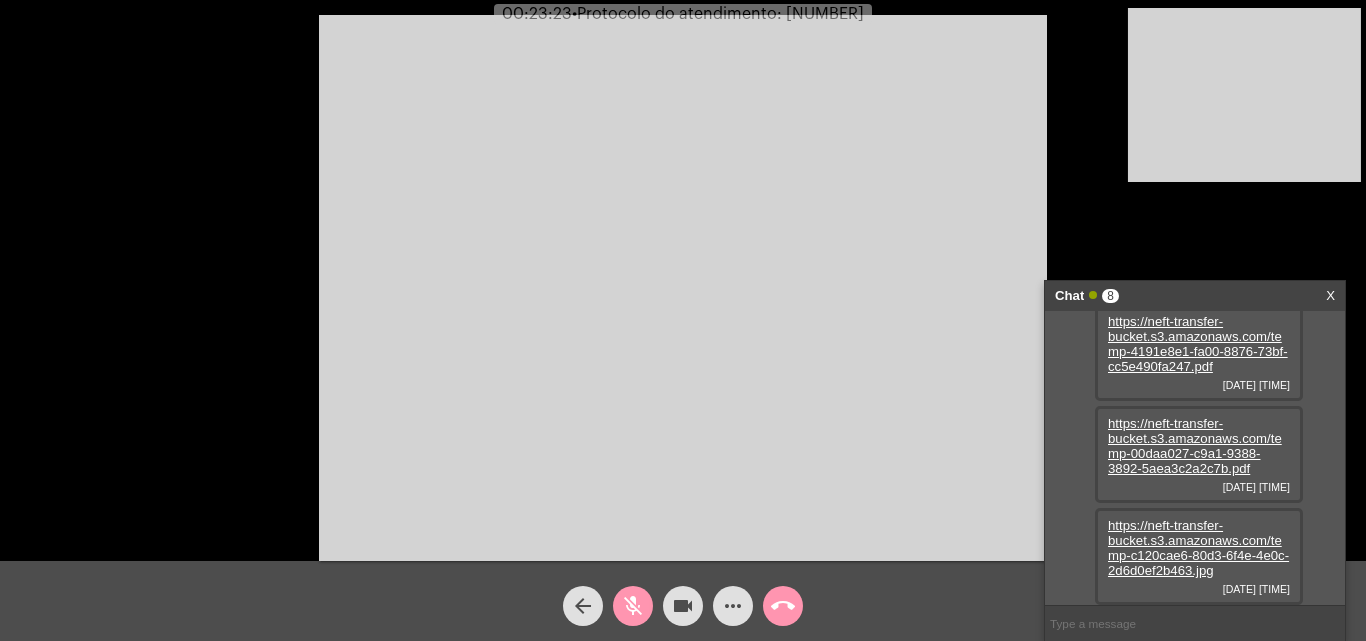 click on "https://neft-transfer-bucket.s3.amazonaws.com/temp-c120cae6-80d3-6f4e-4e0c-2d6d0ef2b463.jpg" at bounding box center [1198, 548] 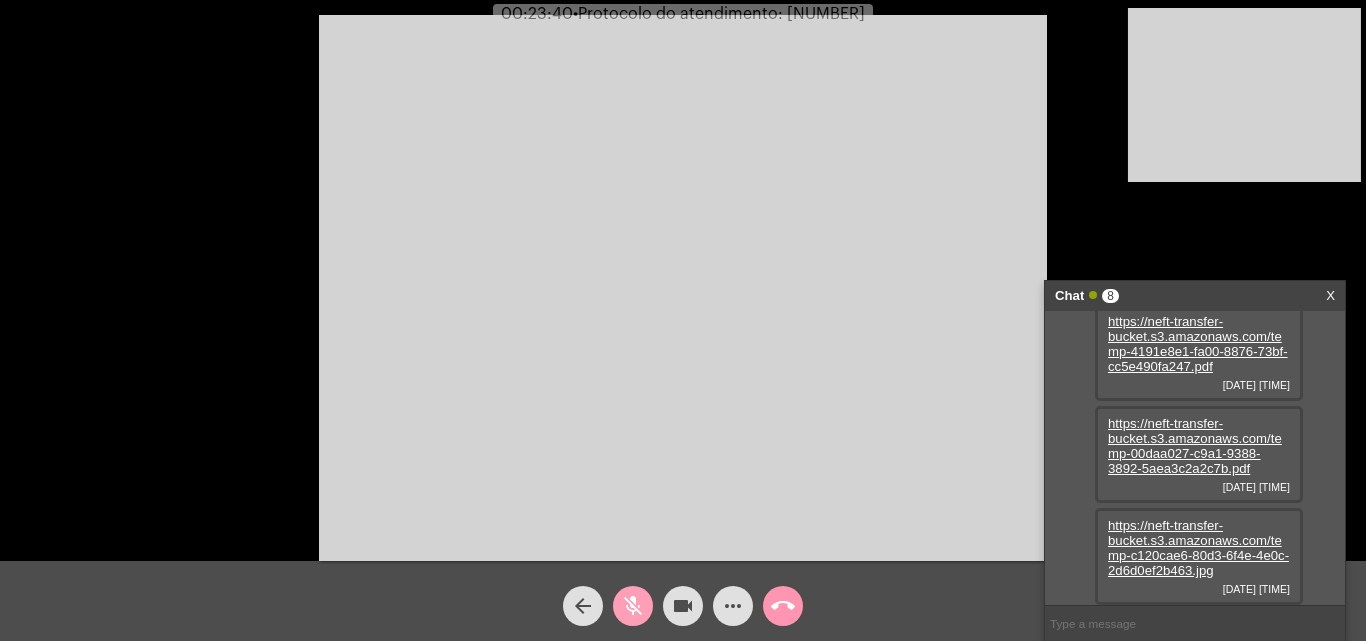 click on "mic_off" 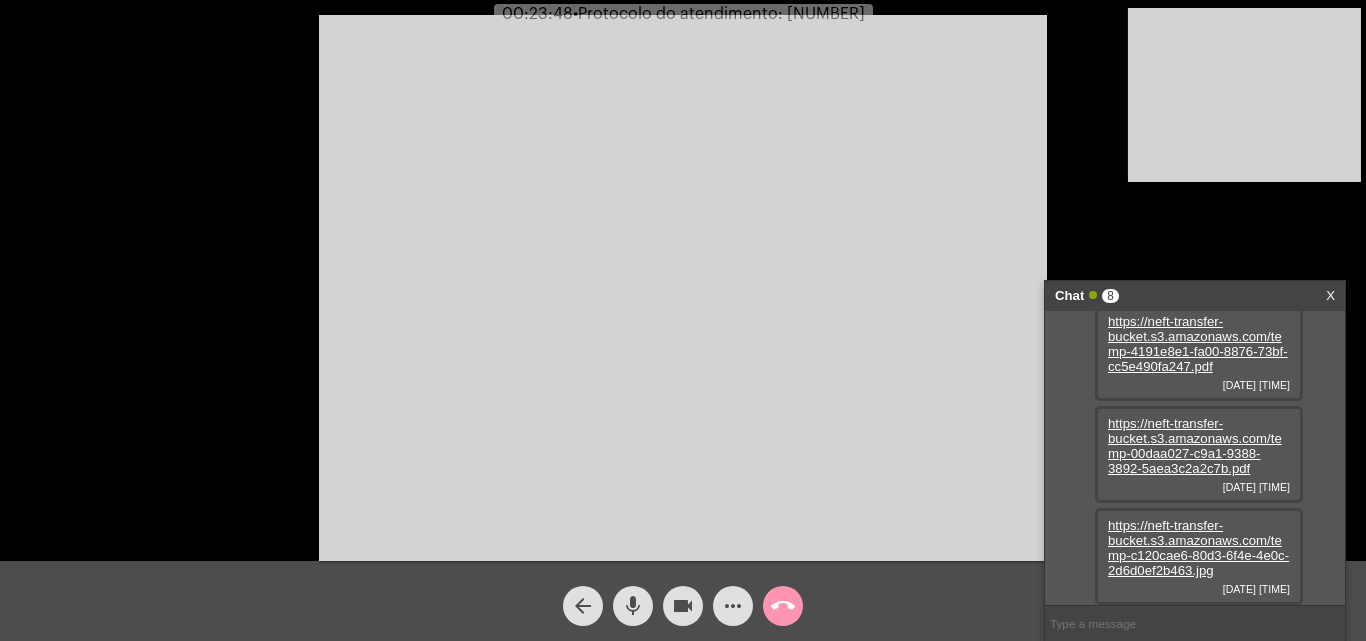 click on "mic" 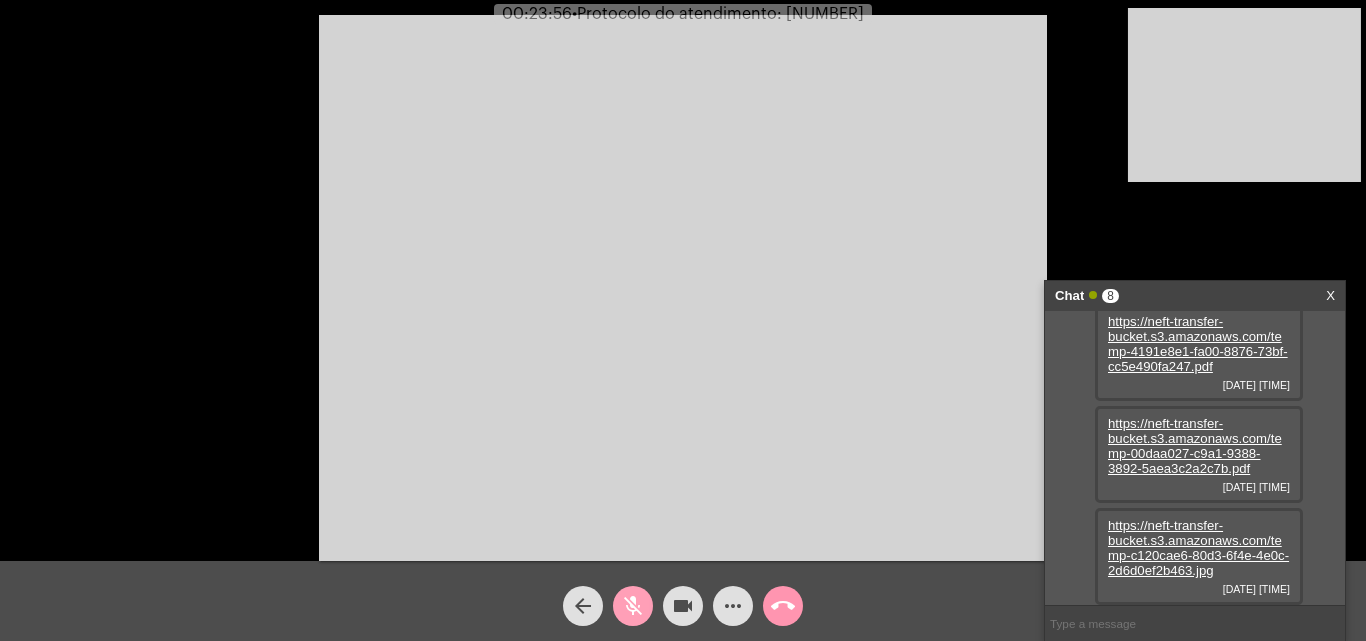 click on "mic_off" 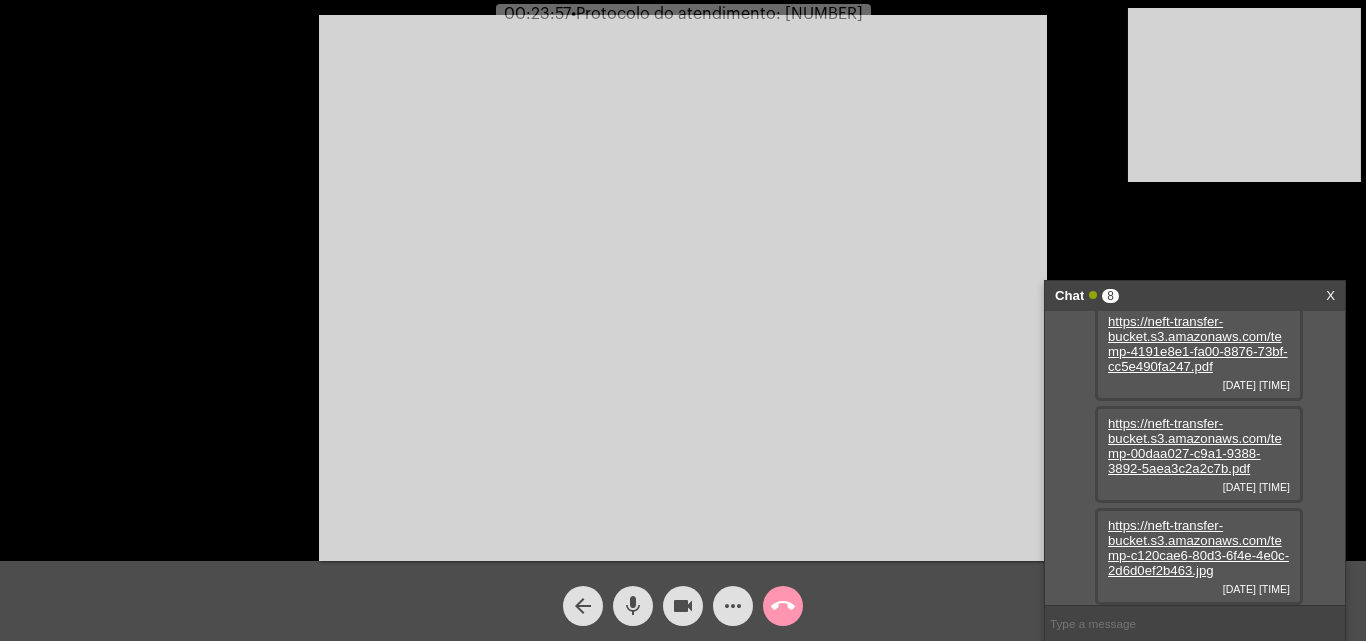 click on "mic" 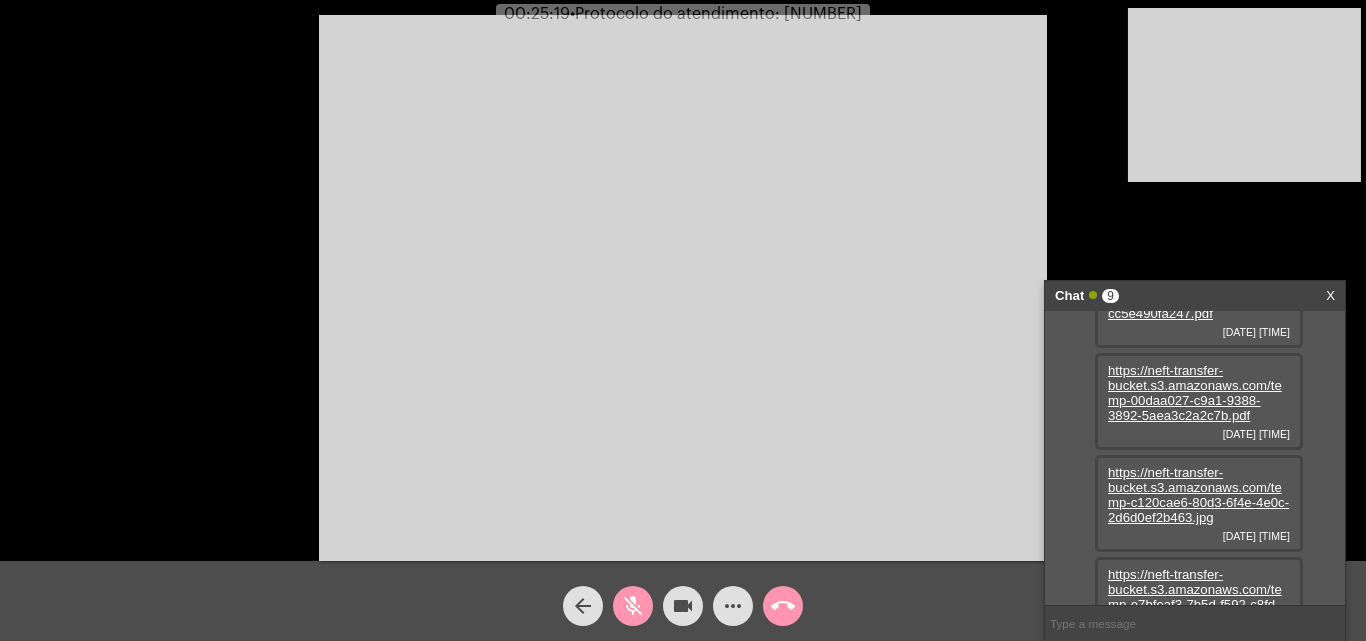 scroll, scrollTop: 629, scrollLeft: 0, axis: vertical 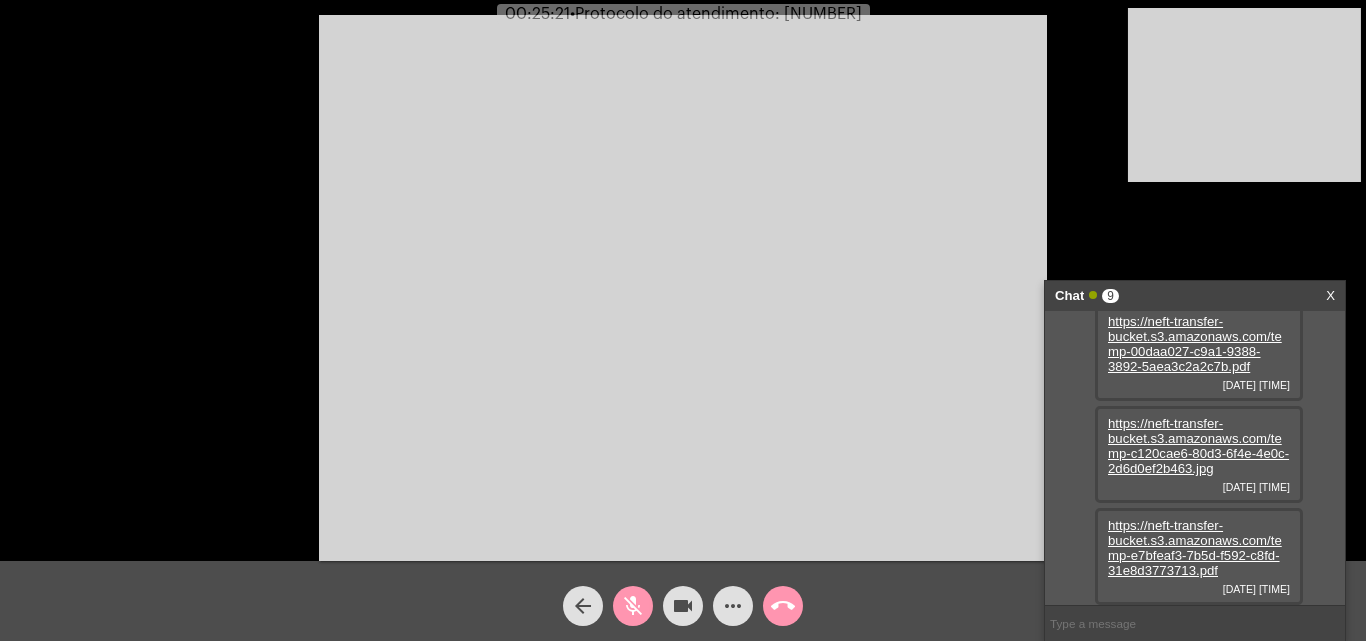 click on "https://neft-transfer-bucket.s3.amazonaws.com/temp-e7bfeaf3-7b5d-f592-c8fd-31e8d3773713.pdf" at bounding box center (1195, 548) 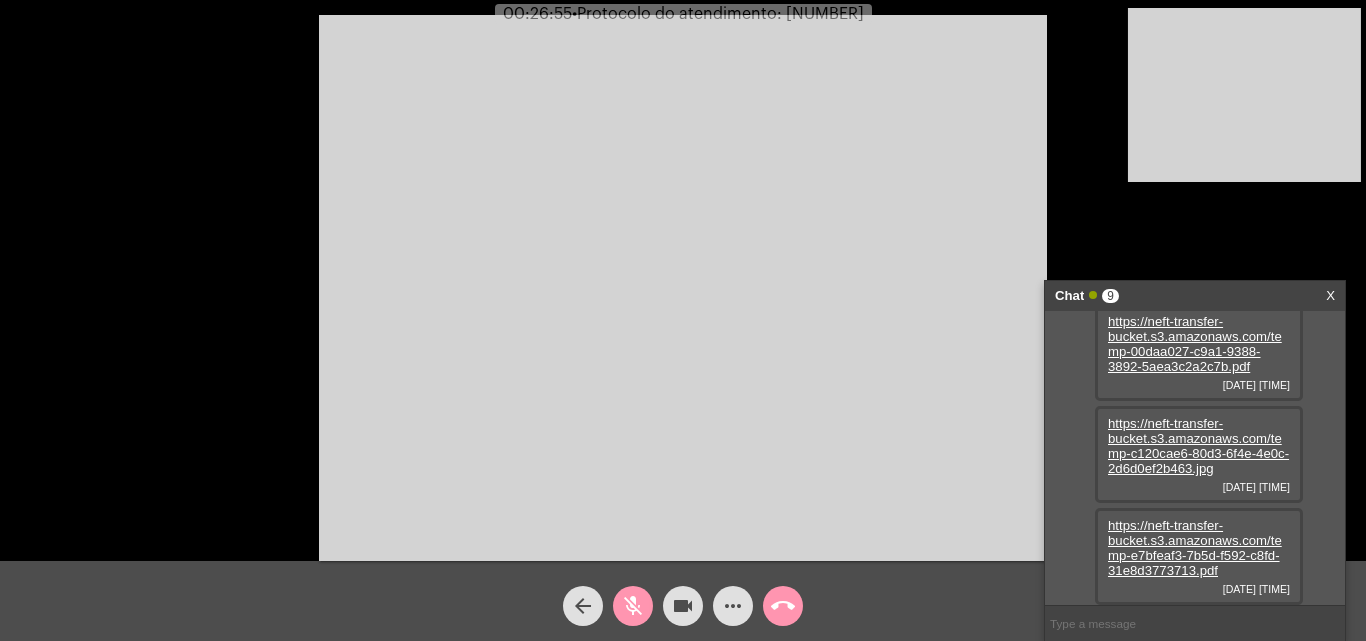 click at bounding box center [683, 288] 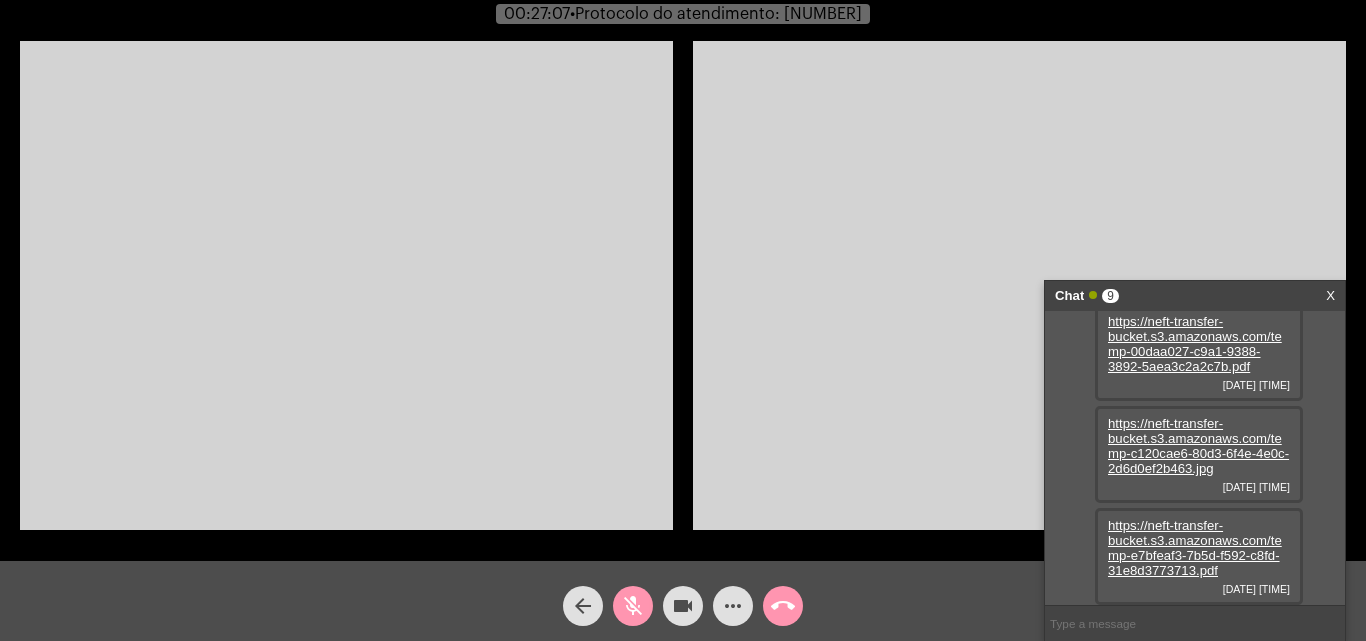 click on "videocam" 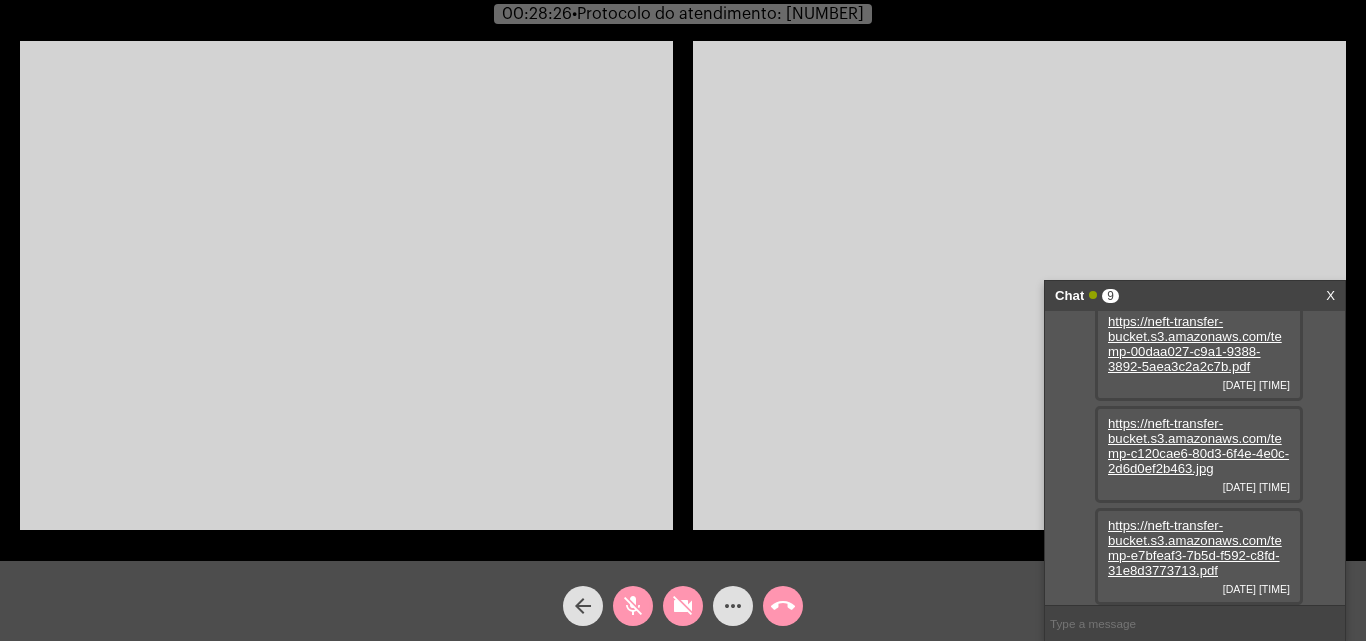 click on "mic_off" 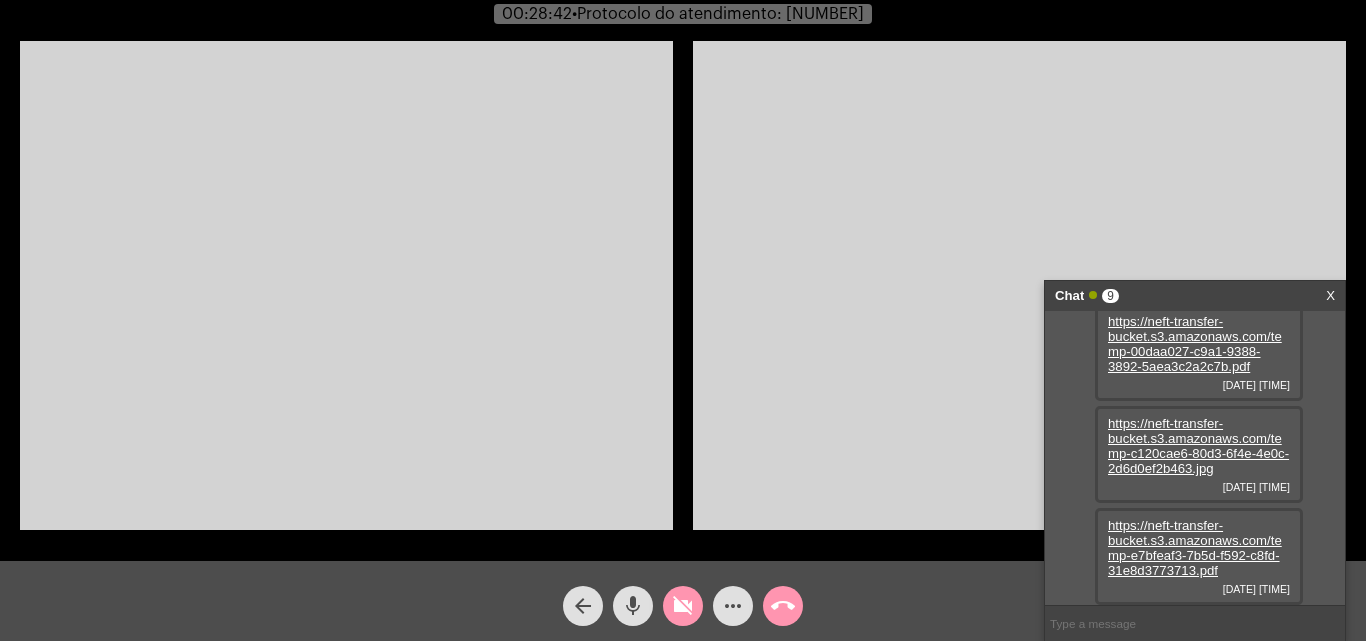 click on "mic" 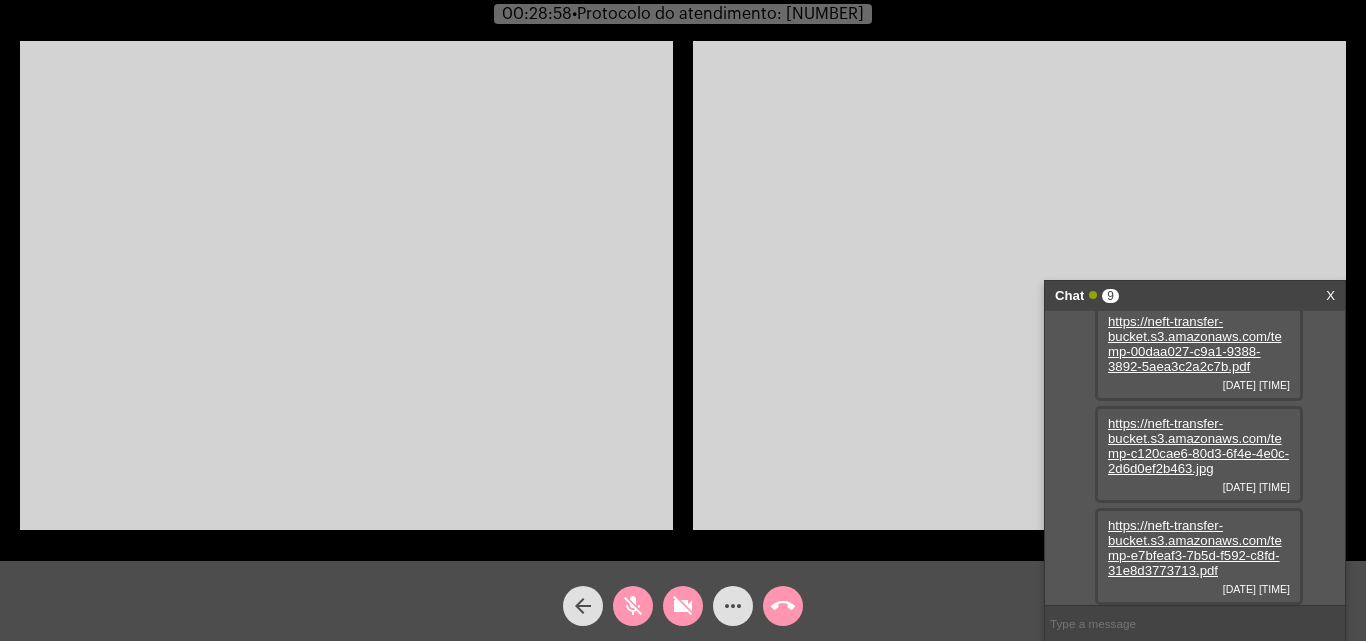 click on "mic_off" 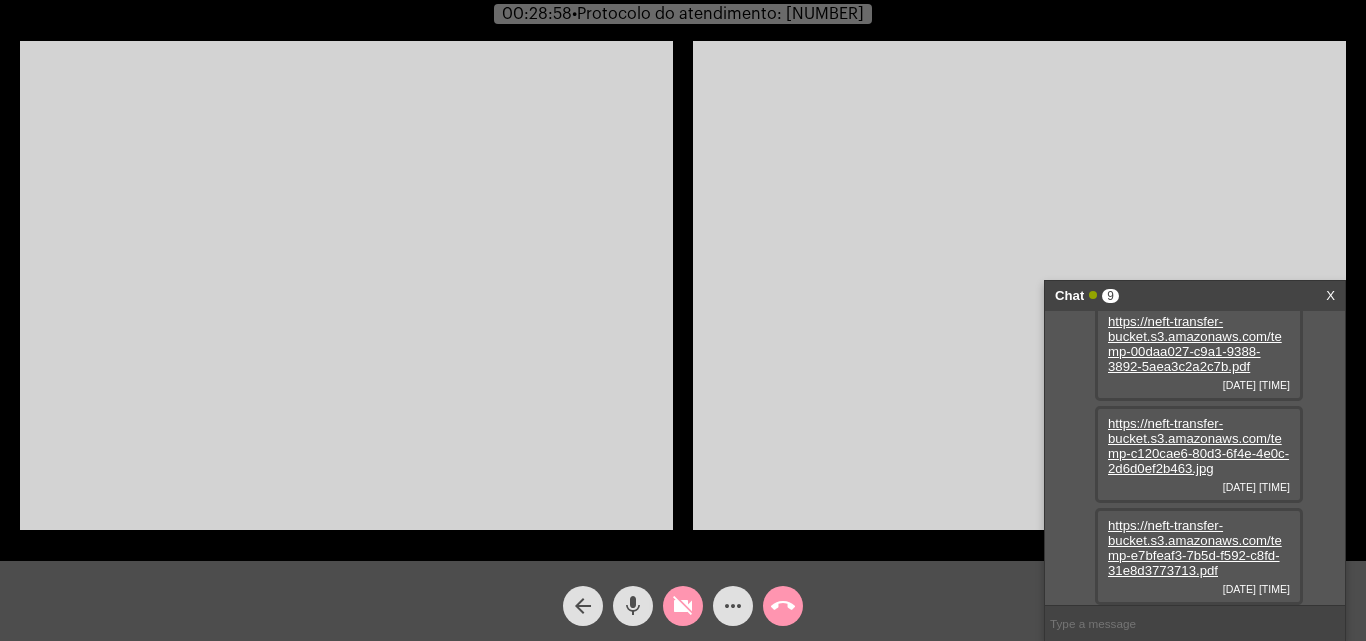 drag, startPoint x: 672, startPoint y: 599, endPoint x: 687, endPoint y: 473, distance: 126.88972 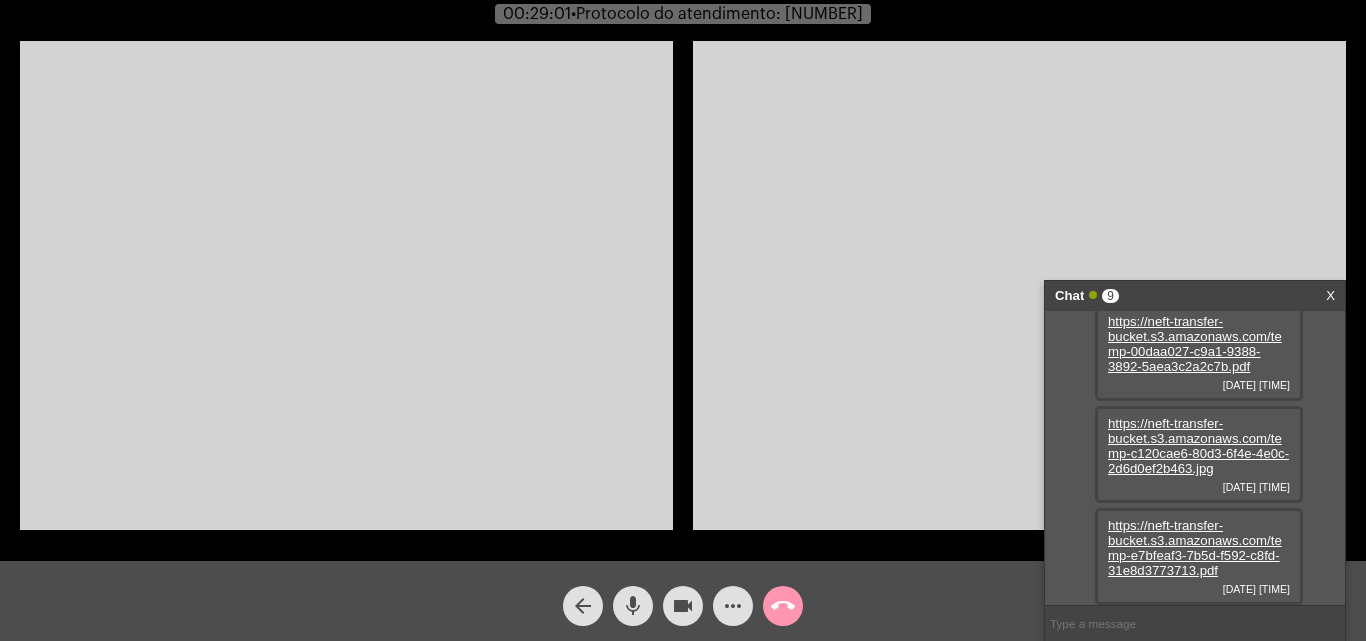 click at bounding box center (346, 285) 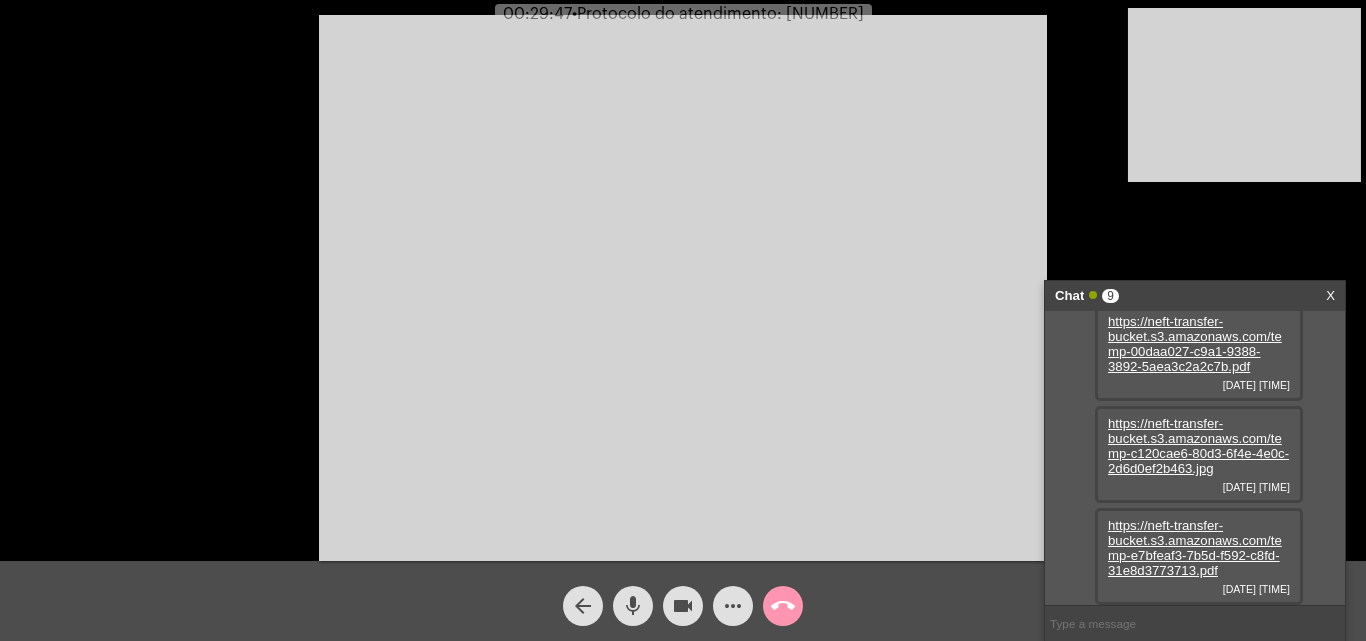 click on "mic" 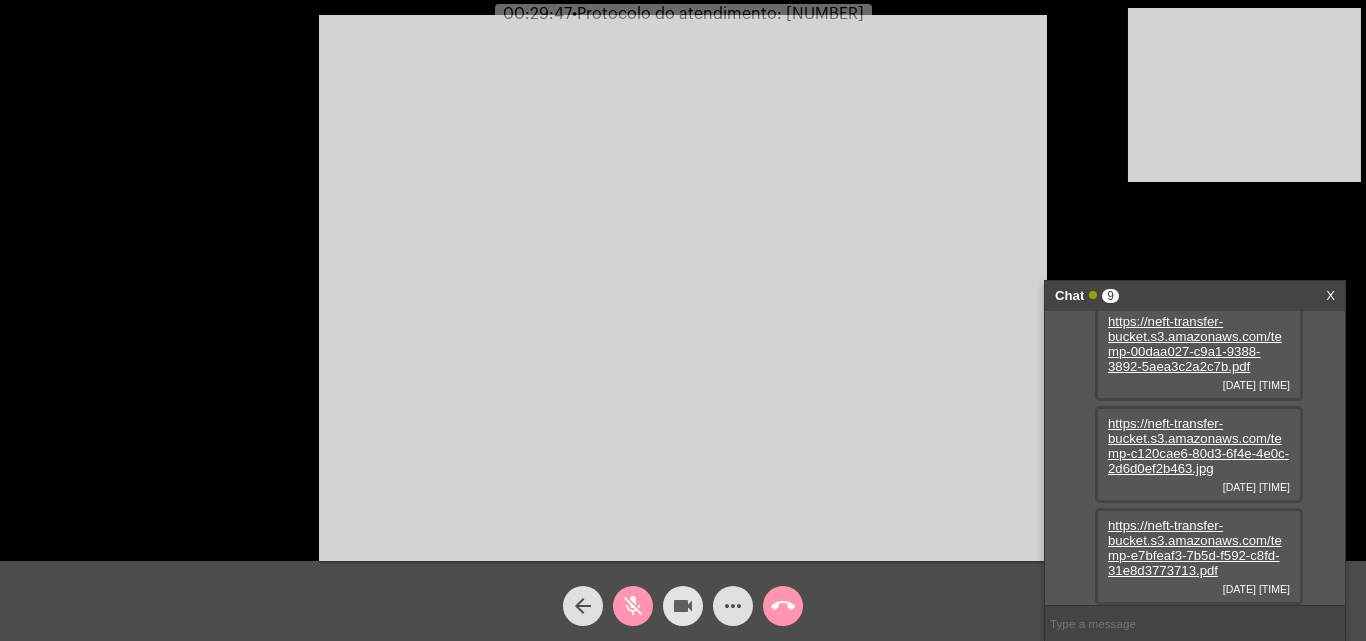 drag, startPoint x: 683, startPoint y: 603, endPoint x: 801, endPoint y: 31, distance: 584.0445 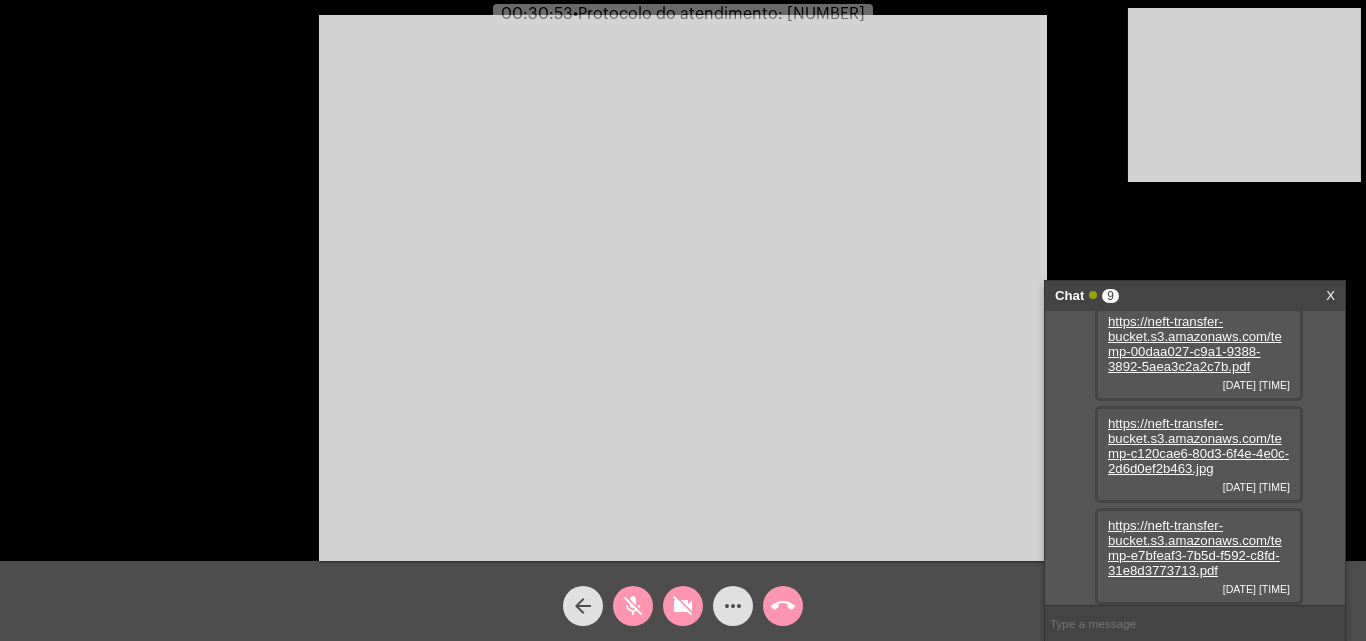drag, startPoint x: 634, startPoint y: 608, endPoint x: 653, endPoint y: 608, distance: 19 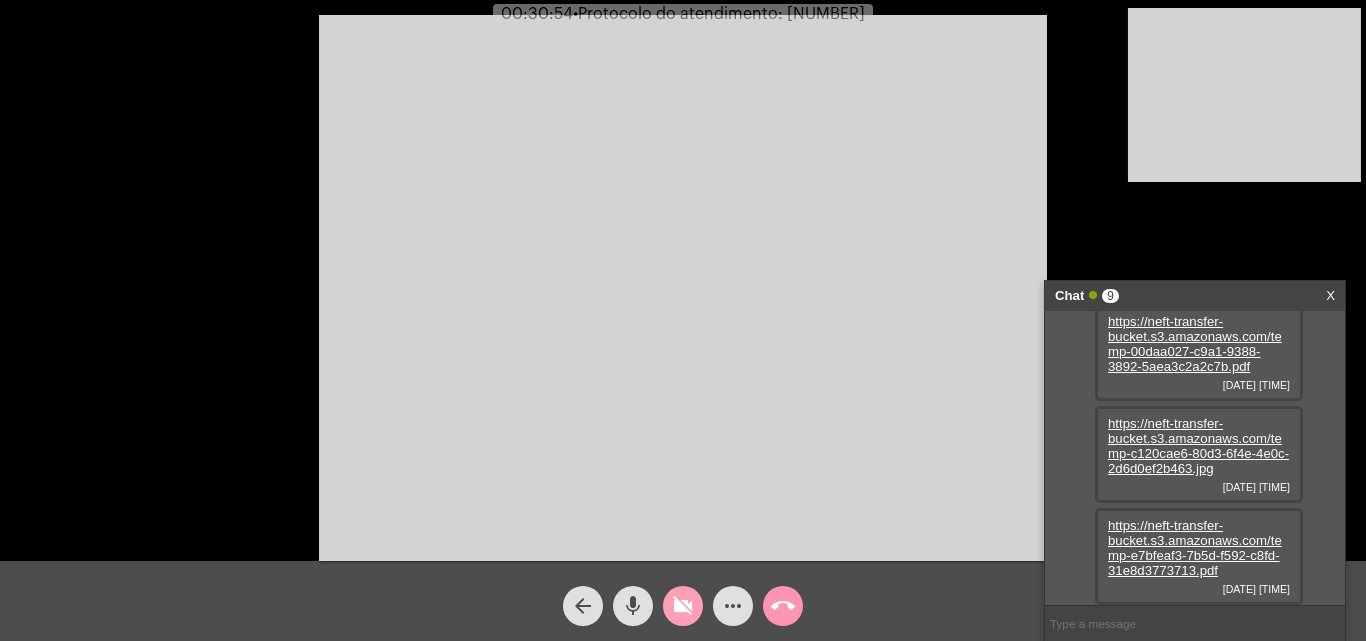 click on "videocam_off" 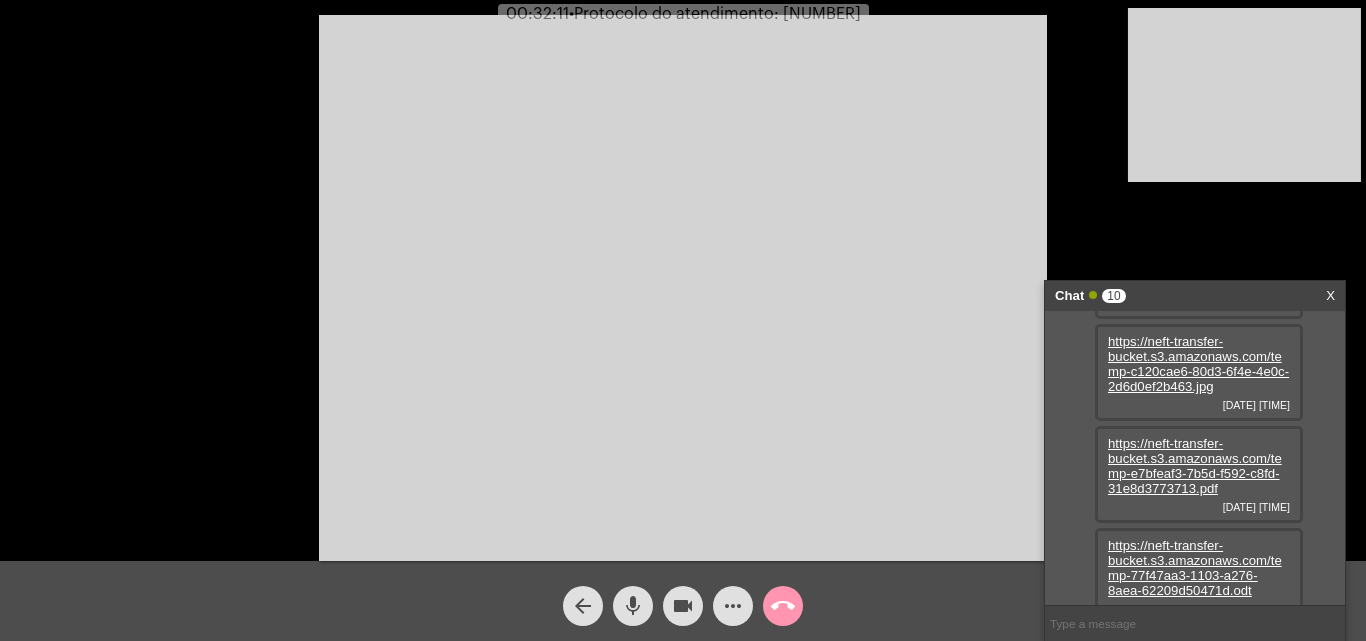 scroll, scrollTop: 731, scrollLeft: 0, axis: vertical 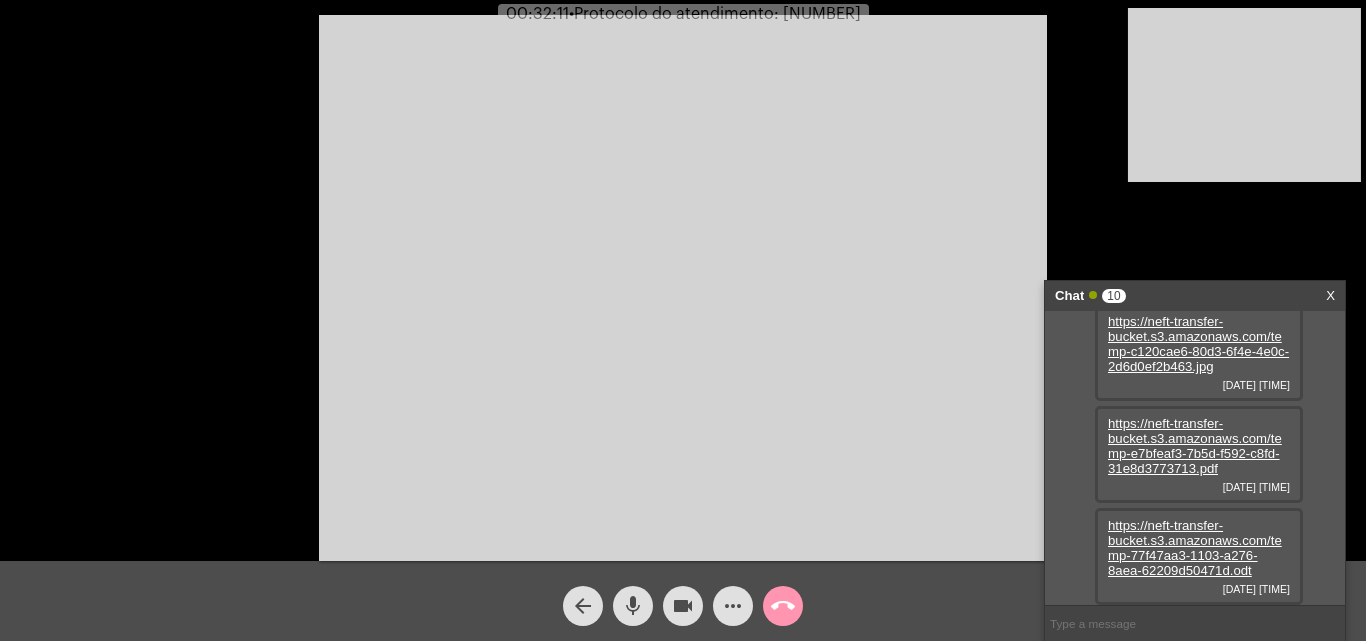 click on "https://neft-transfer-bucket.s3.amazonaws.com/temp-77f47aa3-1103-a276-8aea-62209d50471d.odt" at bounding box center [1195, 548] 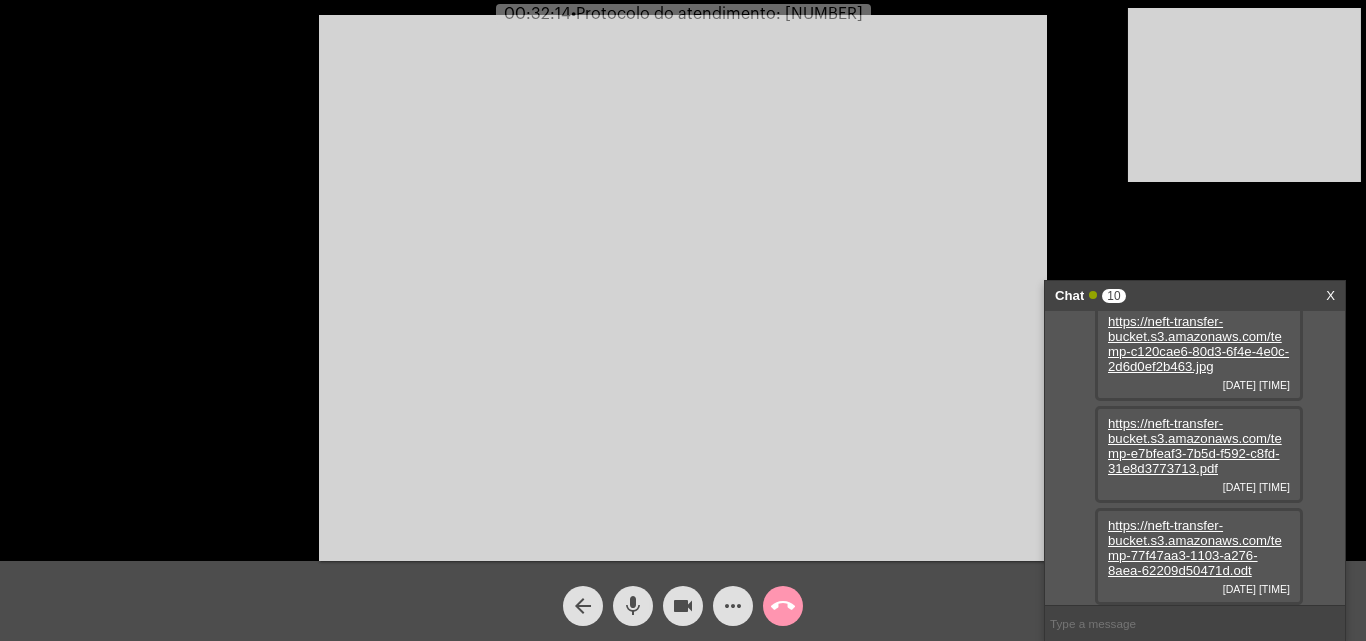 drag, startPoint x: 628, startPoint y: 599, endPoint x: 702, endPoint y: 599, distance: 74 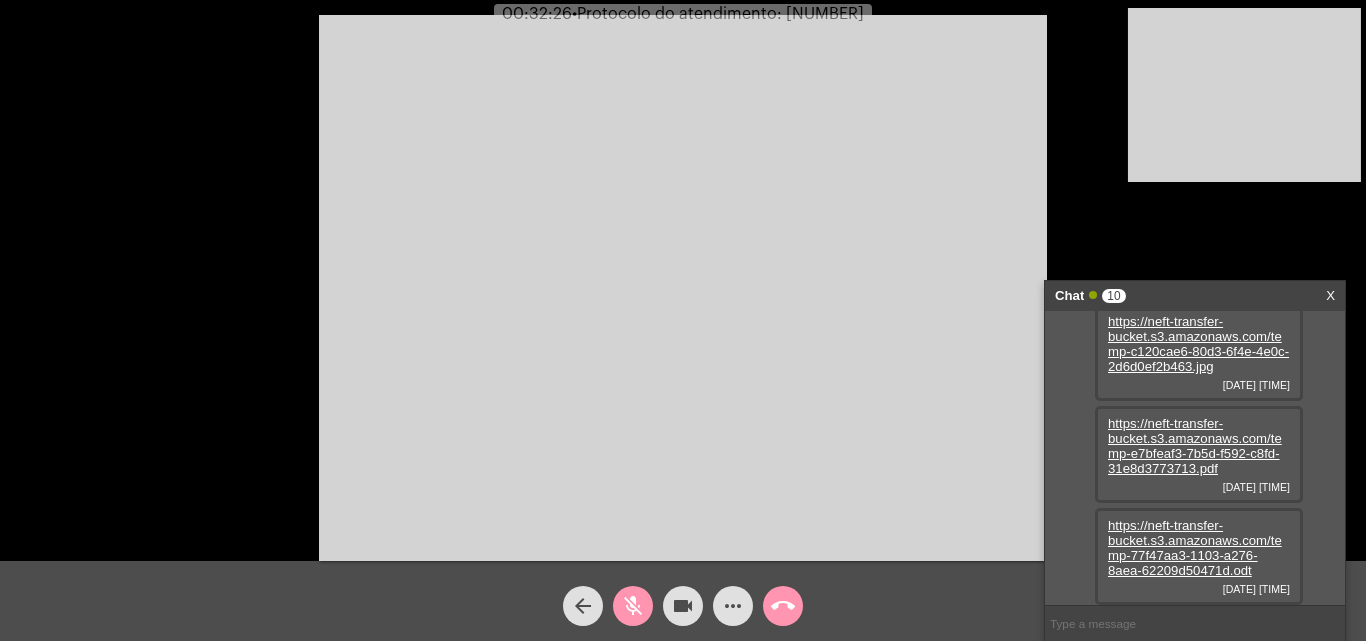 click on "mic_off" 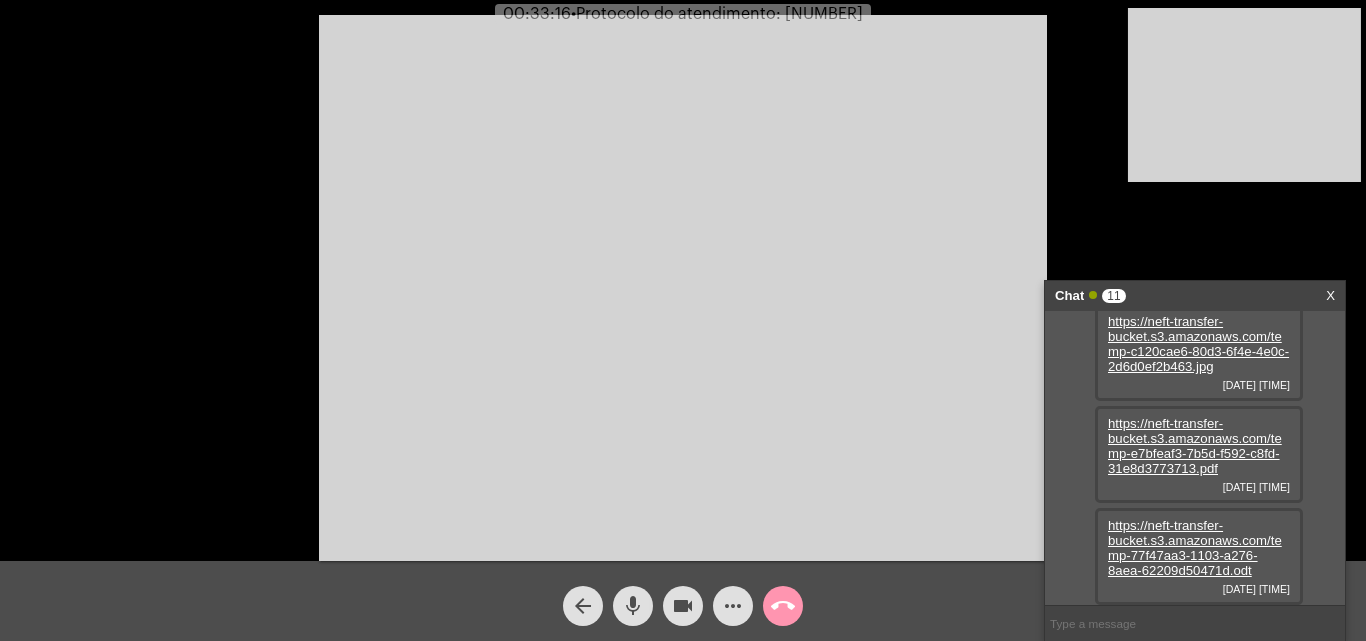 scroll, scrollTop: 833, scrollLeft: 0, axis: vertical 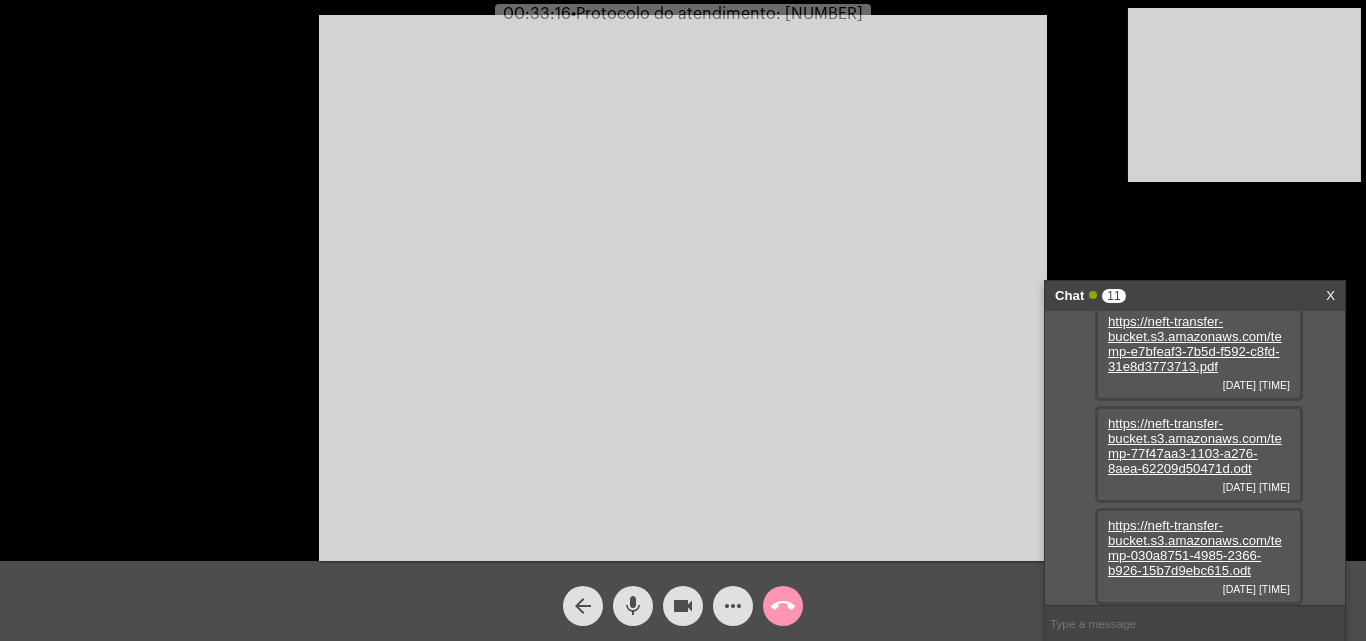 click on "https://neft-transfer-bucket.s3.amazonaws.com/temp-030a8751-4985-2366-b926-15b7d9ebc615.odt" at bounding box center [1195, 548] 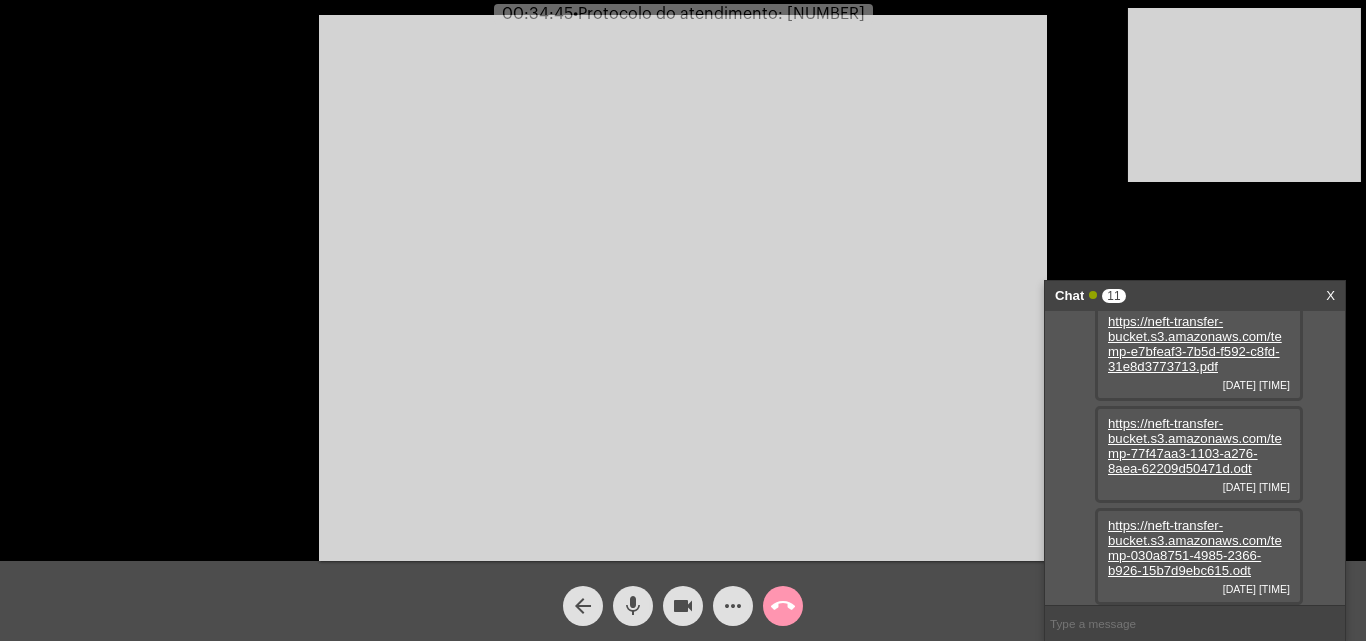 click on "mic" 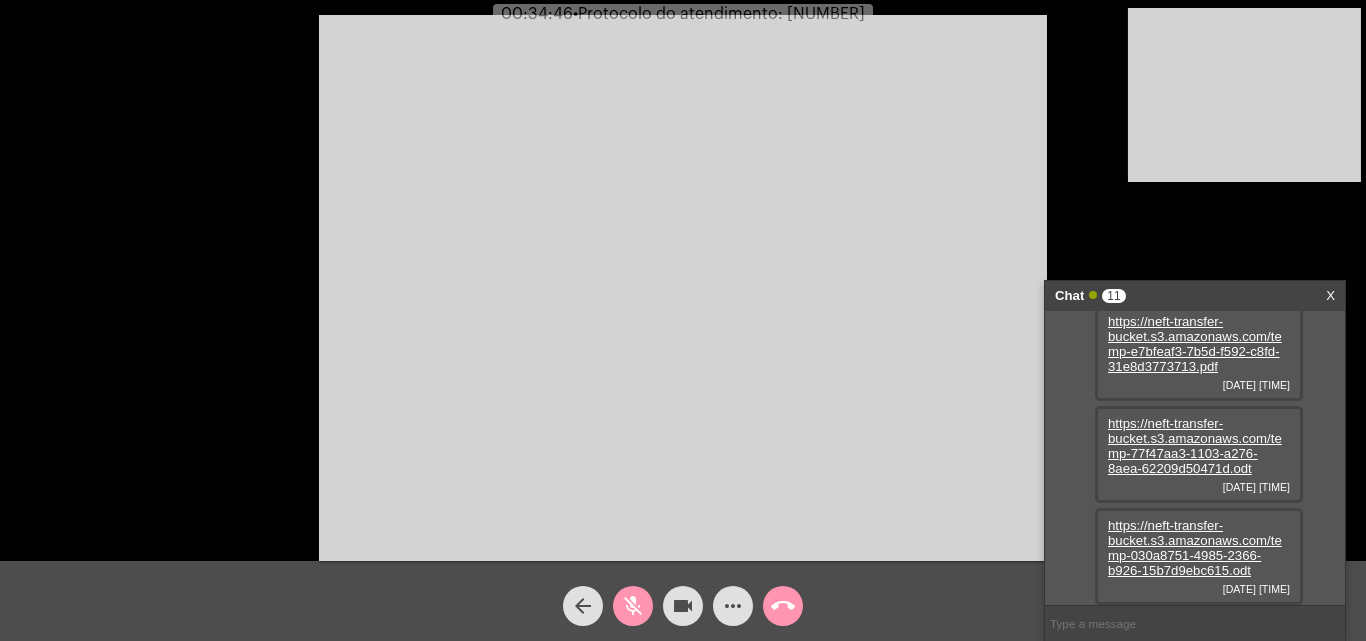 click on "videocam" 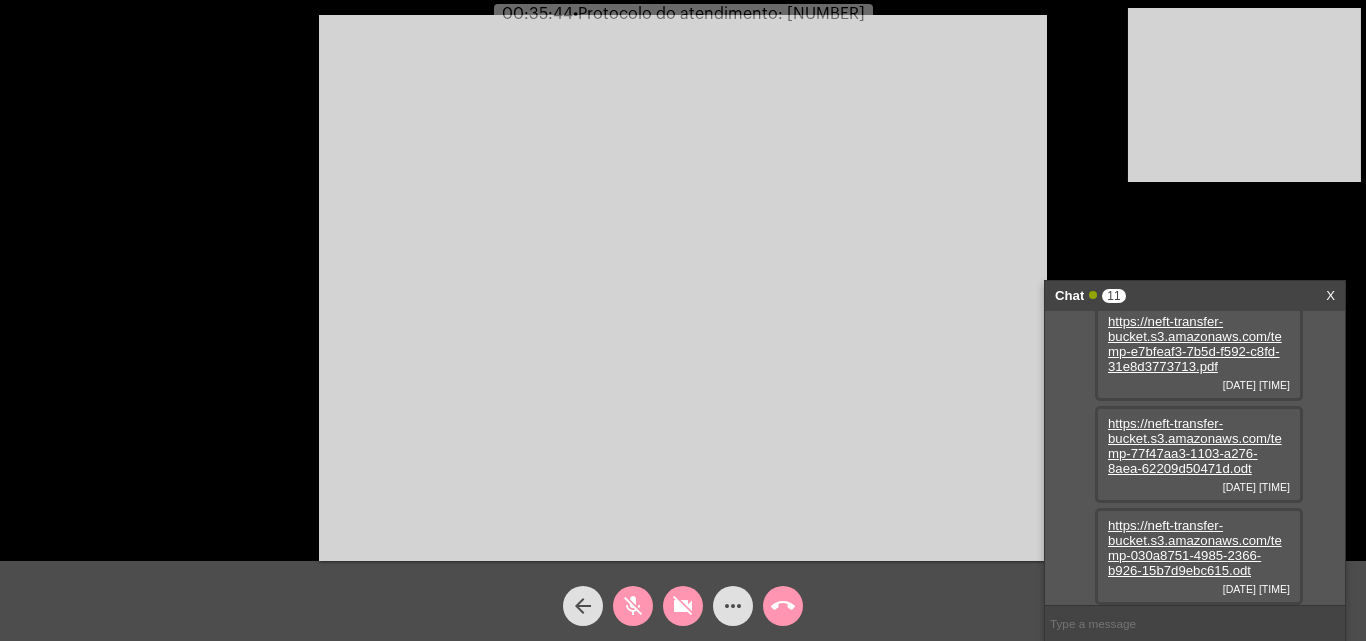click on "videocam_off" 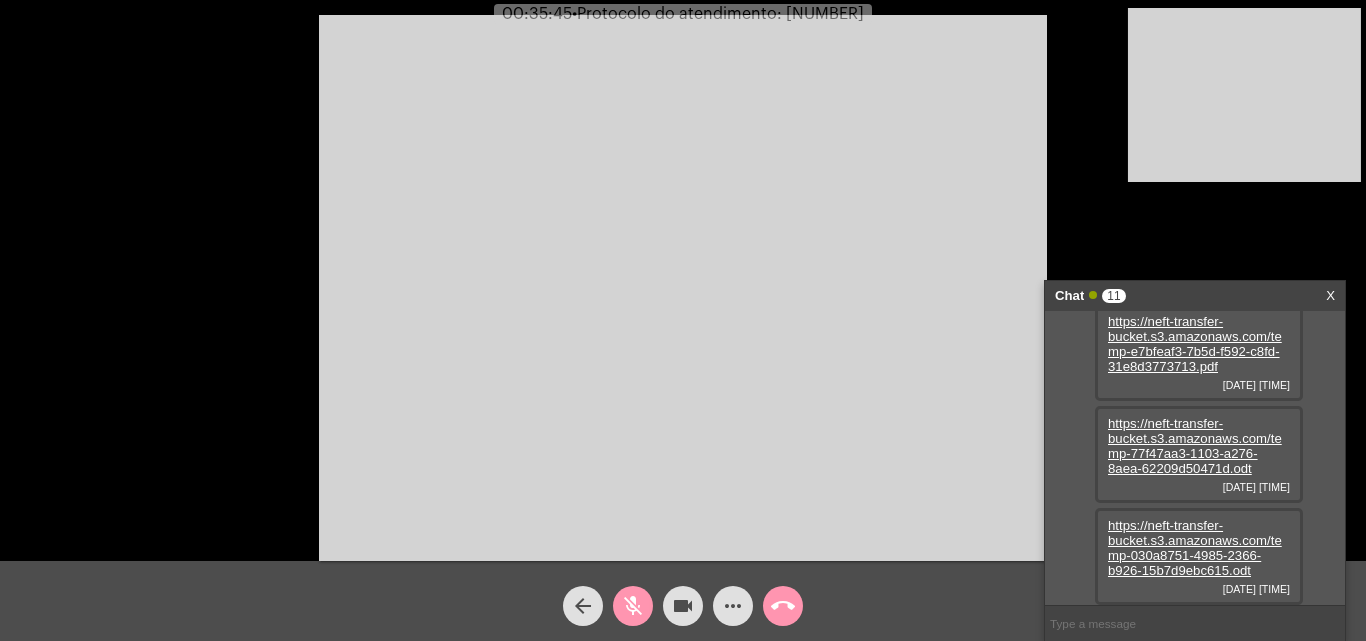 click on "mic_off" 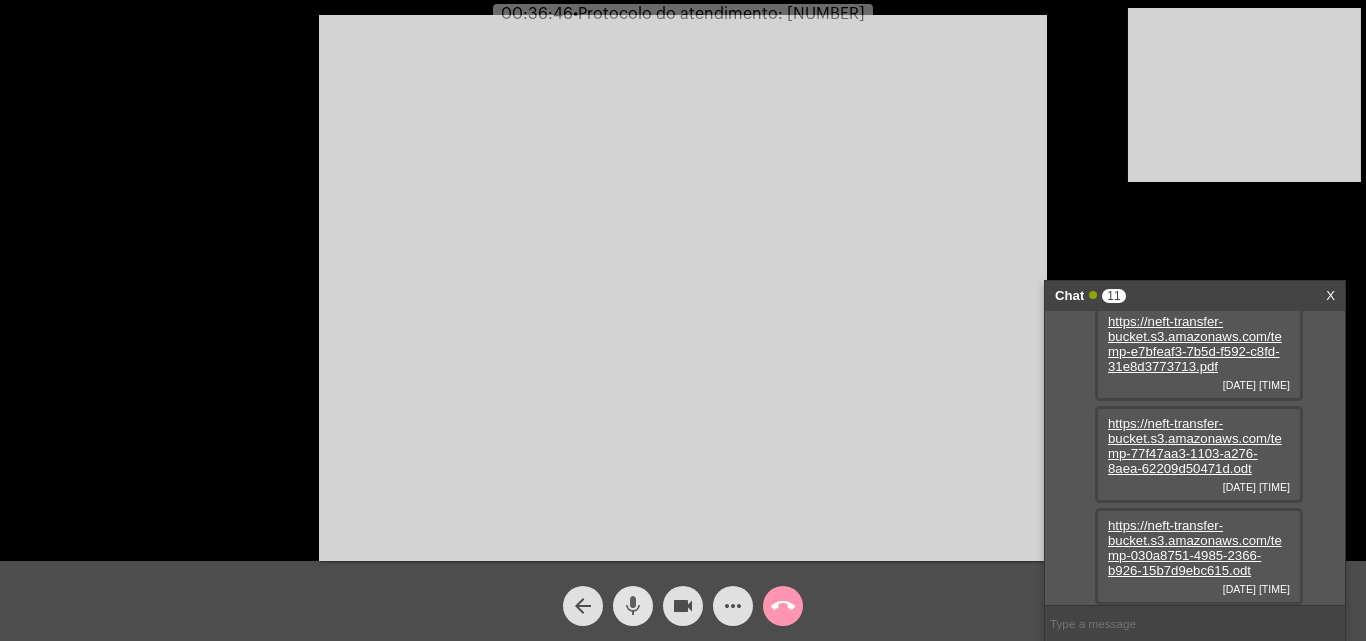 click on "mic" 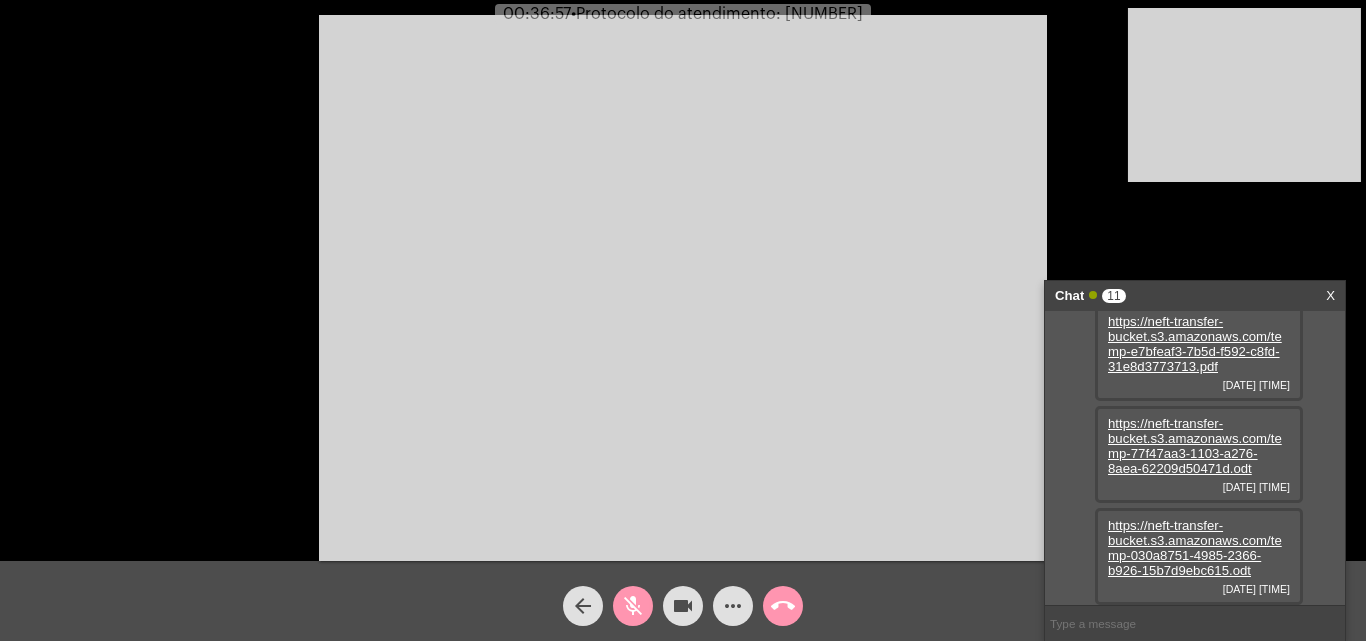 click on "mic_off" 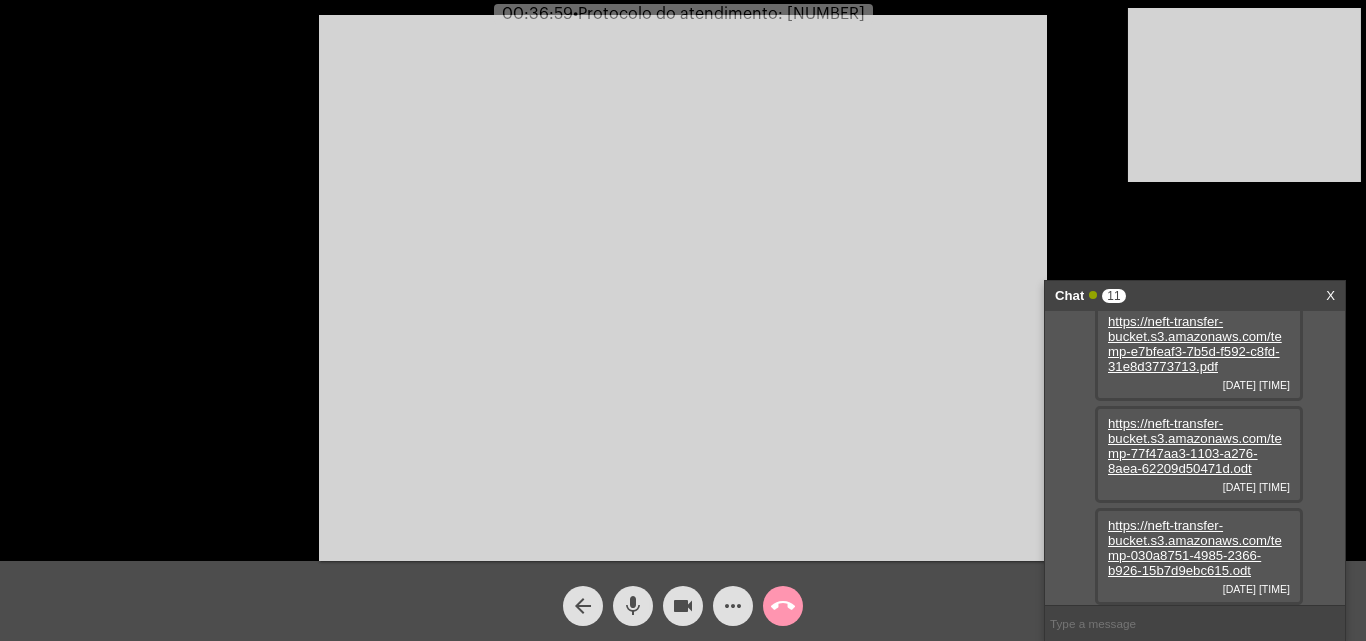 click on "mic" 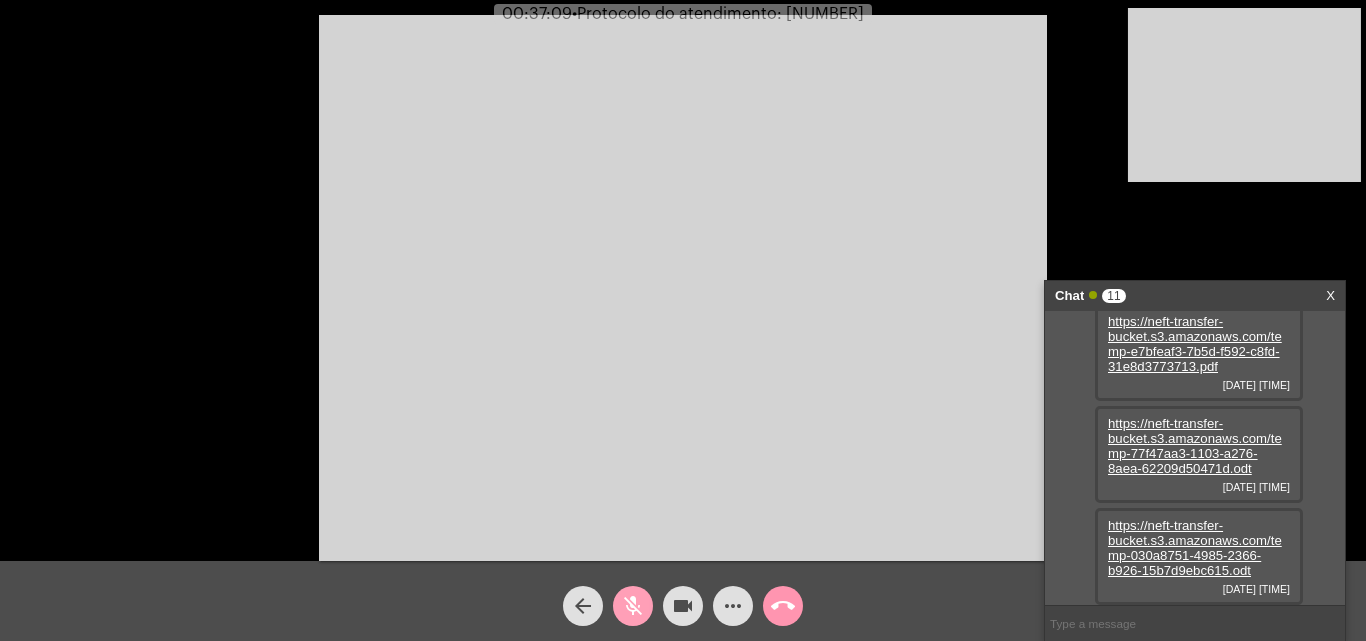click on "mic_off" 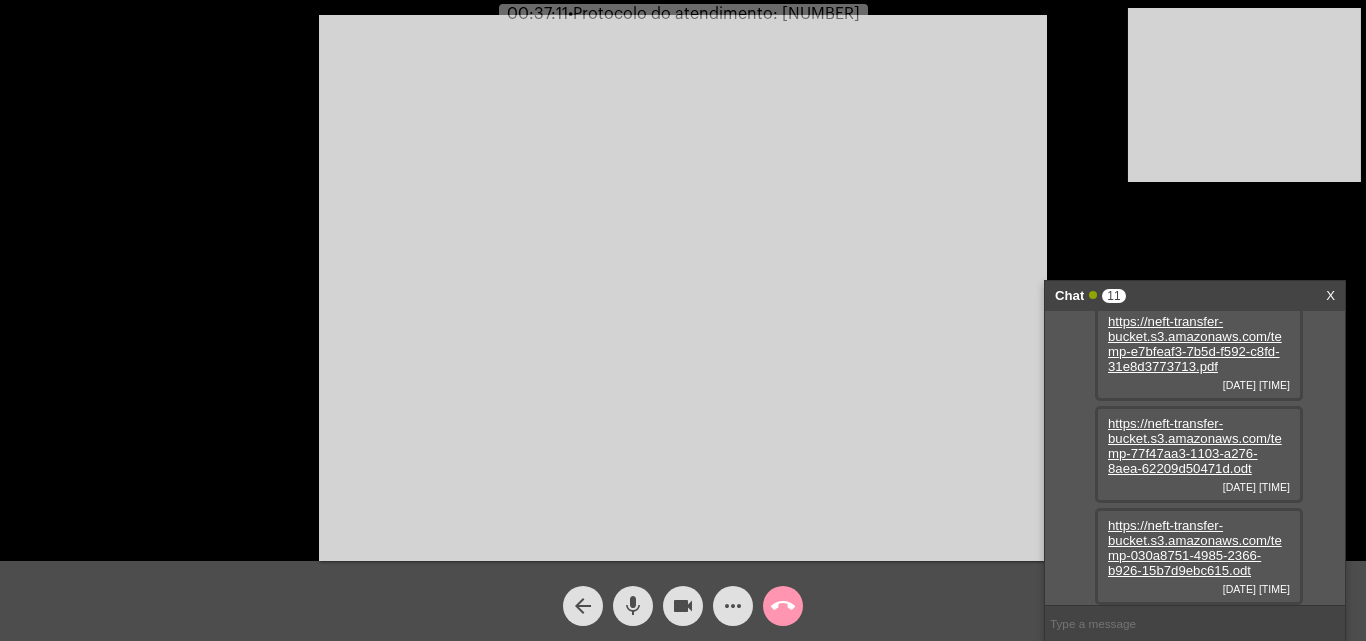 click at bounding box center (1195, 623) 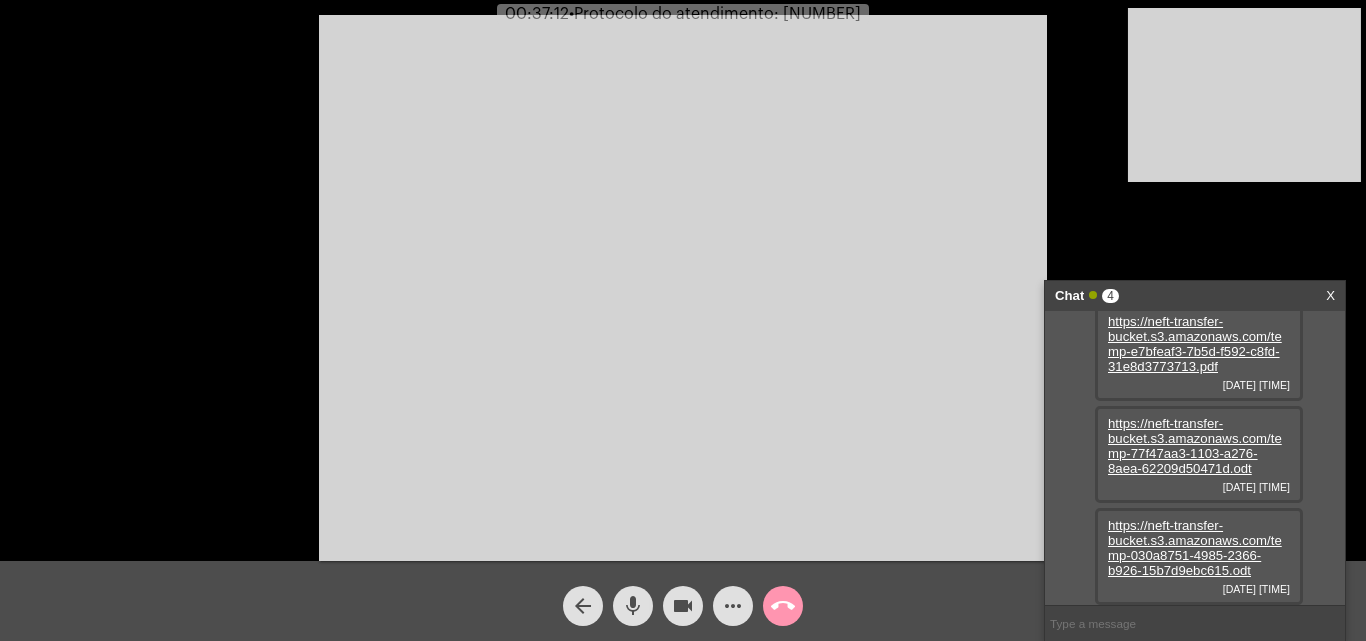 paste on "[NUMBER]" 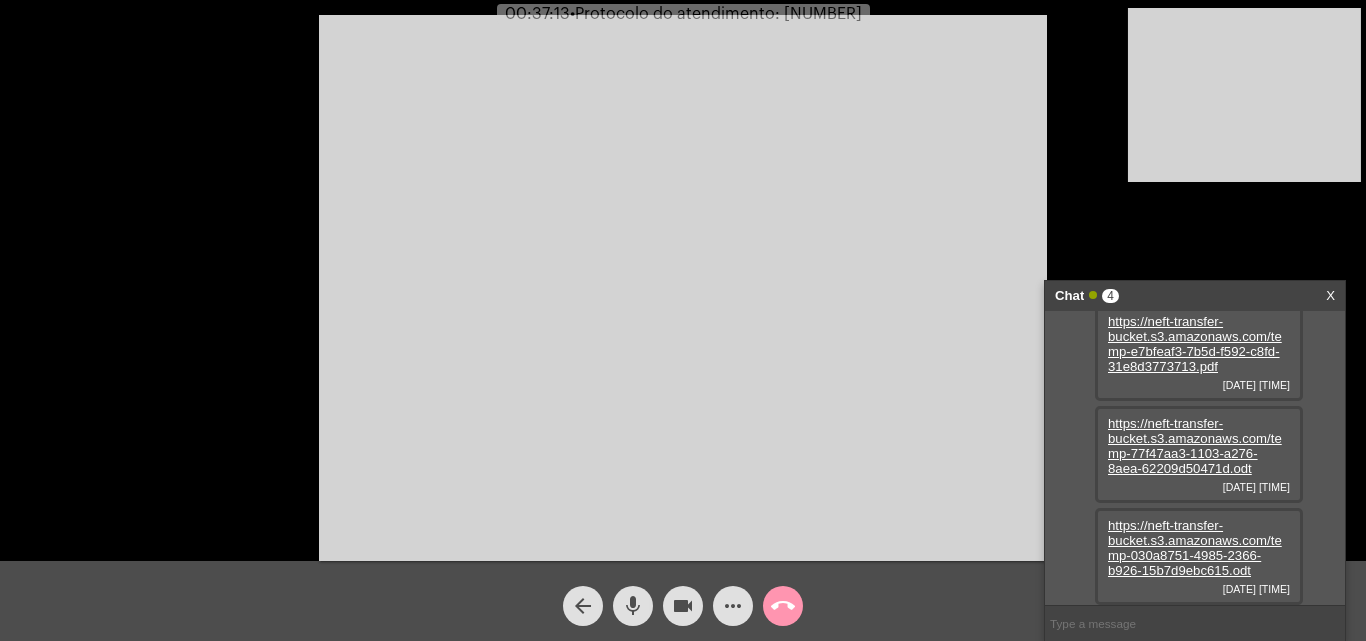 scroll, scrollTop: 890, scrollLeft: 0, axis: vertical 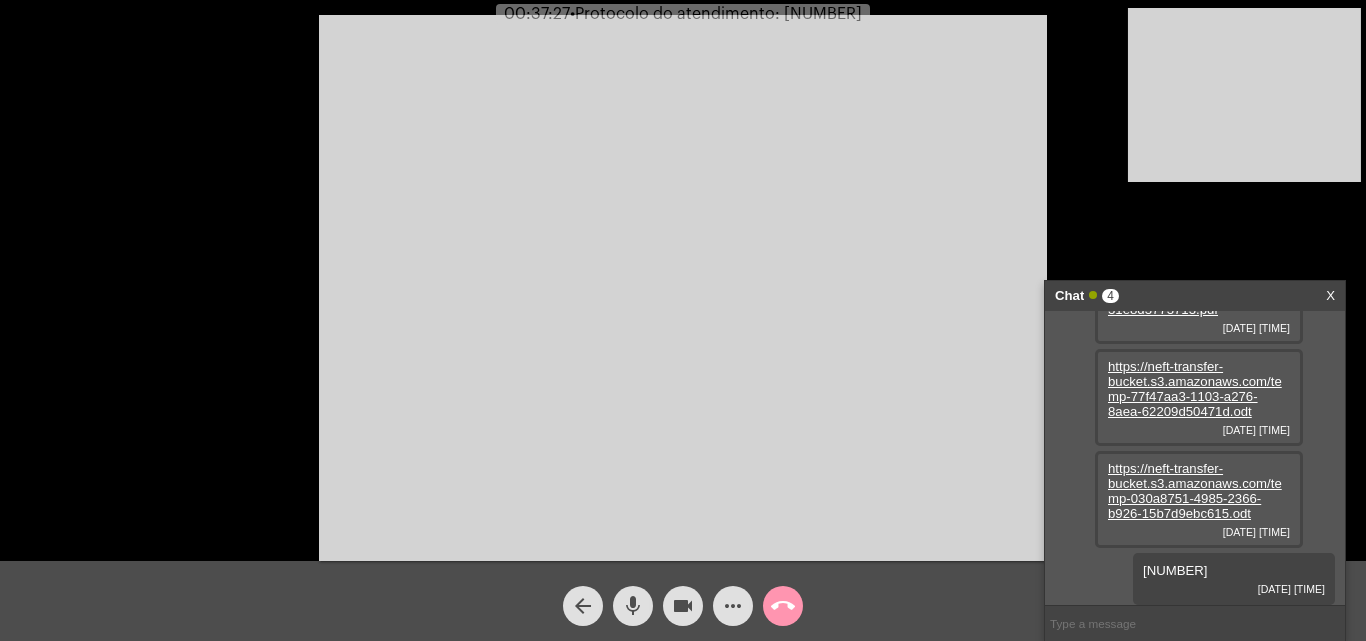 click on "mic" 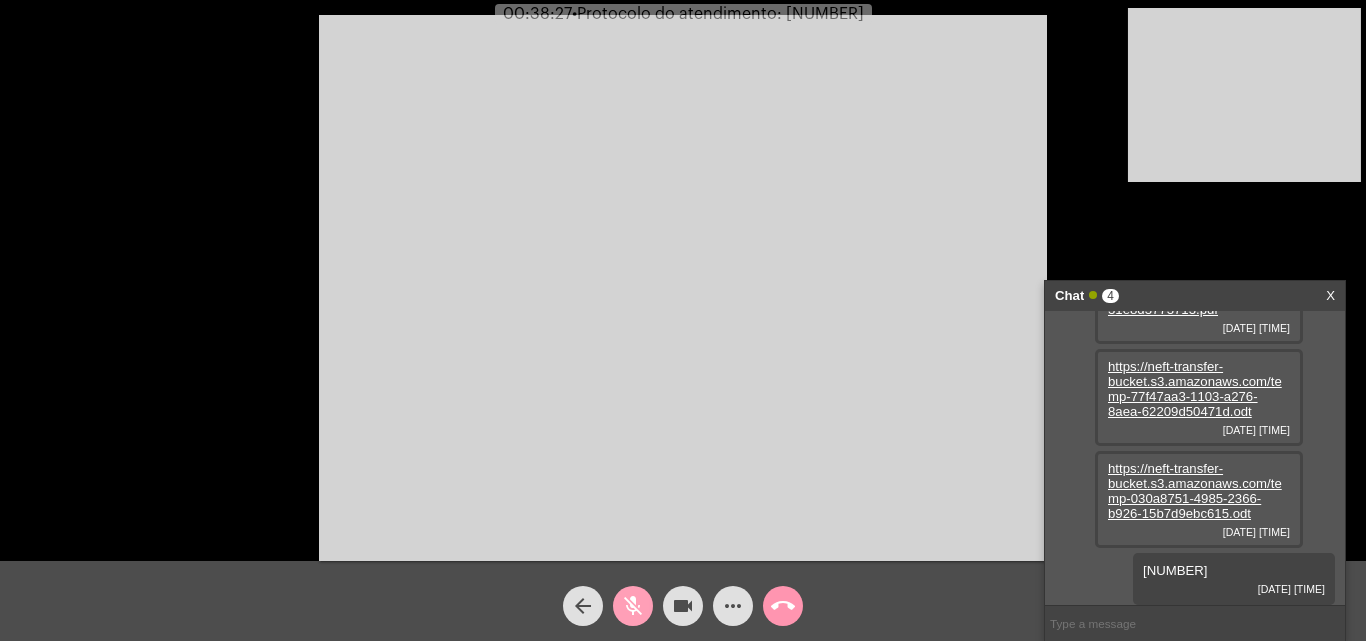drag, startPoint x: 623, startPoint y: 592, endPoint x: 628, endPoint y: 604, distance: 13 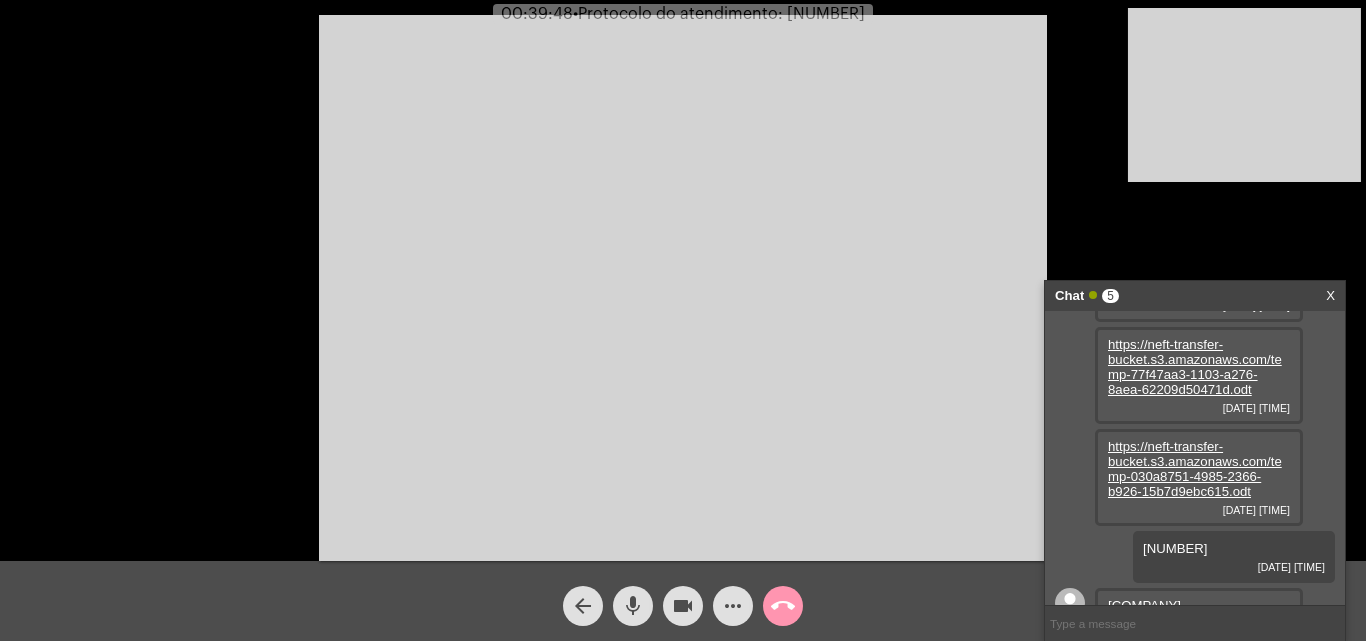 scroll, scrollTop: 947, scrollLeft: 0, axis: vertical 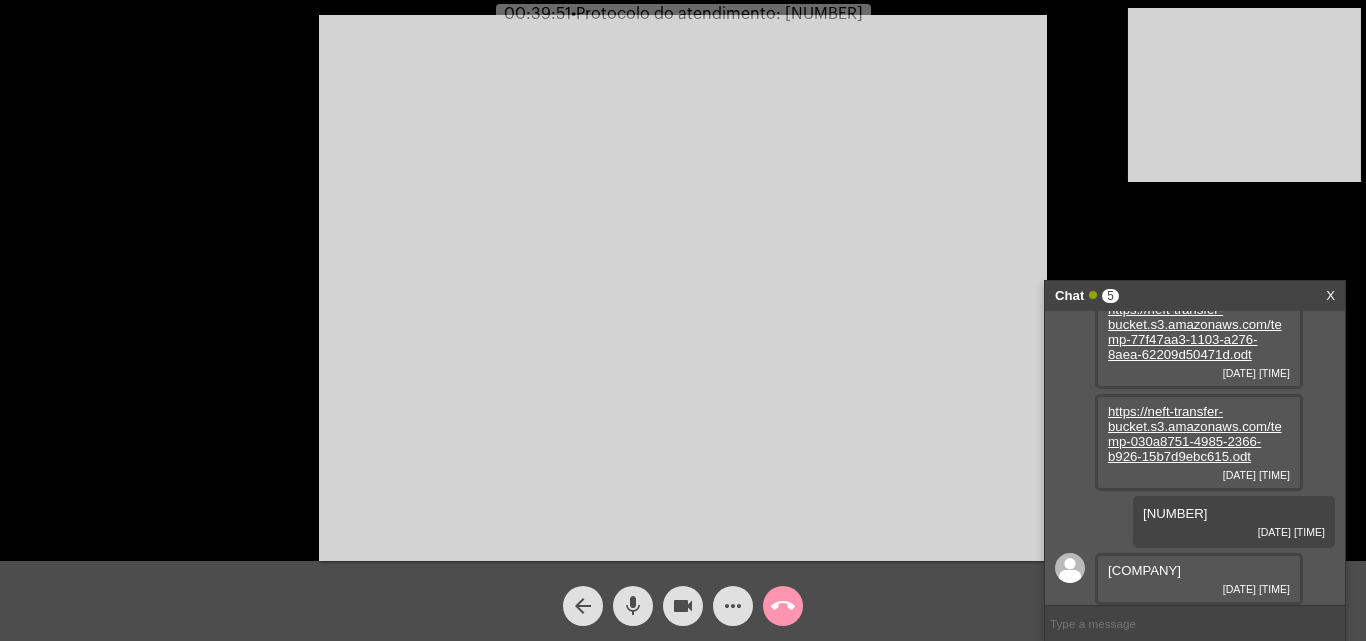 drag, startPoint x: 1108, startPoint y: 568, endPoint x: 1273, endPoint y: 577, distance: 165.24527 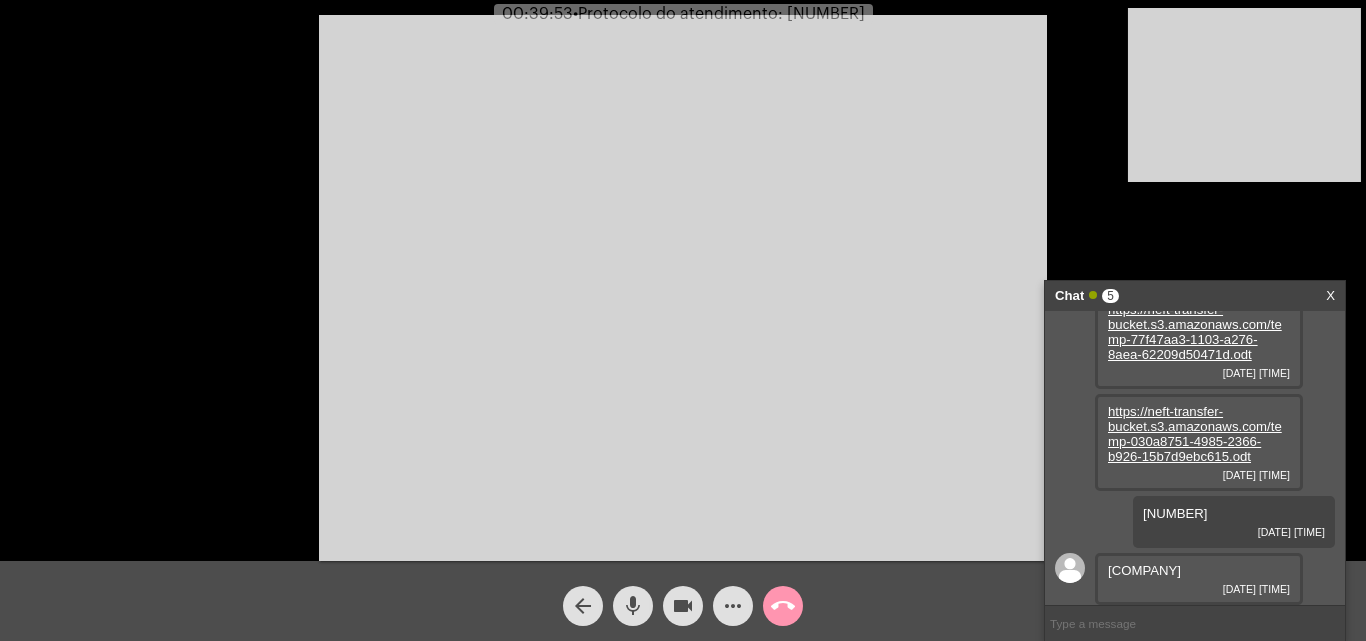 copy on "[COMPANY]" 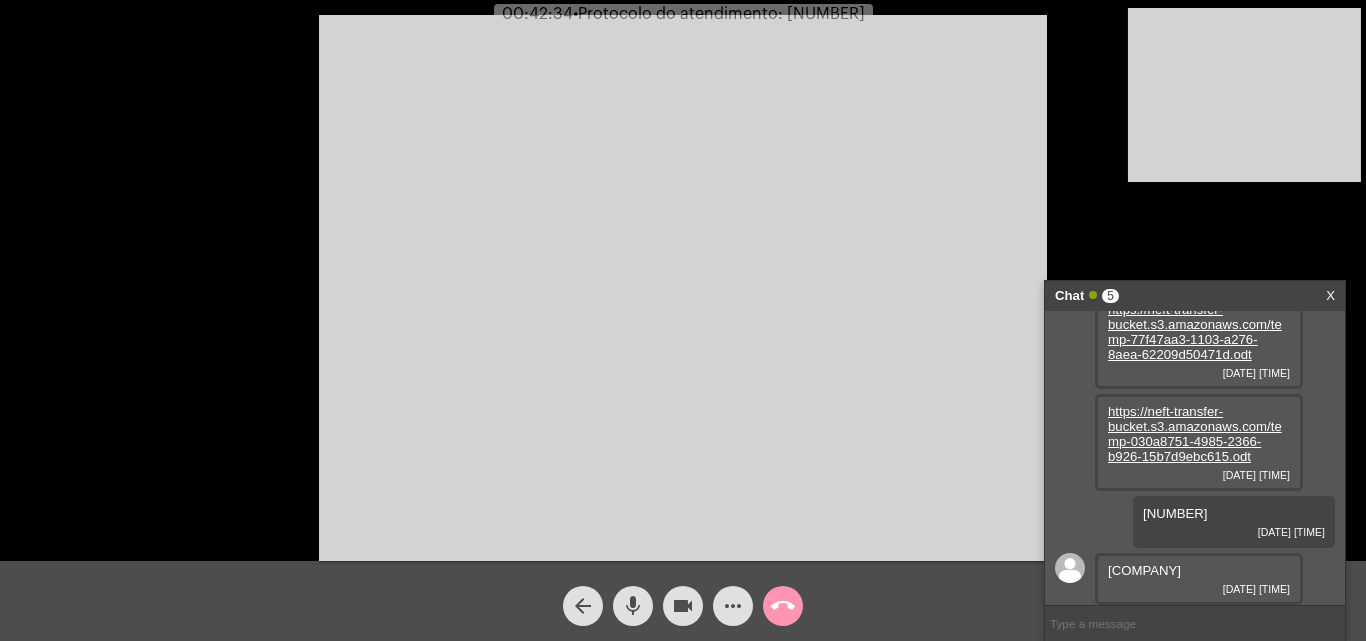 click on "more_horiz" 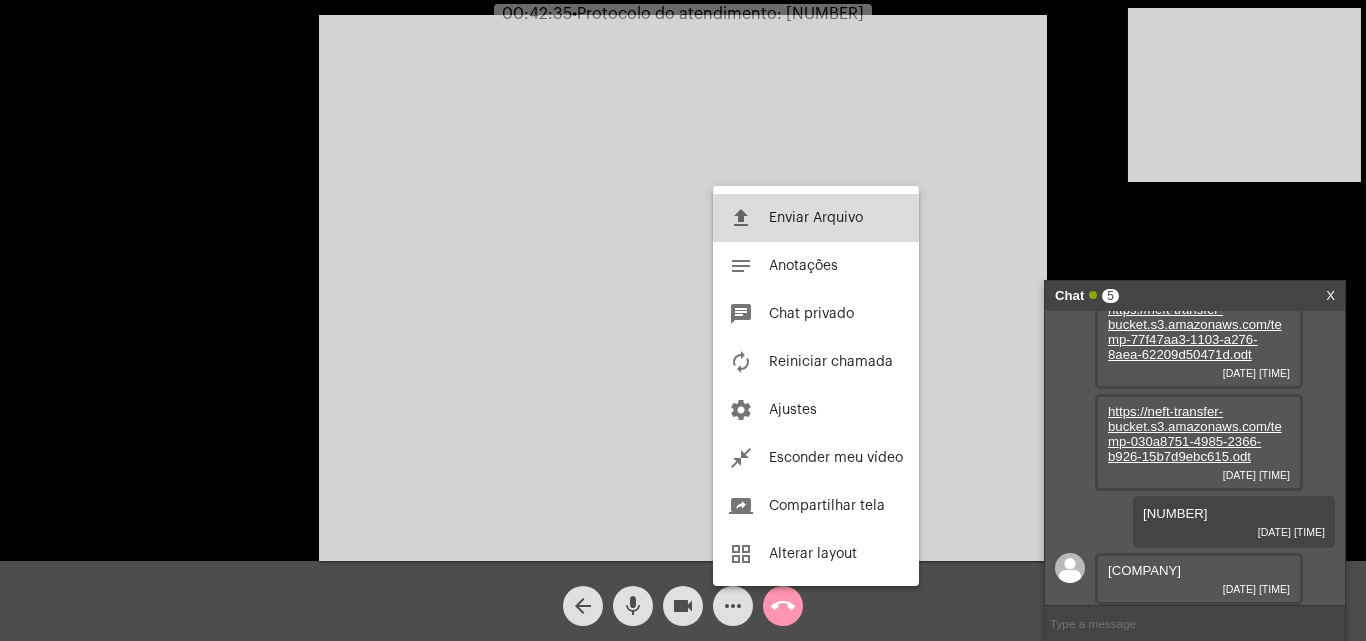 click on "Enviar Arquivo" at bounding box center (816, 218) 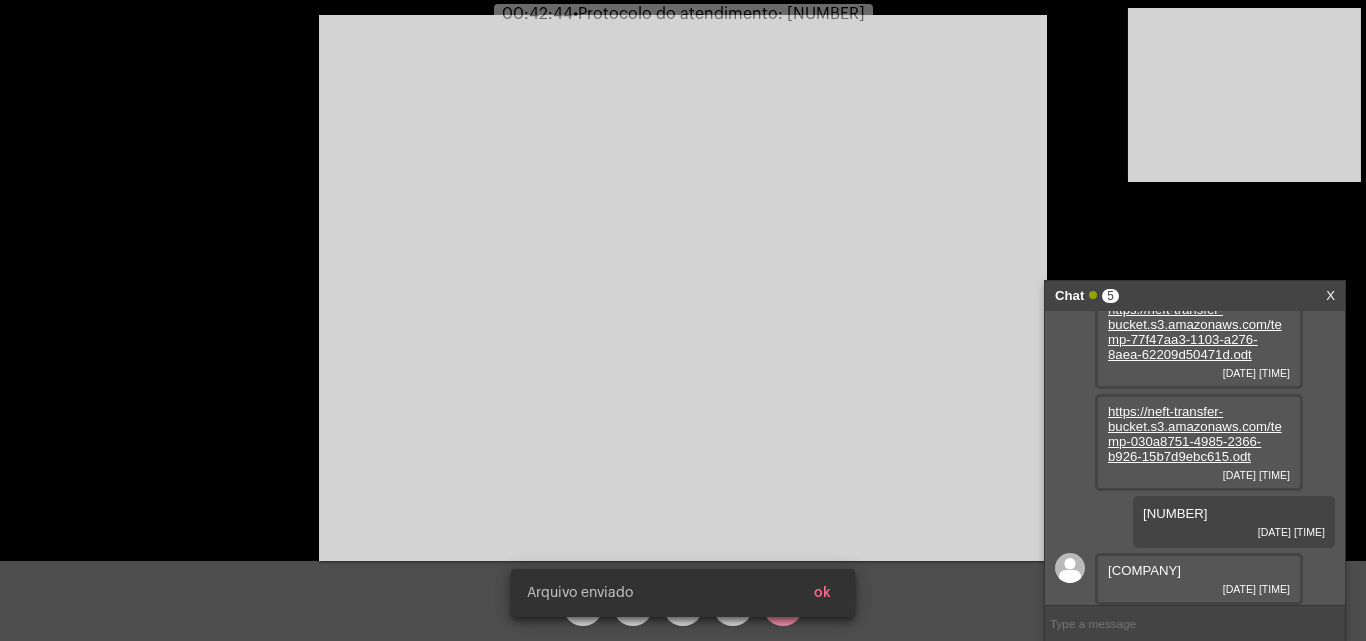 scroll, scrollTop: 1049, scrollLeft: 0, axis: vertical 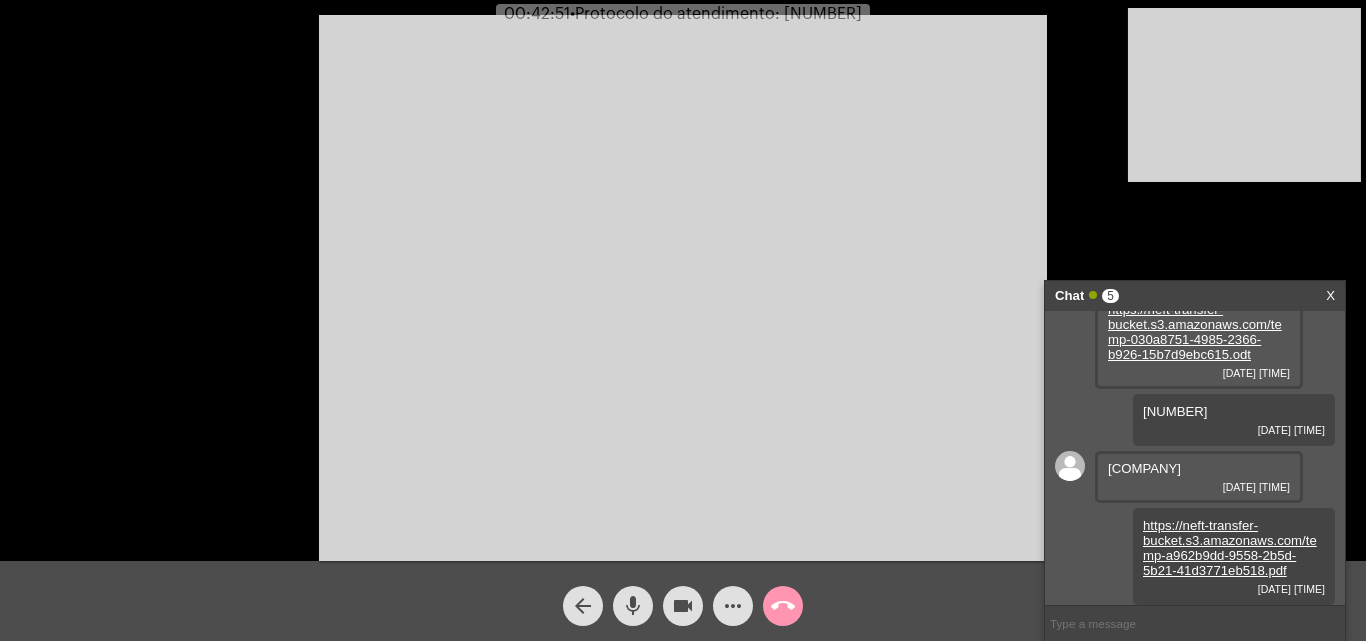 click on "https://neft-transfer-bucket.s3.amazonaws.com/temp-3d2a8b89-f136-579a-edea-2a3a5528e8bf.pdf [DATE] [TIME] https://neft-transfer-bucket.s3.amazonaws.com/temp-cdcdee1d-a2e8-6de5-bb90-3b9b551a353c.jpg [DATE] [TIME] https://neft-transfer-bucket.s3.amazonaws.com/temp-dc7fa20a-f1d2-3d7e-74c3-0c99af0d7fea.jpg [DATE] [TIME] https://neft-transfer-bucket.s3.amazonaws.com/temp-9df9ffc0-baac-5cfd-4ae6-a277c8fd4480.pdf [DATE] [TIME] https://neft-transfer-bucket.s3.amazonaws.com/temp-d1966801-9eca-1b24-8b71-093696843c2f.pdf [DATE] [TIME] https://neft-transfer-bucket.s3.amazonaws.com/temp-4191e8e1-fa00-8876-73bf-cc5e490fa247.pdf [DATE] [TIME] https://neft-transfer-bucket.s3.amazonaws.com/temp-00daa027-c9a1-9388-3892-5aea3c2a2c7b.pdf [DATE] [TIME] https://neft-transfer-bucket.s3.amazonaws.com/temp-c120cae6-80d3-6f4e-4e0c-2d6d0ef2b463.jpg [DATE] [TIME] https://neft-transfer-bucket.s3.amazonaws.com/temp-e7bfeaf3-7b5d-f592-c8fd-31e8d3773713.pdf [DATE] [TIME] [DATE] [TIME] [DATE] [TIME] [NUMBER]" at bounding box center [1195, 458] 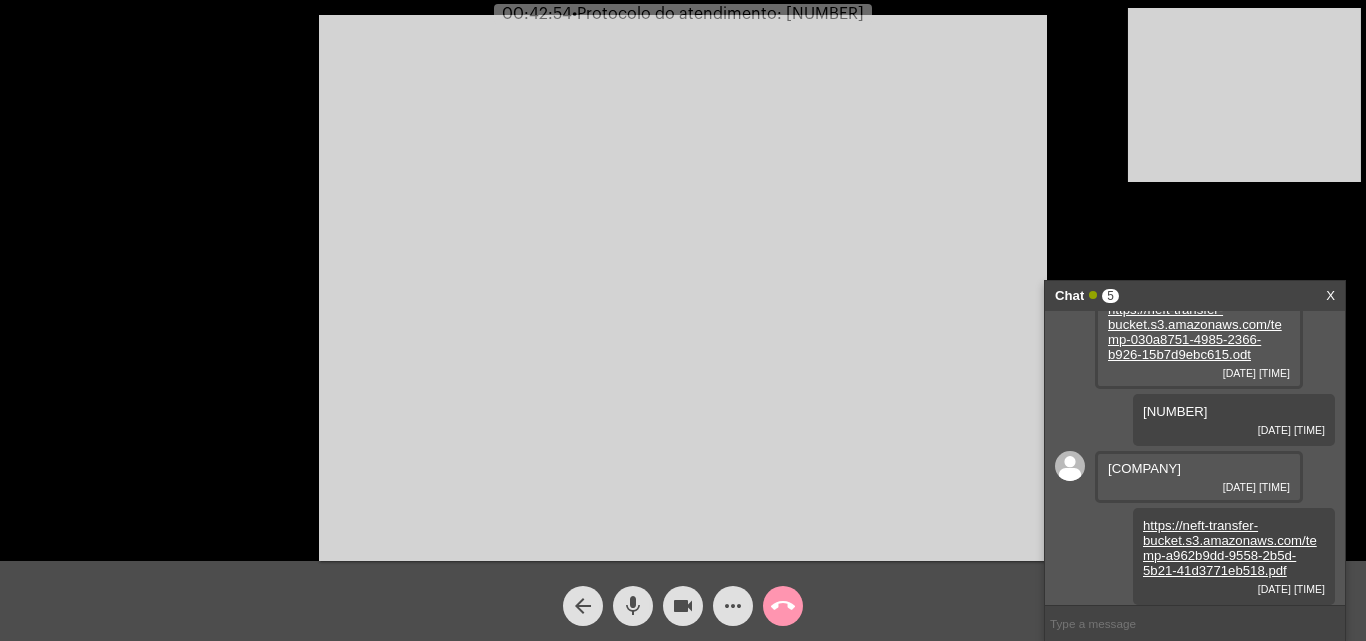 click on "•  Protocolo do atendimento: [NUMBER]" 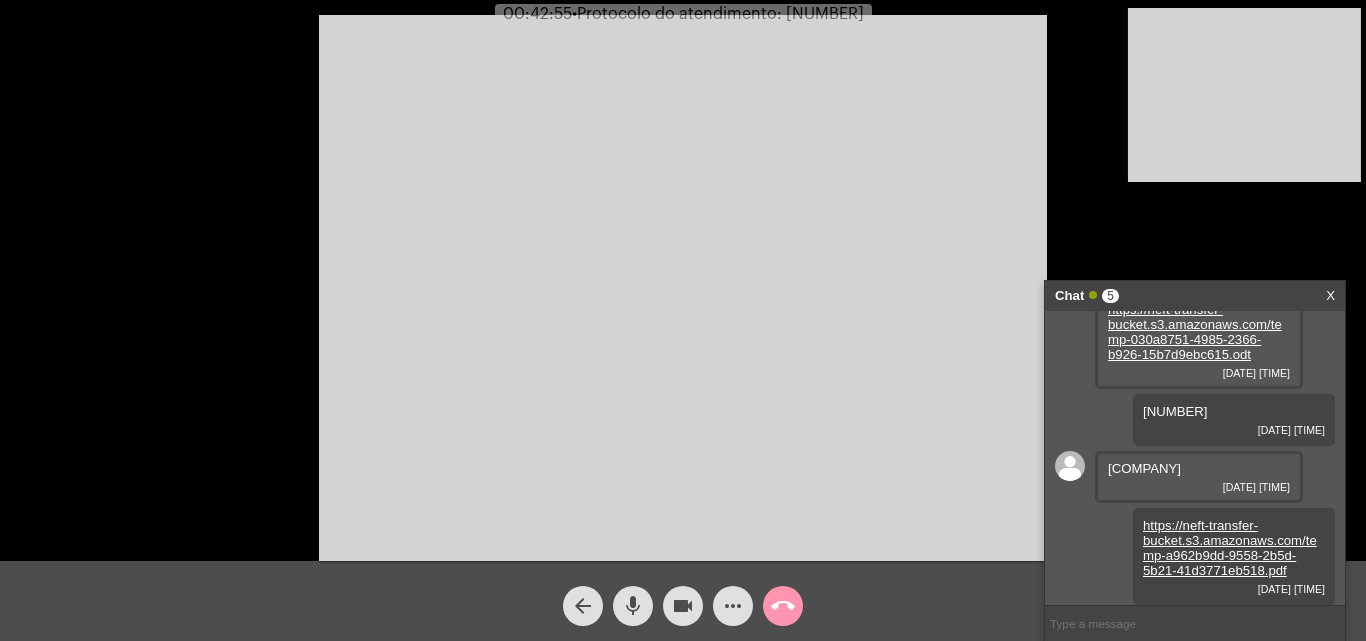 copy on "[NUMBER]" 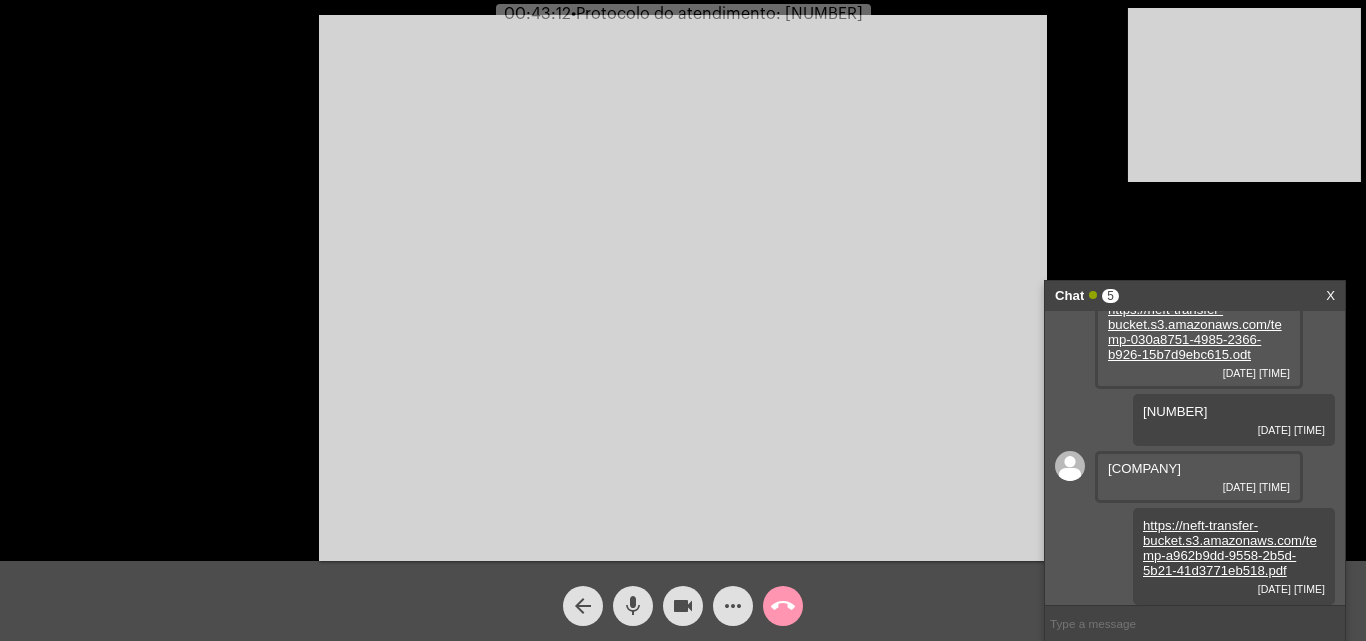 click at bounding box center (1195, 623) 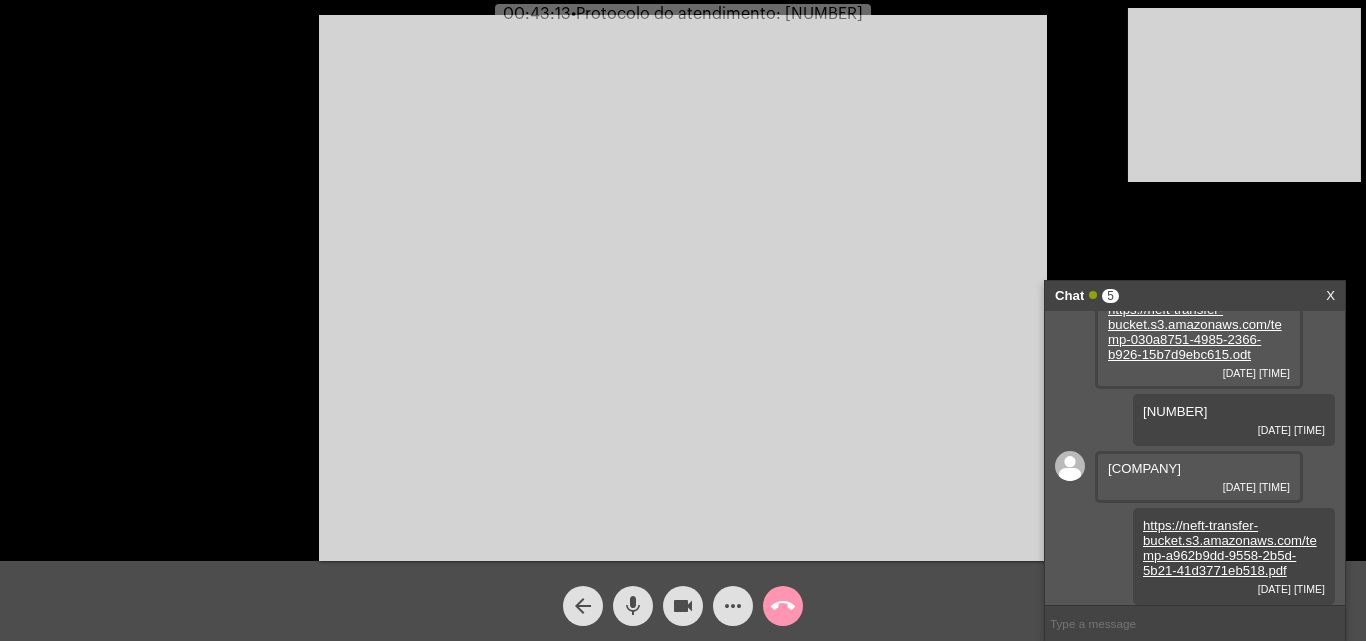 paste on "[NUMBER]" 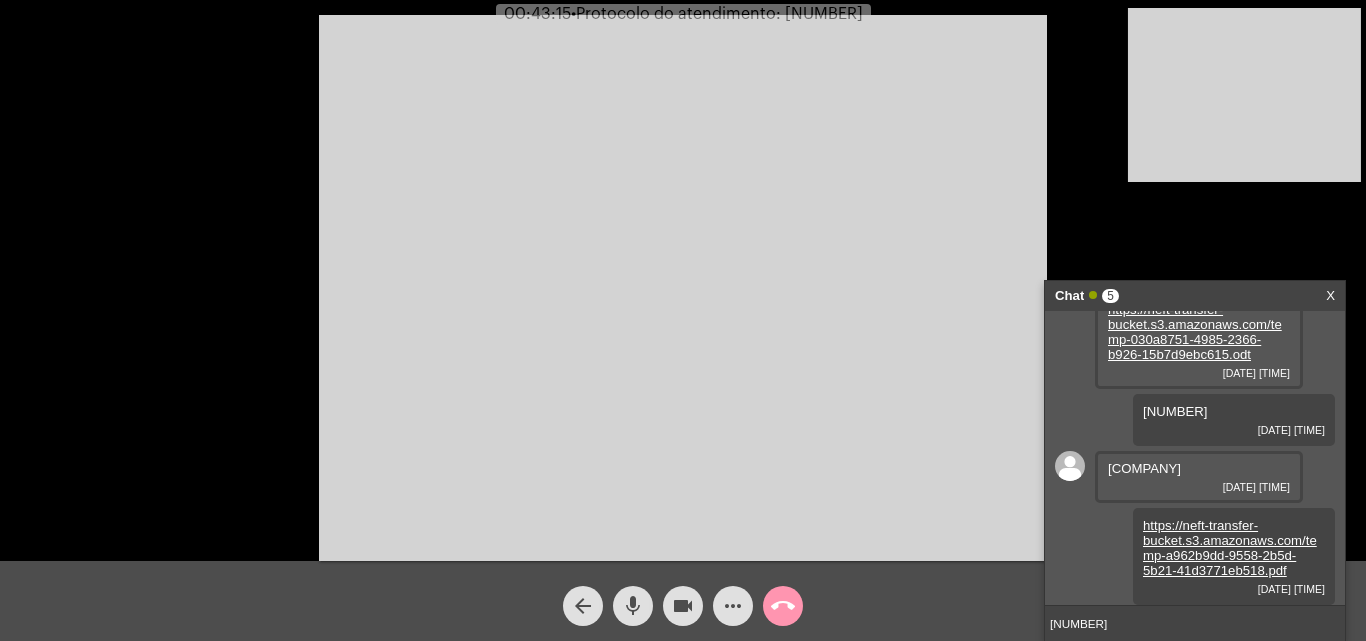 type 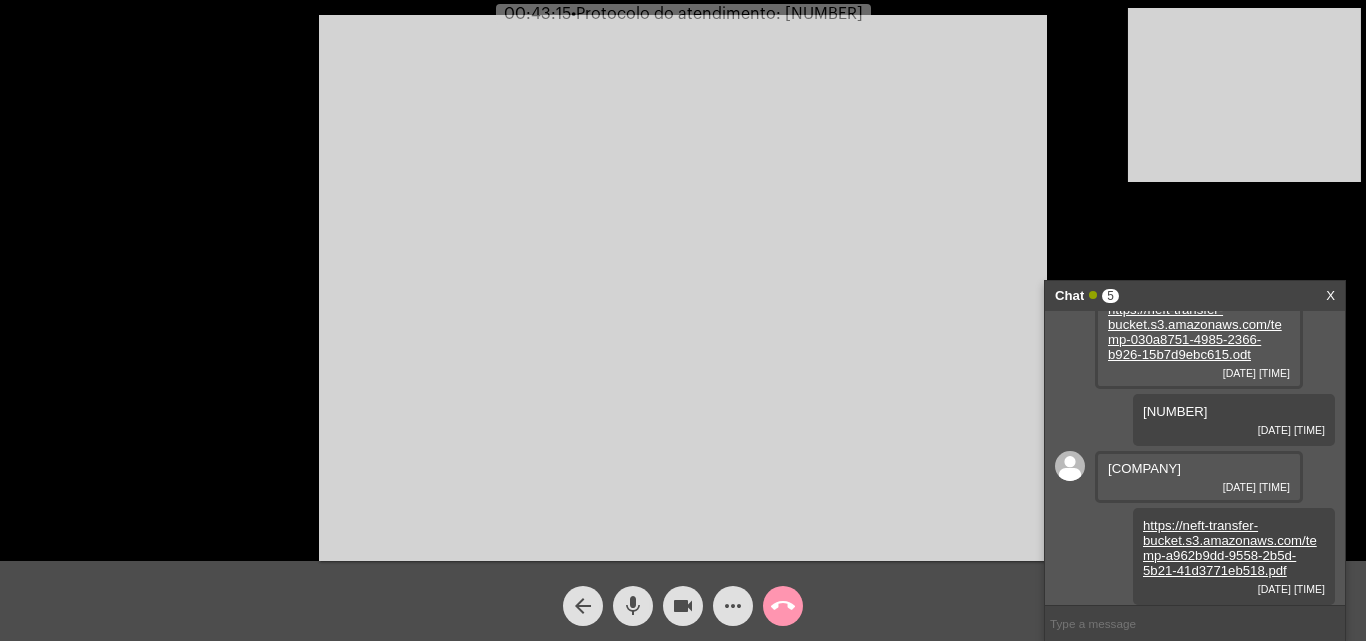scroll, scrollTop: 1106, scrollLeft: 0, axis: vertical 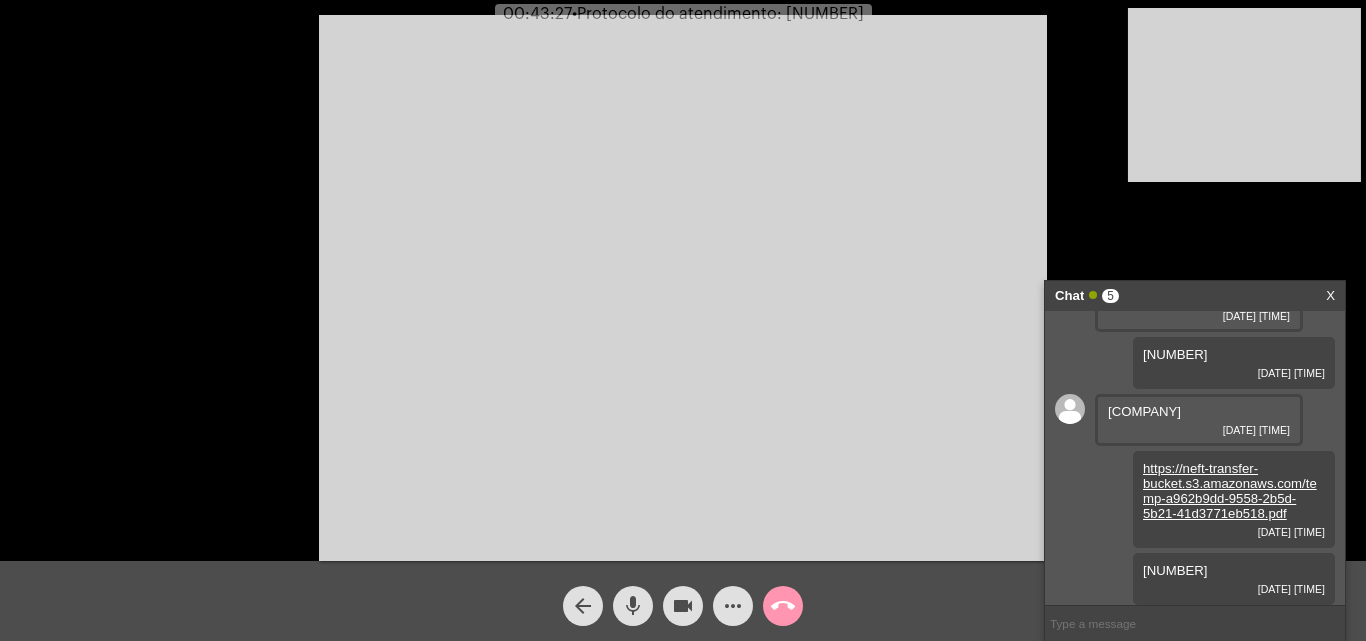 click on "call_end" 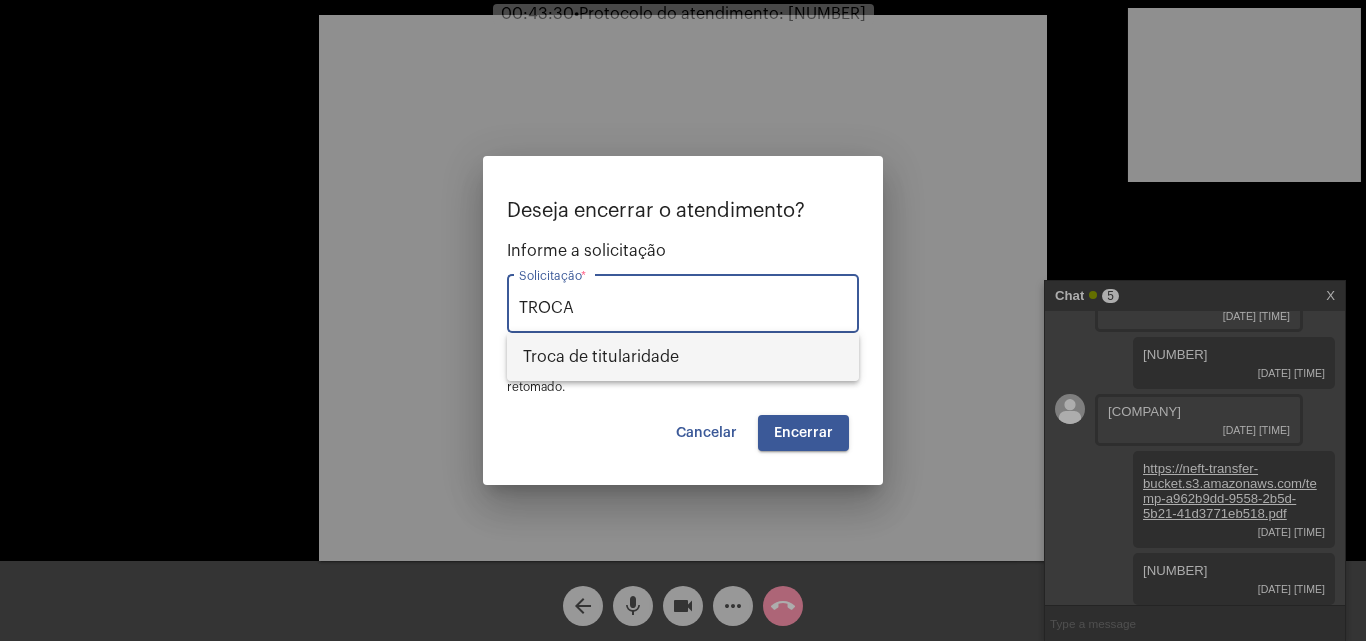 click on "Troca de titularidade" at bounding box center (683, 357) 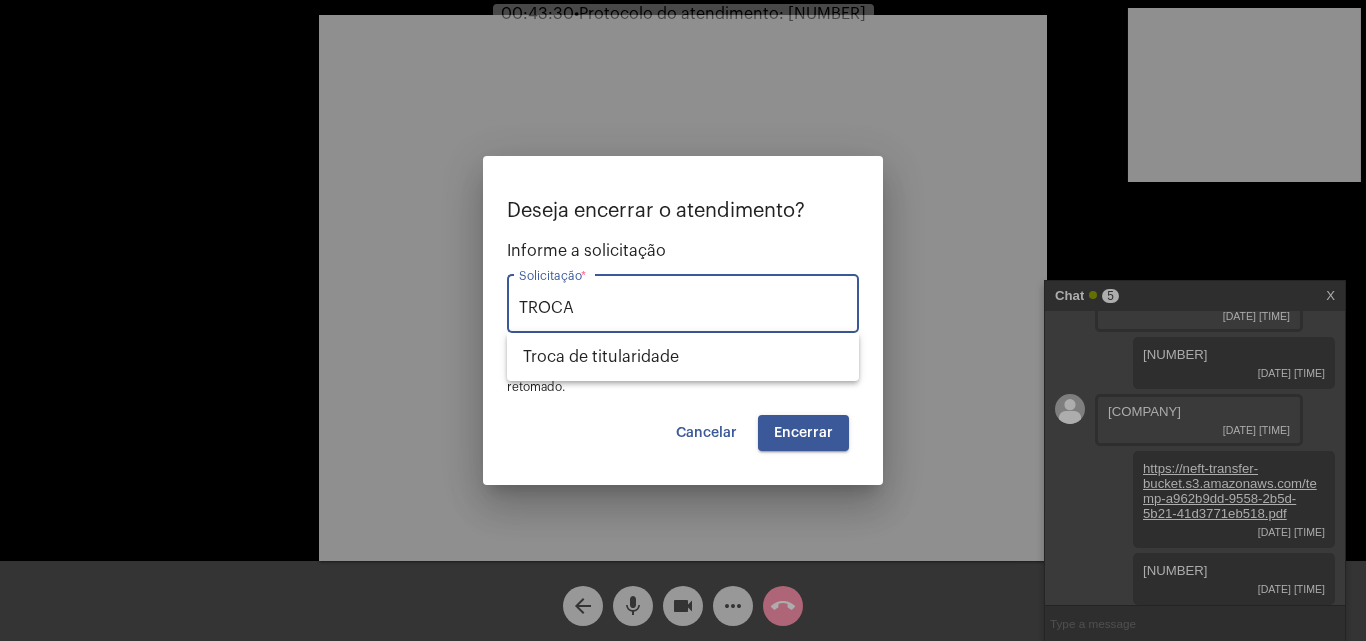 type on "Troca de titularidade" 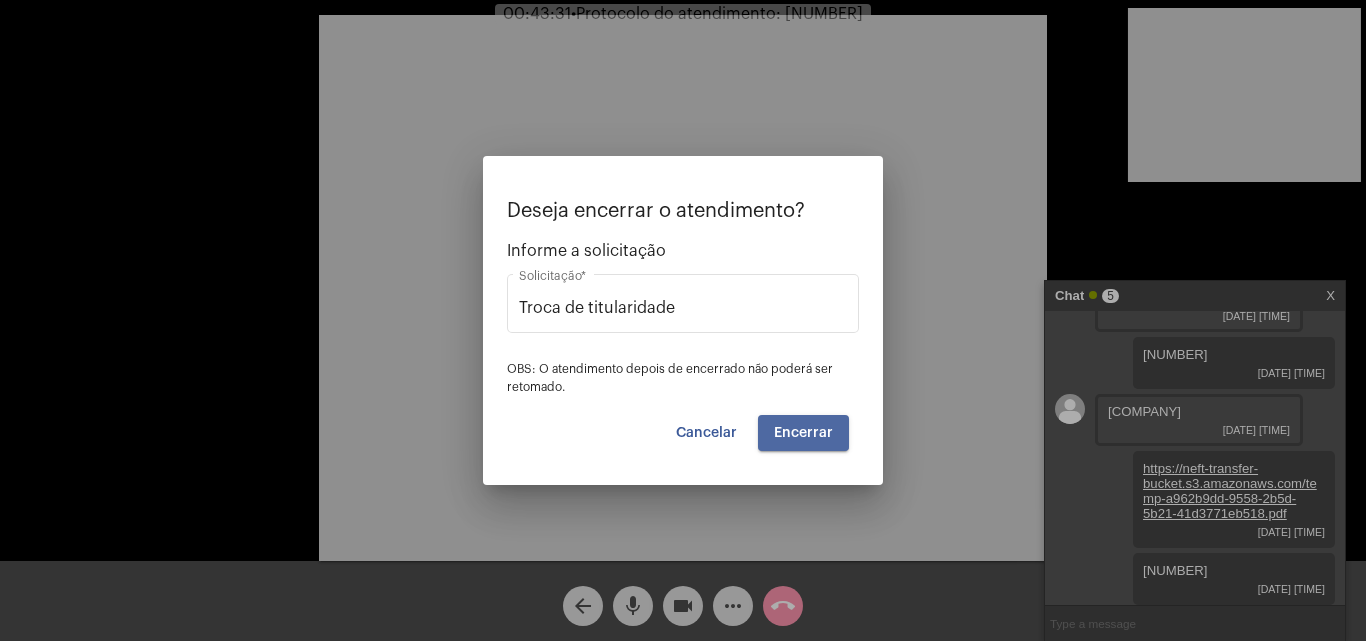 click on "Encerrar" at bounding box center (803, 433) 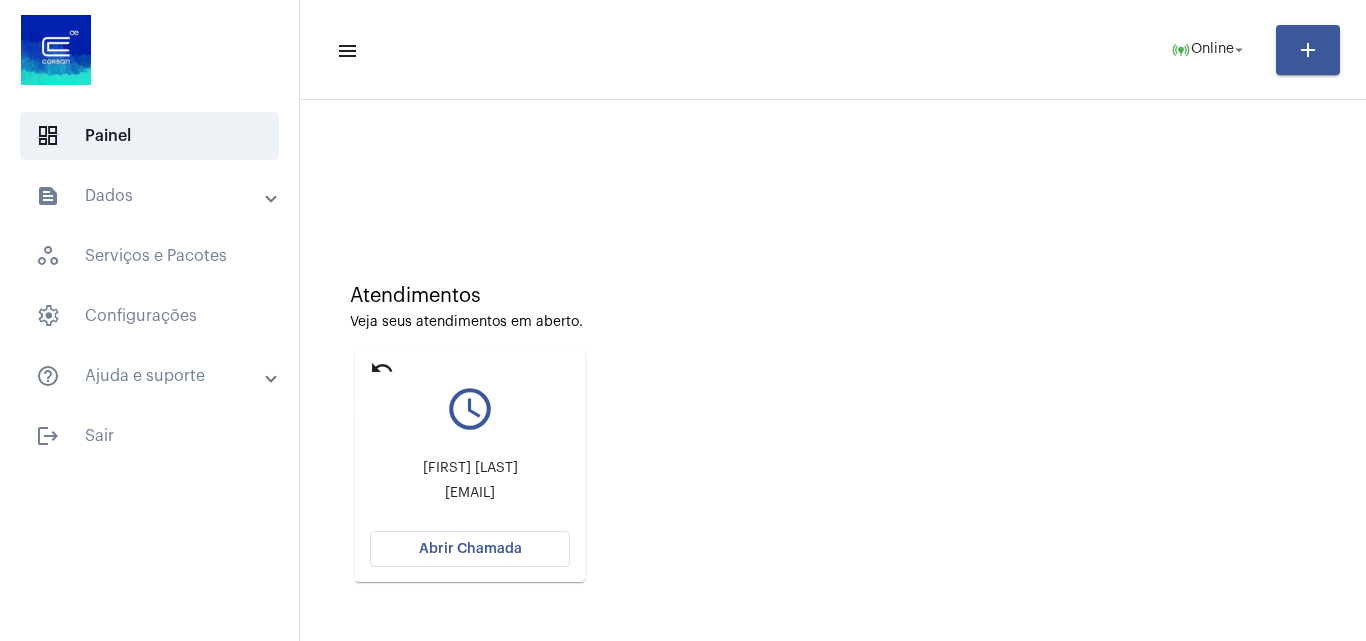 click on "undo" 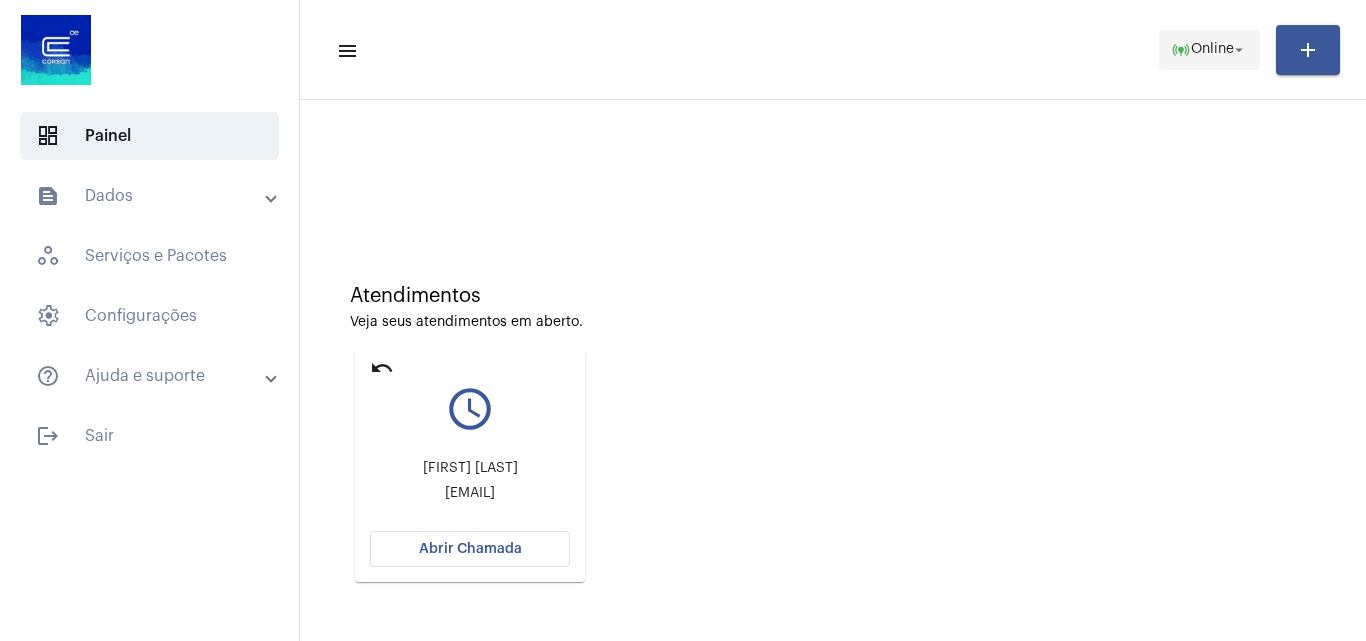 click on "arrow_drop_down" 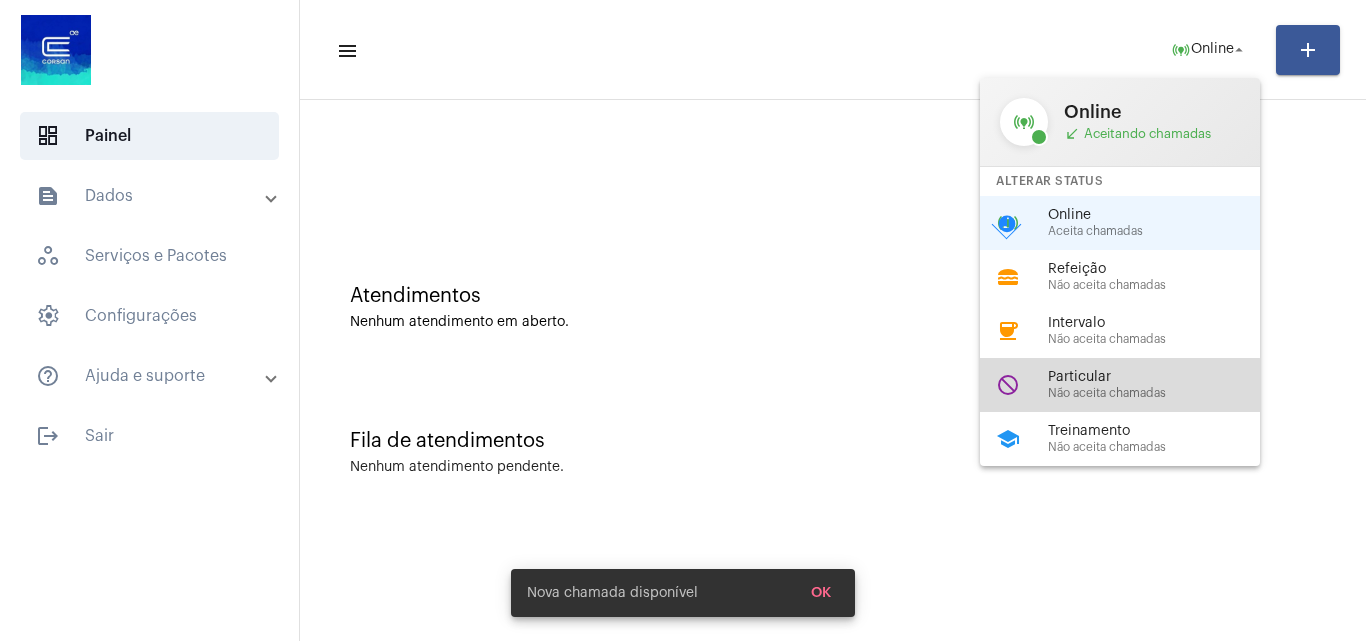 click on "Não aceita chamadas" at bounding box center (1162, 393) 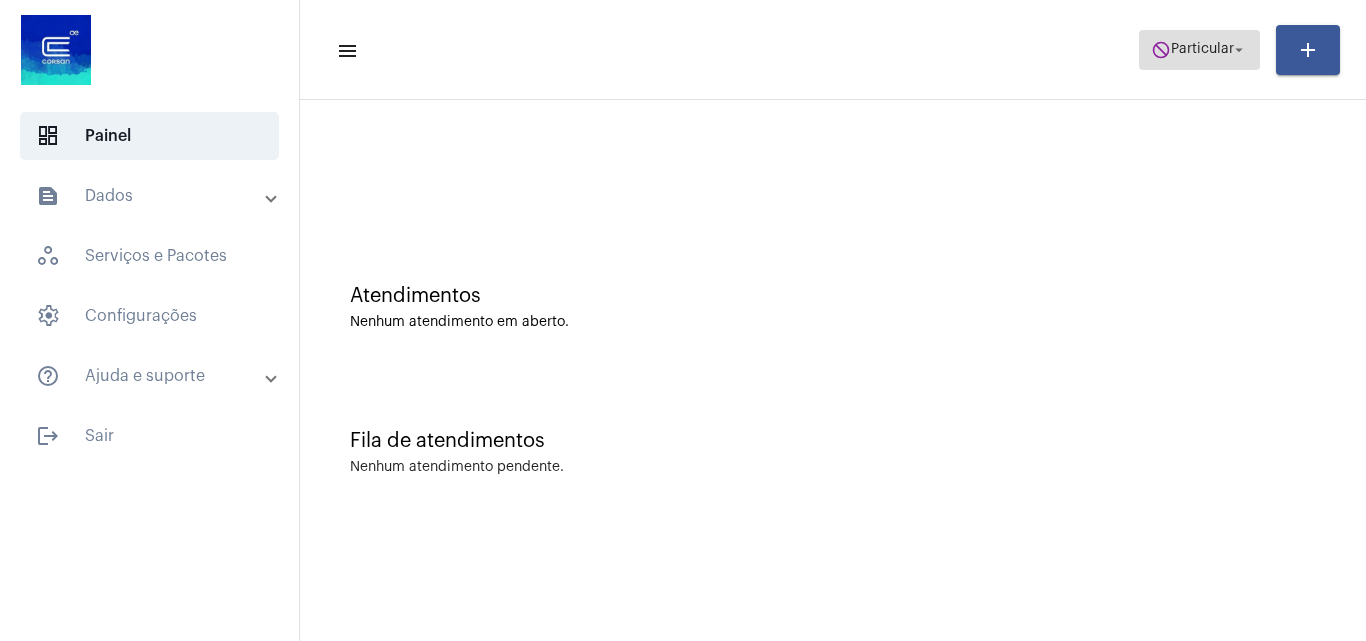 click on "do_not_disturb  Particular arrow_drop_down" 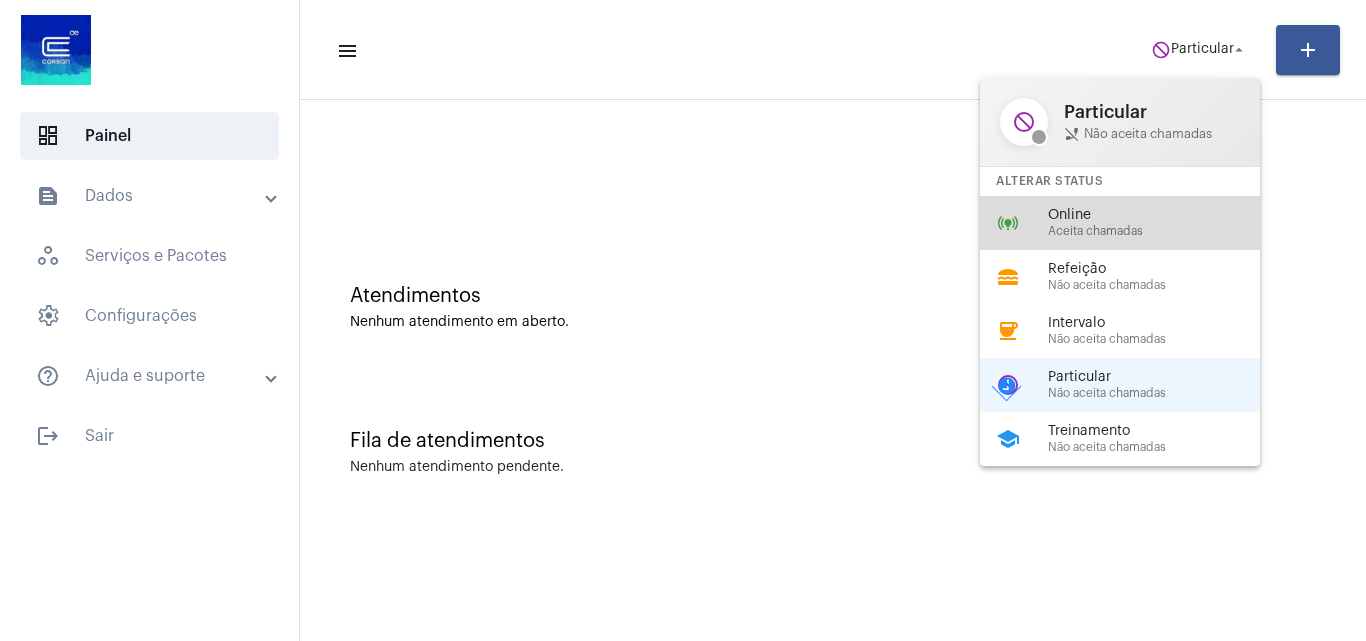 click on "Online" at bounding box center (1162, 215) 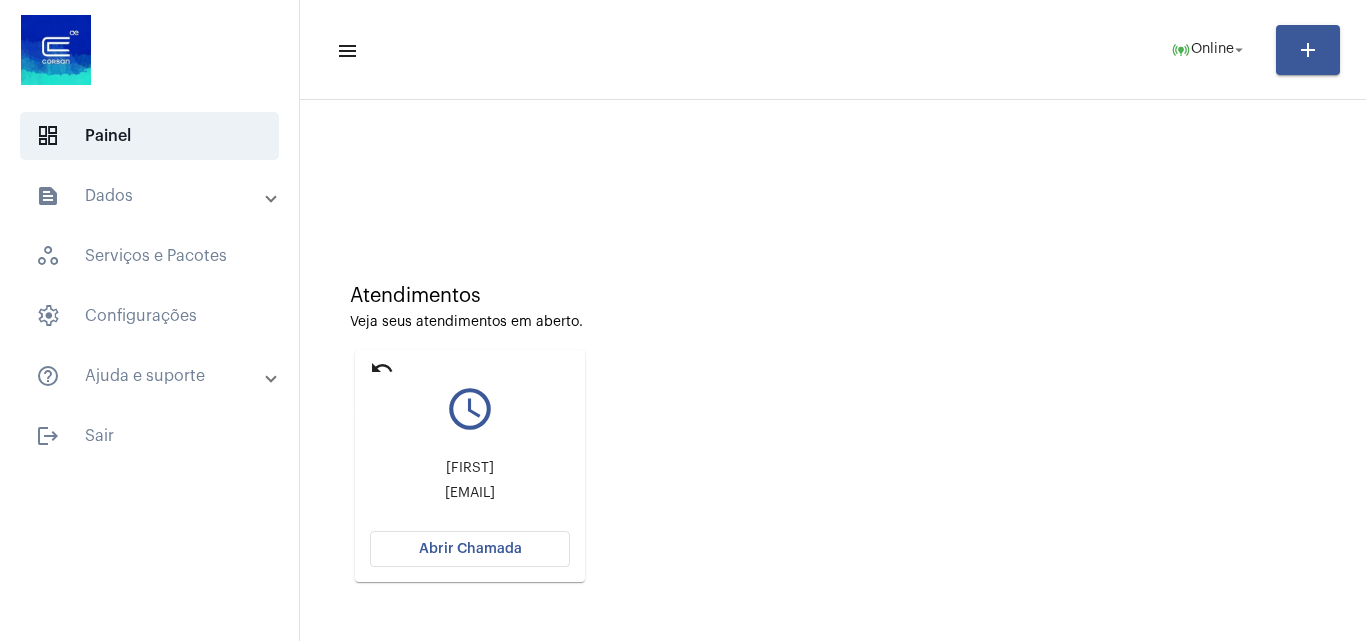 click on "undo" 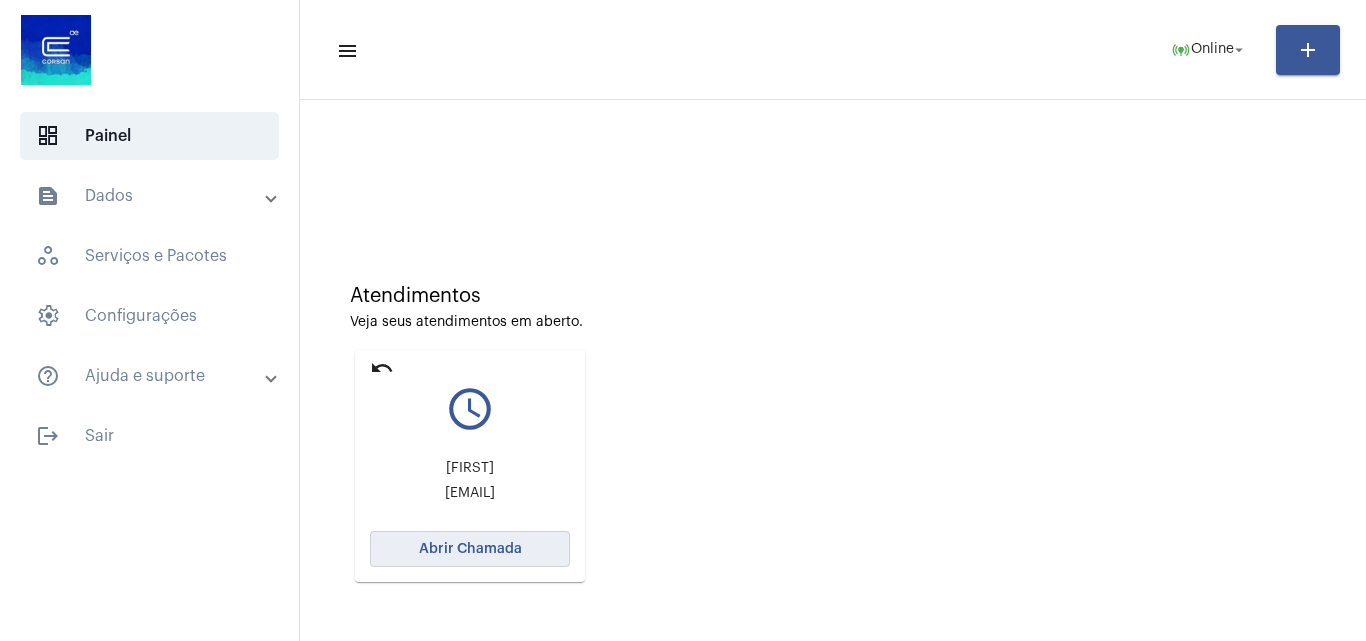 click on "Abrir Chamada" 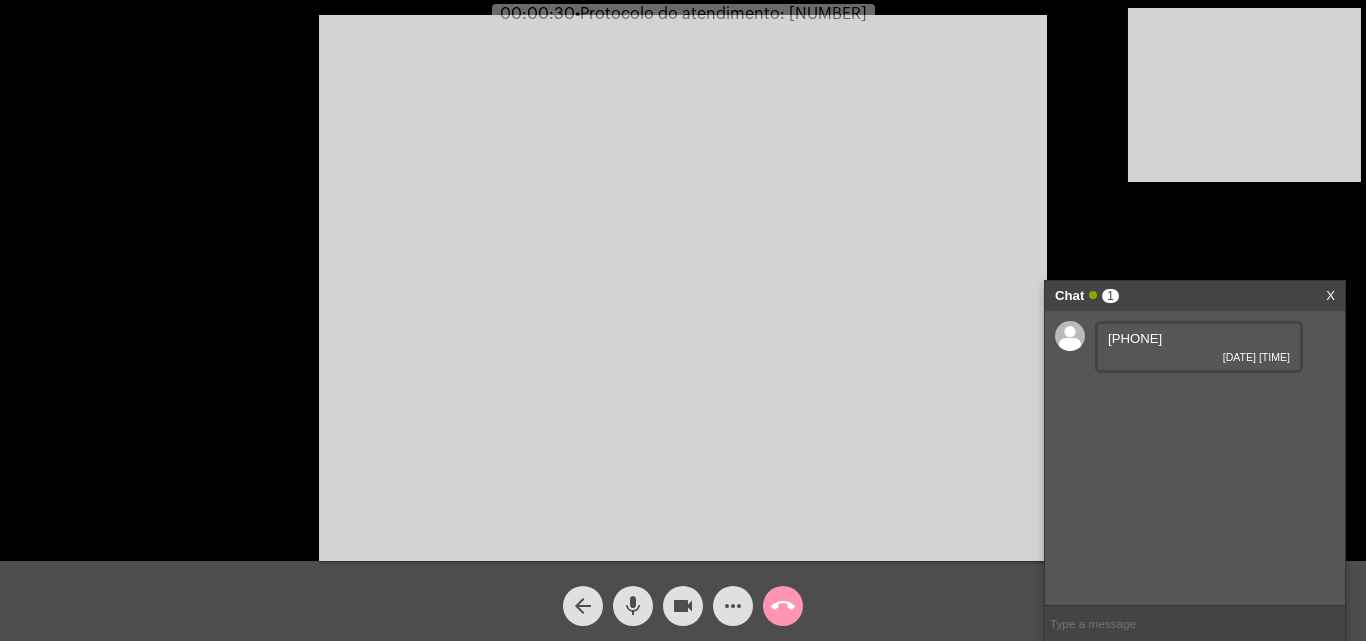 click on "[PHONE] [DATE] [TIME]" at bounding box center [1195, 458] 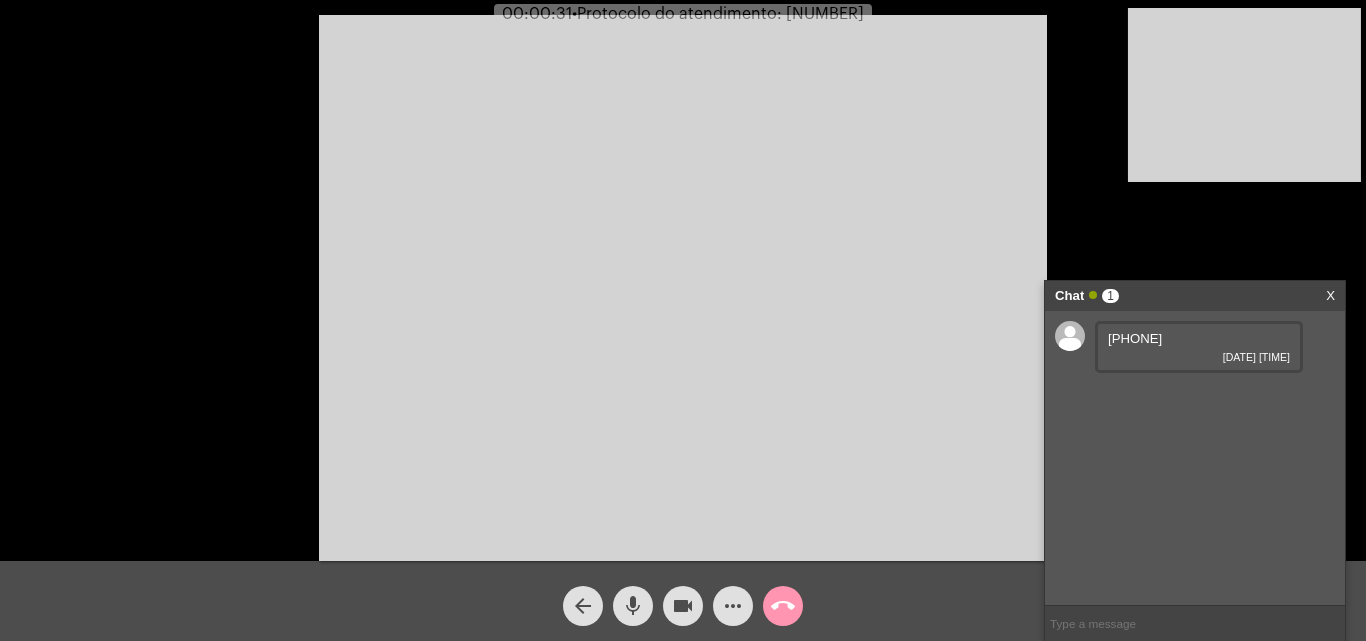click on "[PHONE]" at bounding box center (1135, 338) 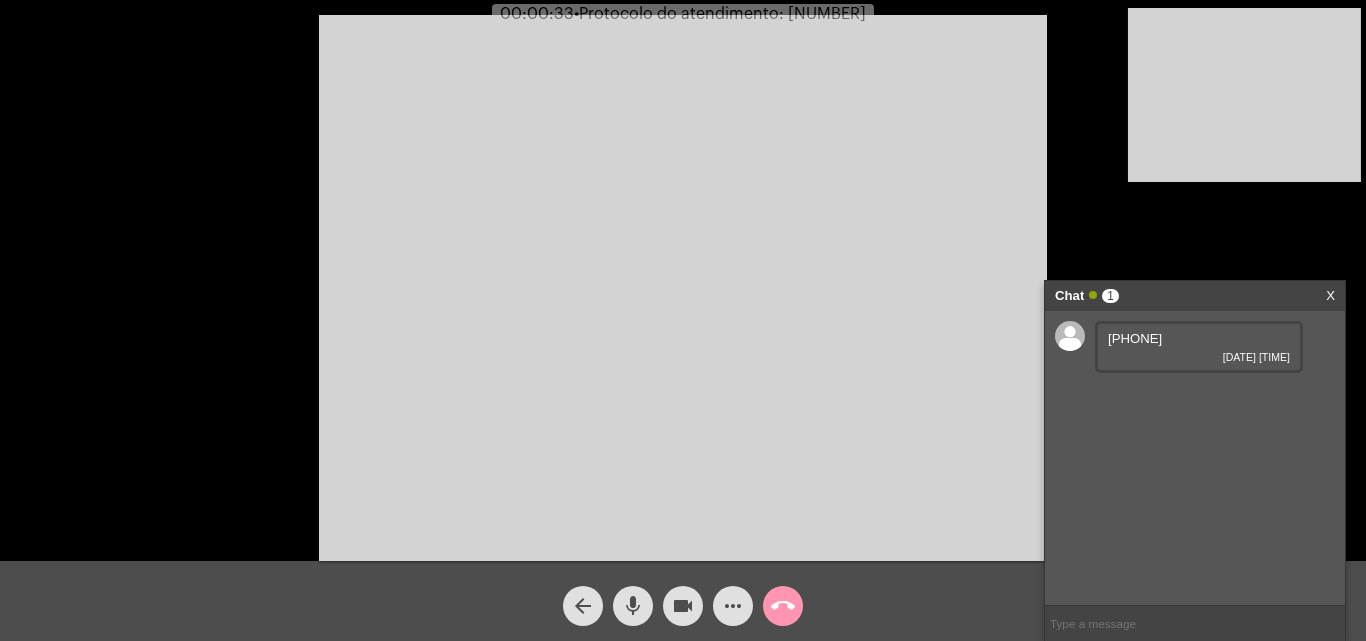 copy on "[PHONE]" 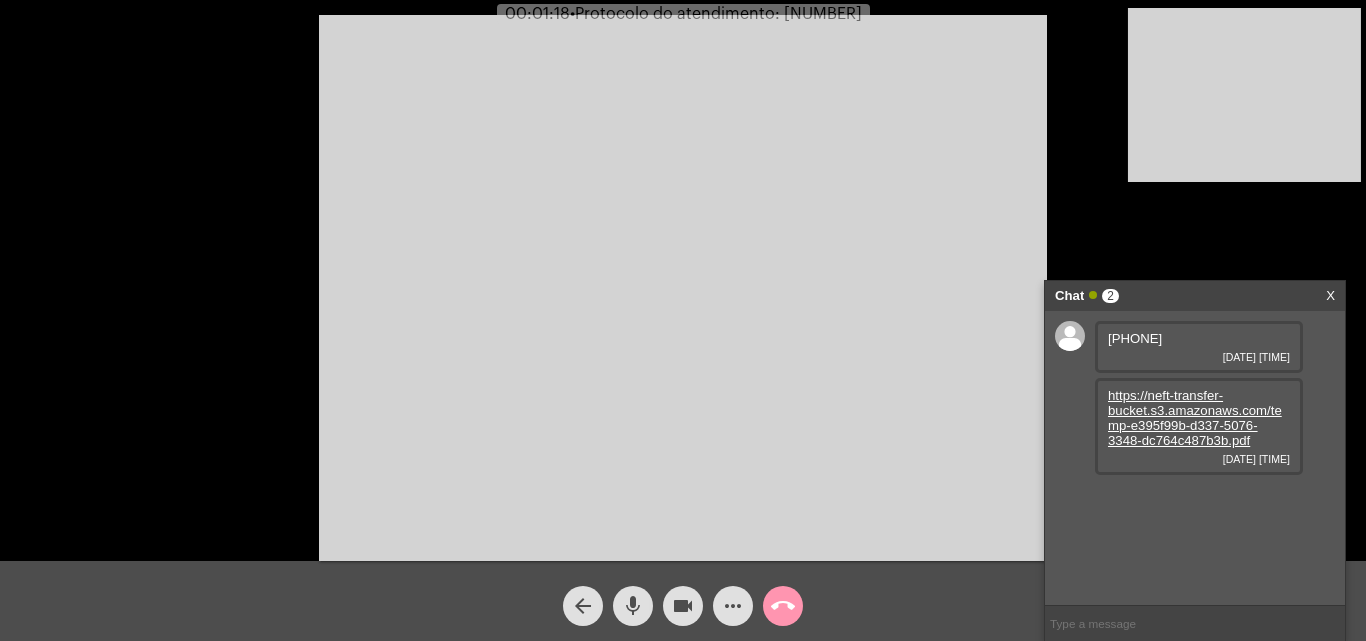 click on "https://neft-transfer-bucket.s3.amazonaws.com/temp-e395f99b-d337-5076-3348-dc764c487b3b.pdf" at bounding box center (1195, 418) 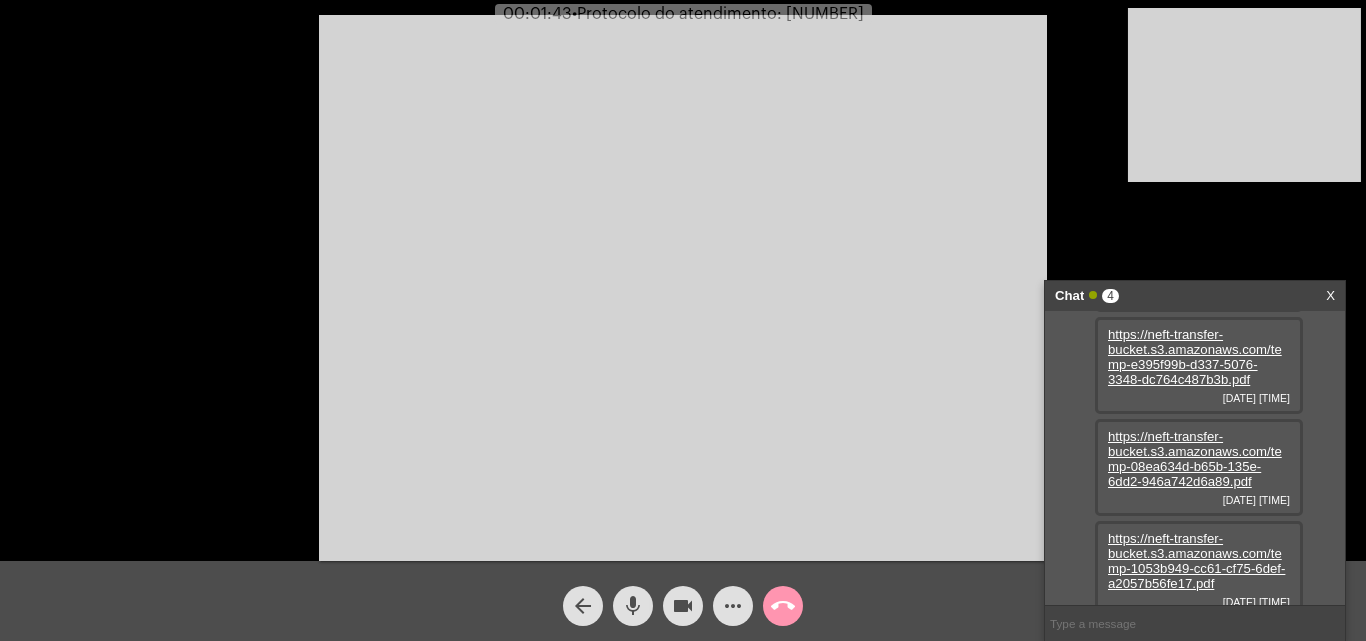 scroll, scrollTop: 74, scrollLeft: 0, axis: vertical 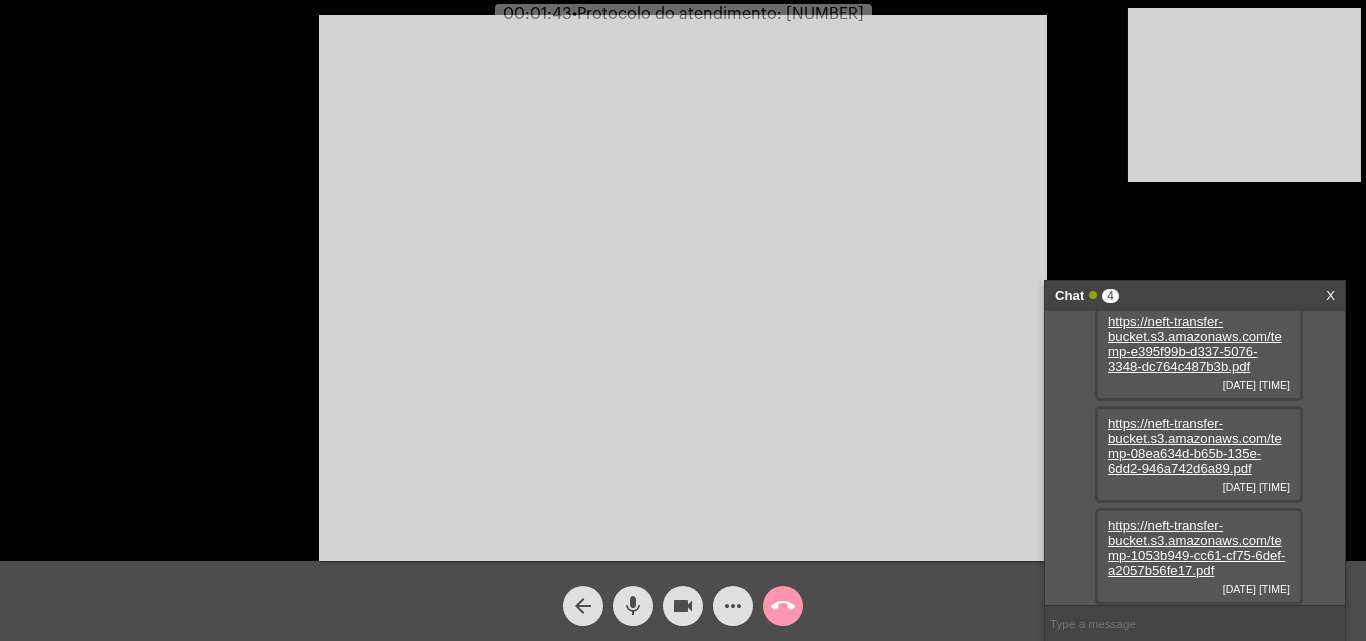click on "https://neft-transfer-bucket.s3.amazonaws.com/temp-08ea634d-b65b-135e-6dd2-946a742d6a89.pdf" at bounding box center (1195, 446) 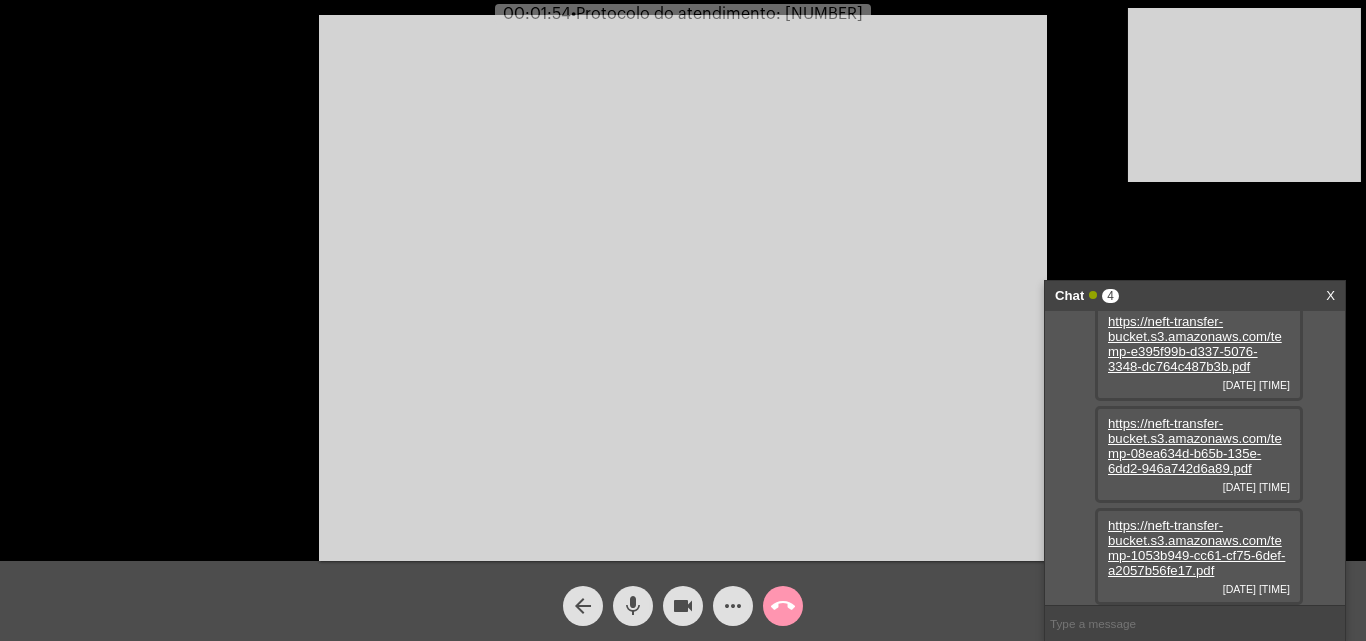 click on "https://neft-transfer-bucket.s3.amazonaws.com/temp-1053b949-cc61-cf75-6def-a2057b56fe17.pdf" at bounding box center [1196, 548] 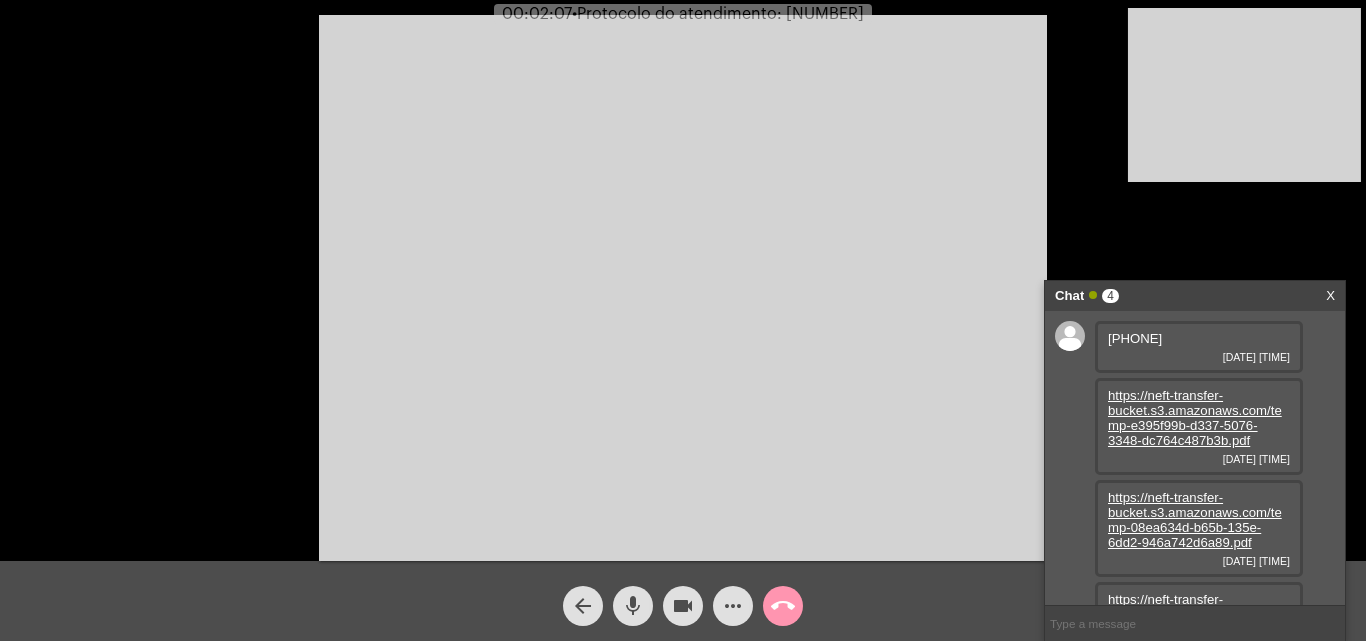 scroll, scrollTop: 74, scrollLeft: 0, axis: vertical 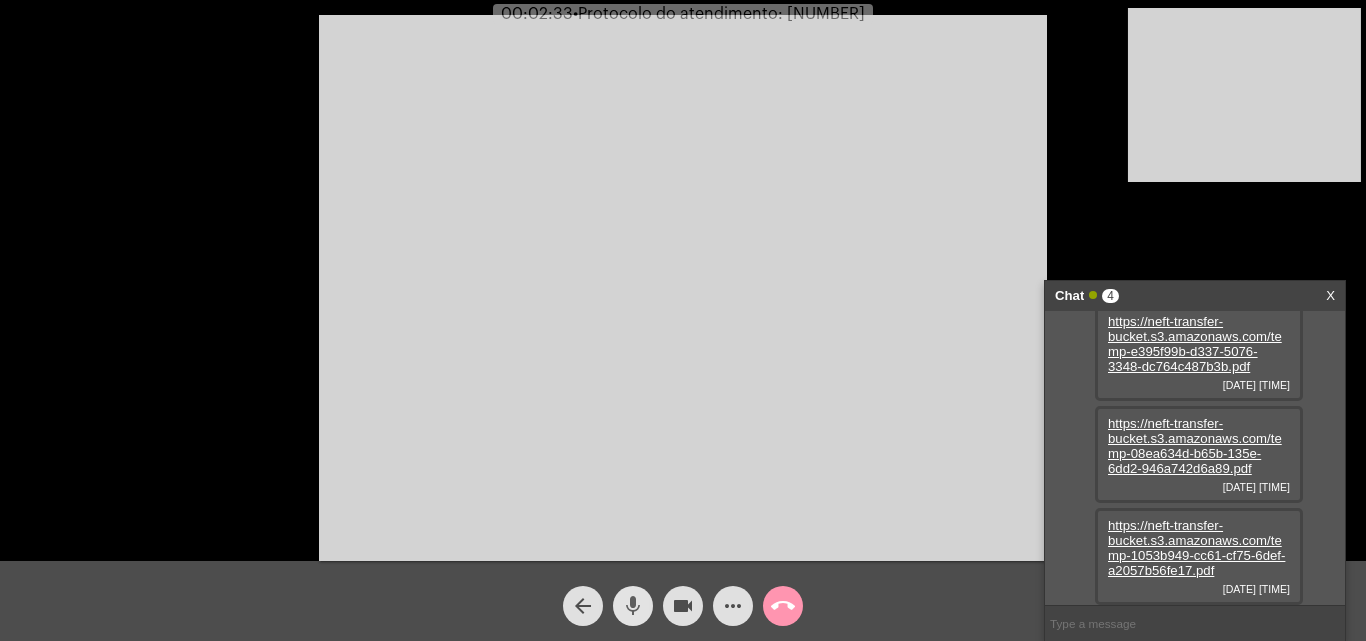 click on "mic" 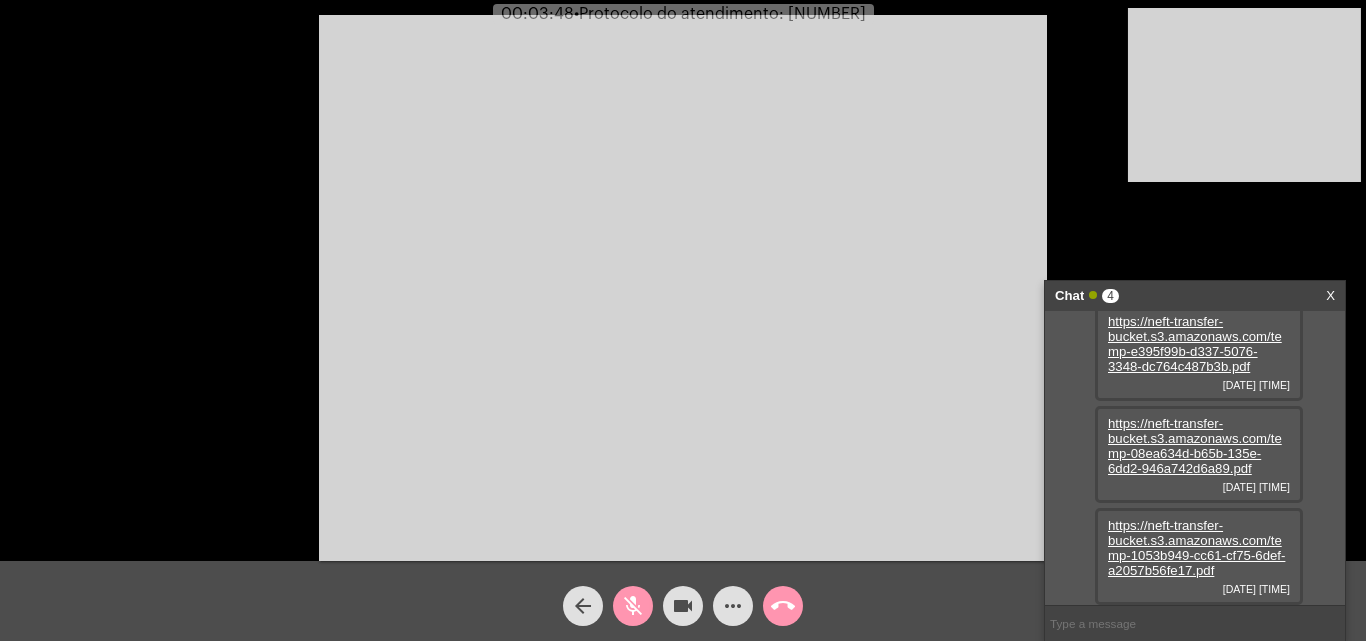 click on "mic_off" 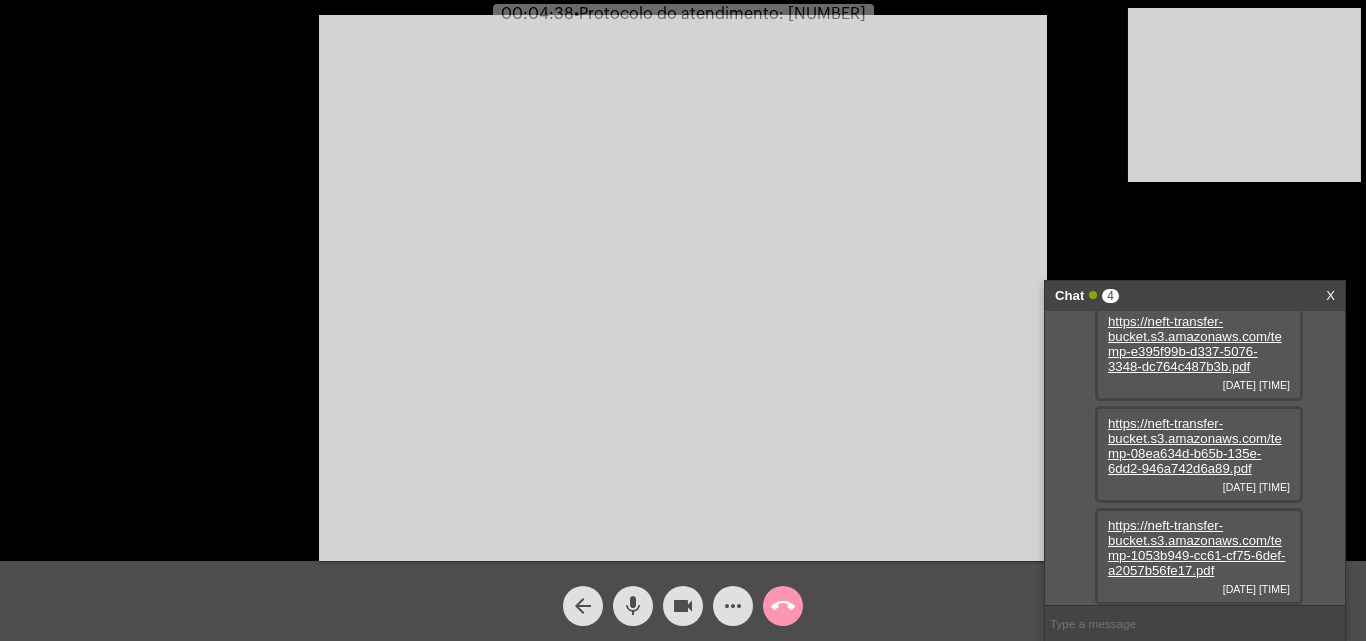 click on "mic" 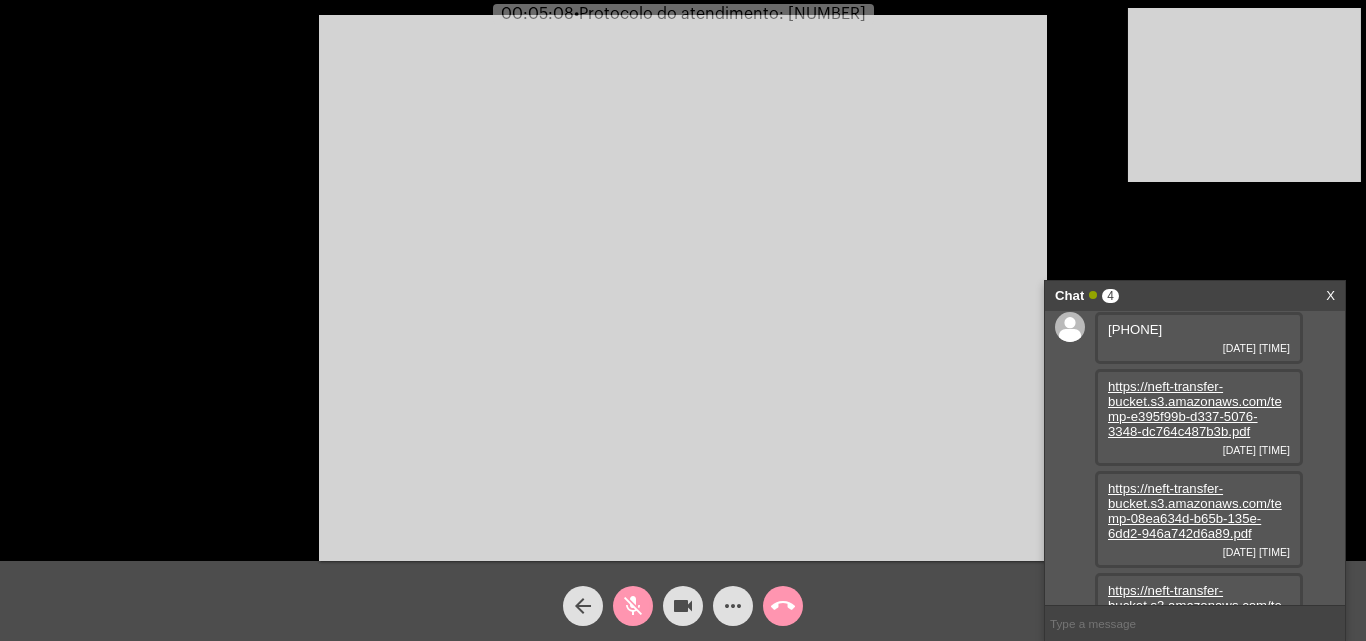 scroll, scrollTop: 0, scrollLeft: 0, axis: both 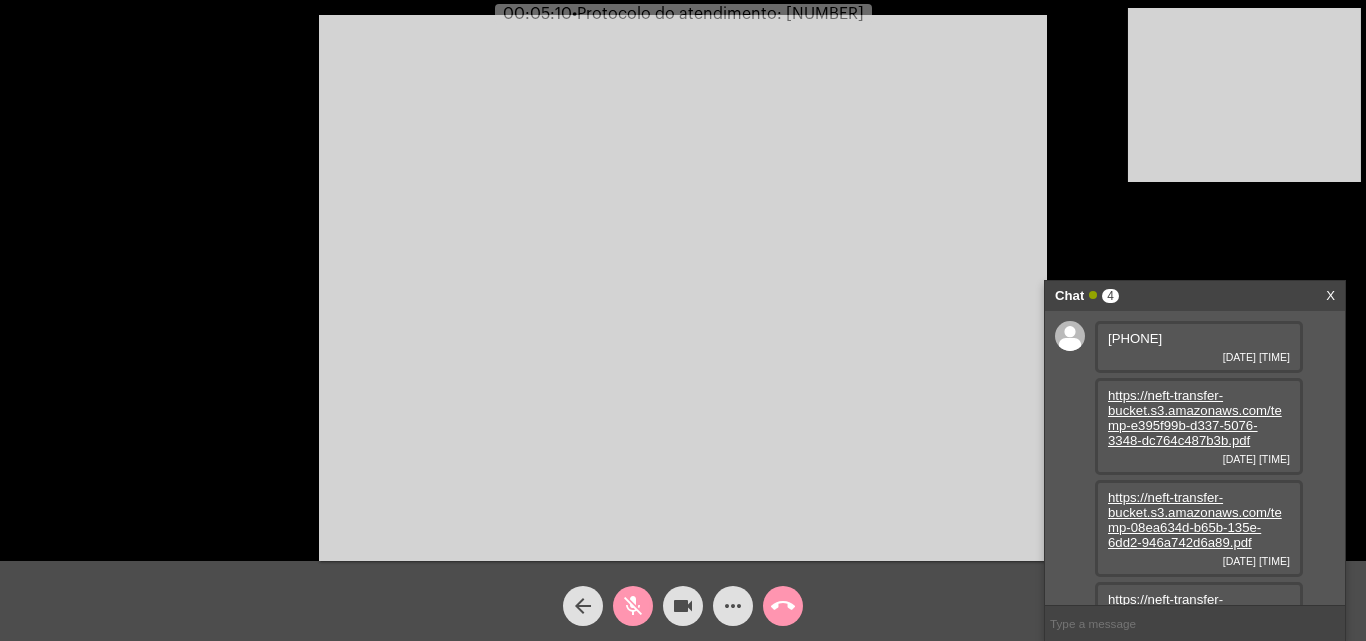 click on "[PHONE] [DATE] [TIME]" at bounding box center (1199, 347) 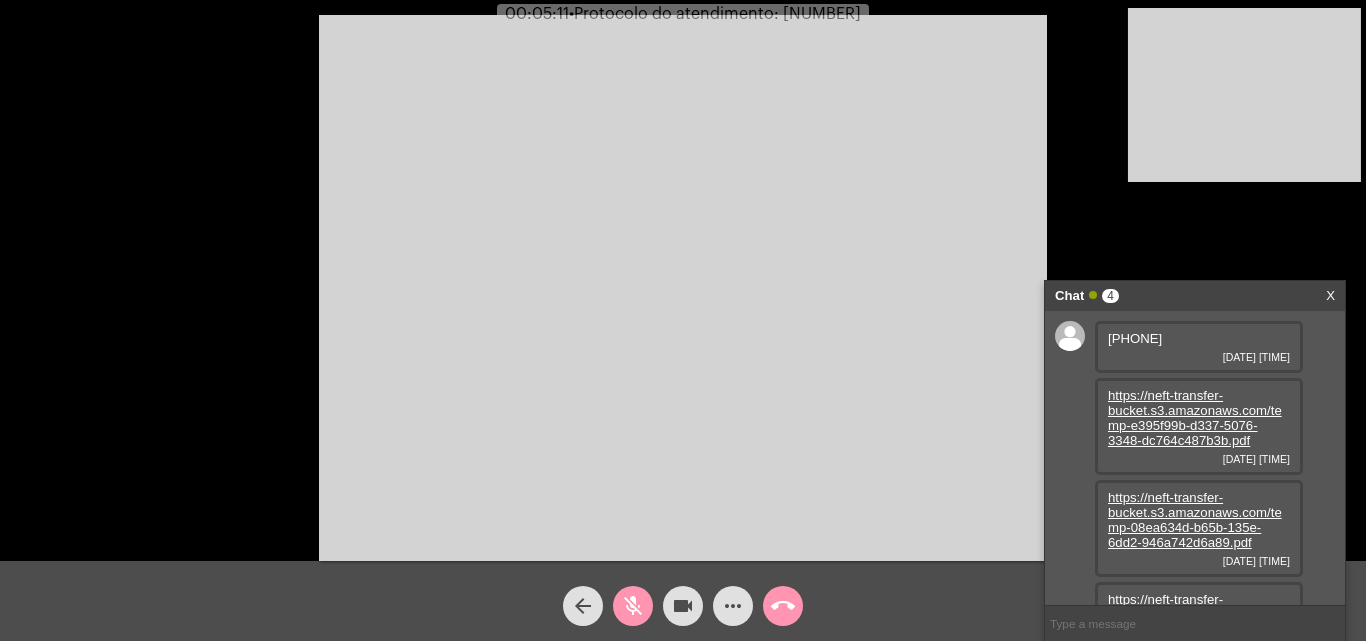 click on "[PHONE]" at bounding box center [1135, 338] 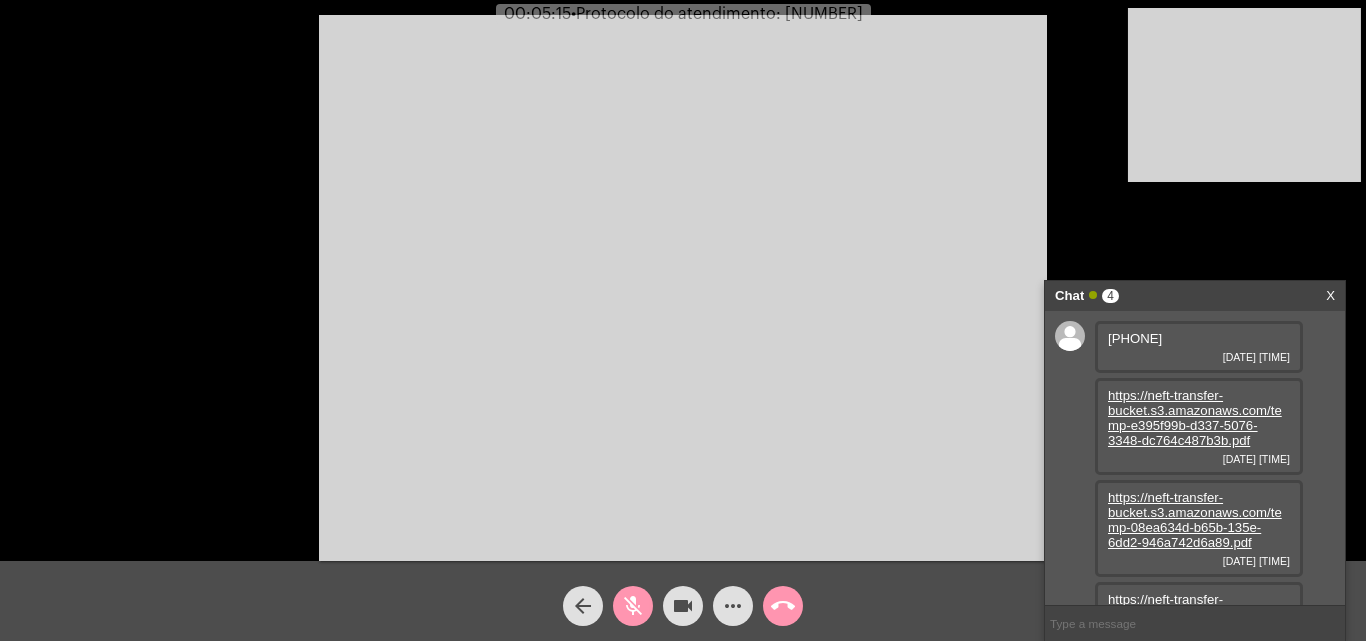 copy on "[PHONE]" 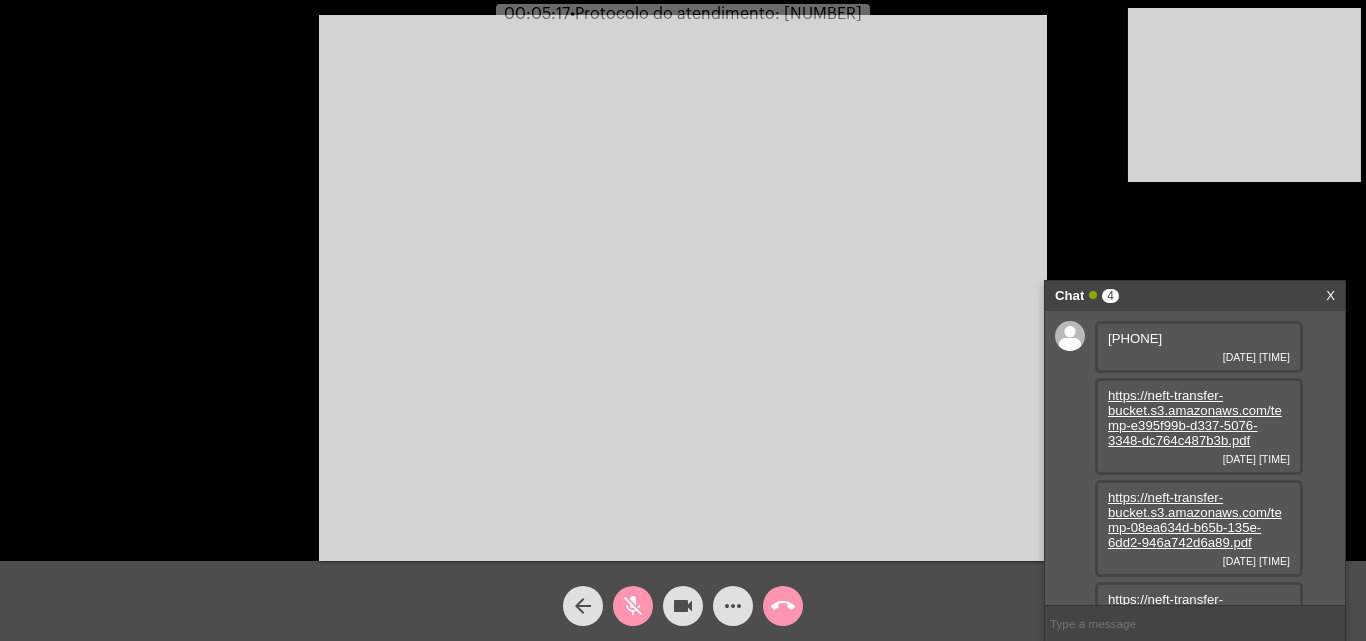 click on "[PHONE]" at bounding box center (1135, 338) 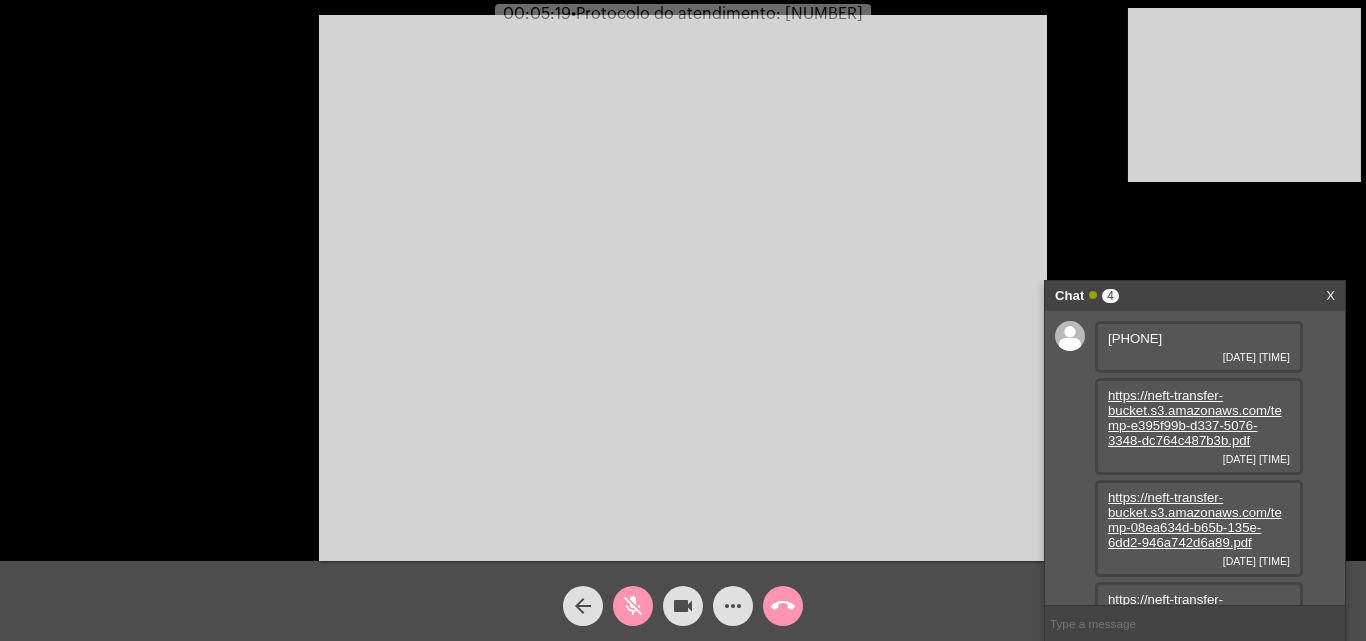 drag, startPoint x: 1150, startPoint y: 339, endPoint x: 1186, endPoint y: 339, distance: 36 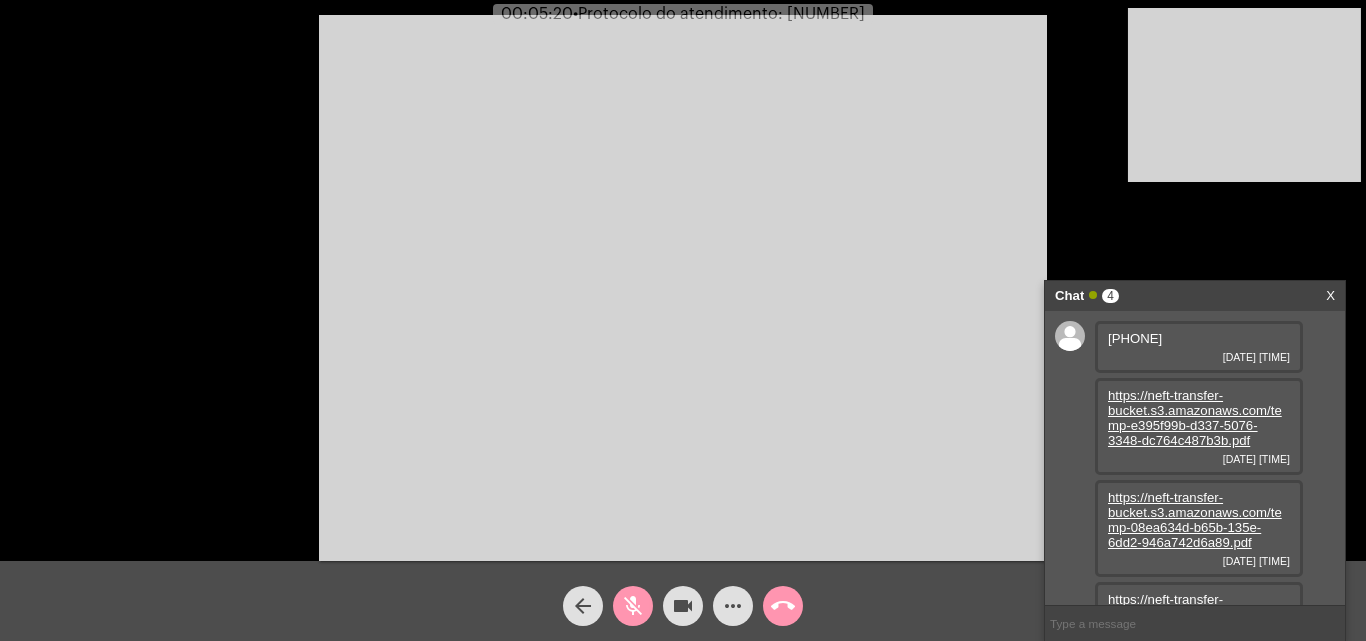 click on "[PHONE]" at bounding box center (1135, 338) 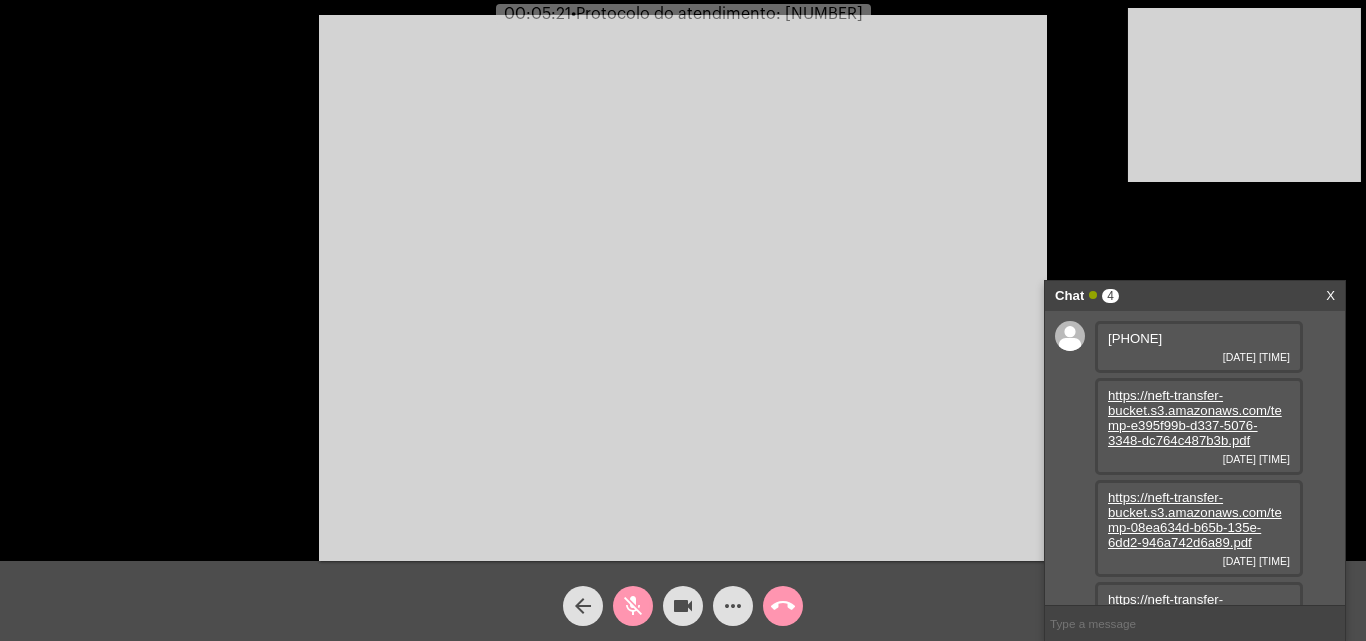 copy on "[PHONE]" 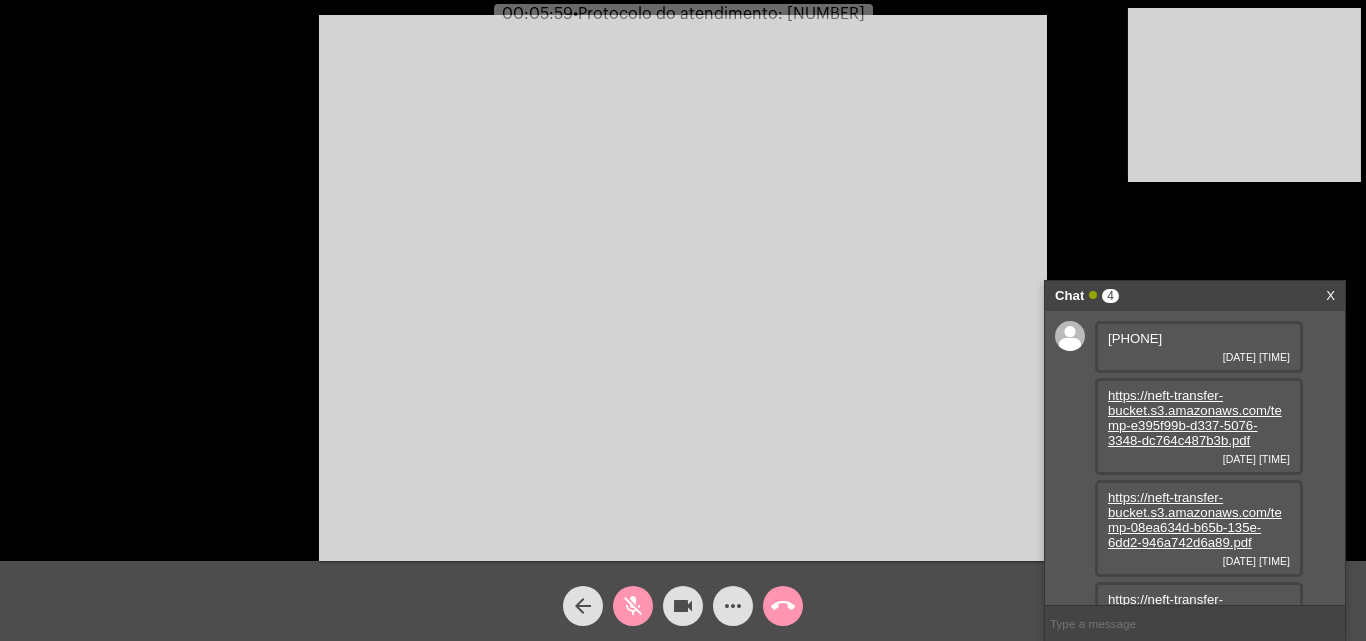 click on "mic_off" 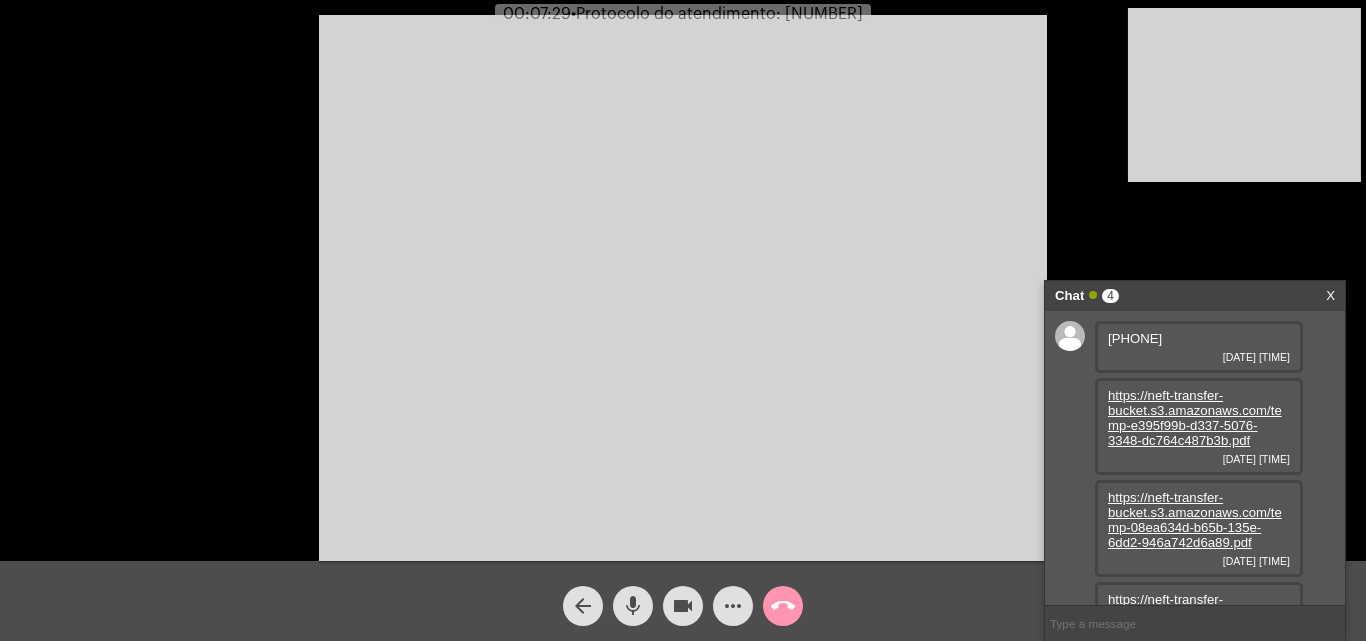 click on "more_horiz" 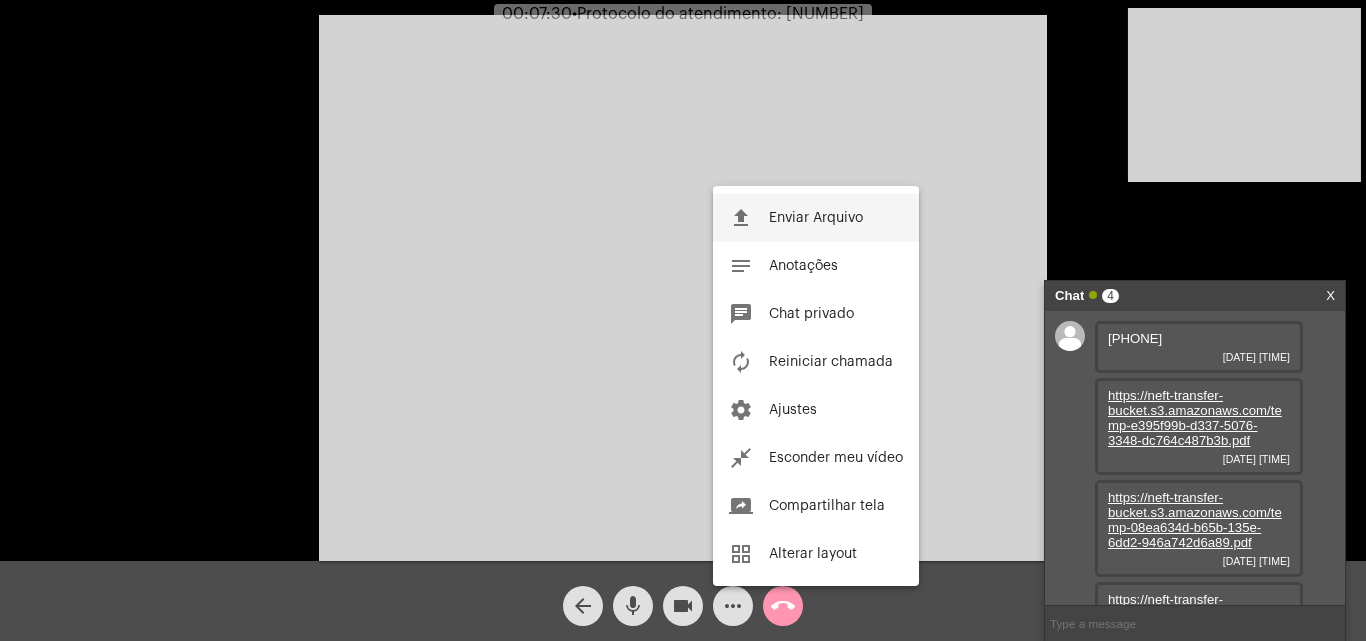 click on "file_upload Enviar Arquivo" at bounding box center [816, 218] 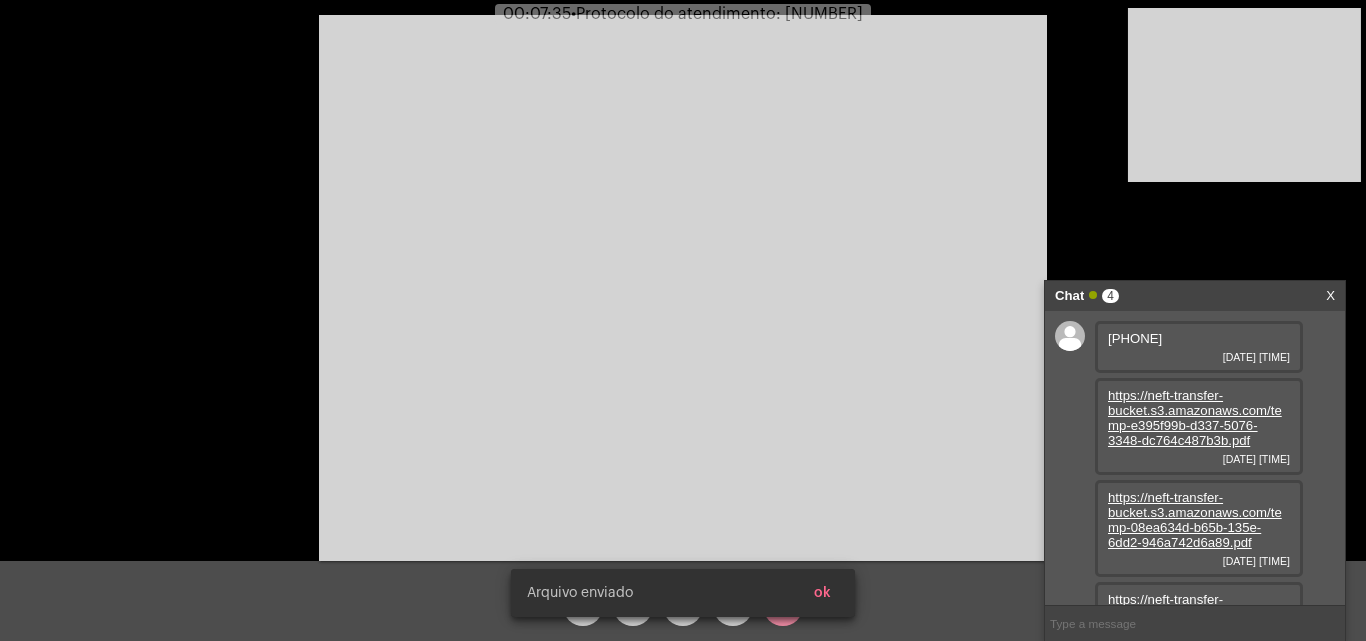 scroll, scrollTop: 176, scrollLeft: 0, axis: vertical 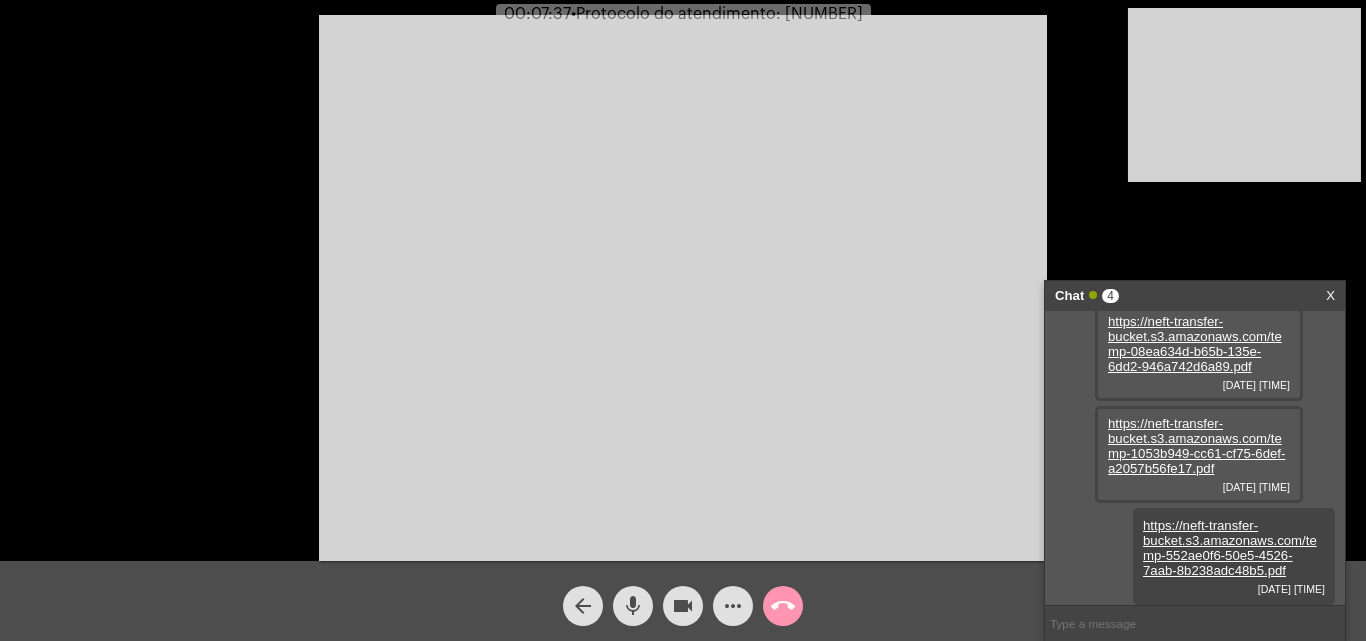 click on "•  Protocolo do atendimento: [NUMBER]" 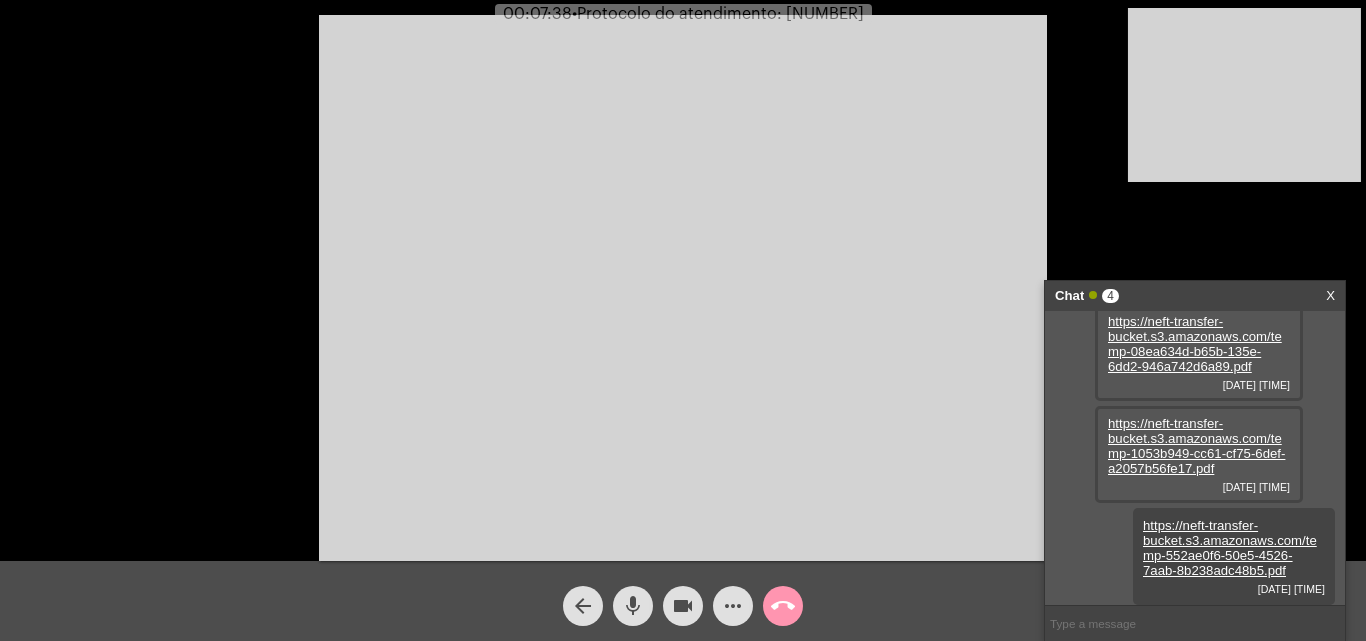 click on "•  Protocolo do atendimento: [NUMBER]" 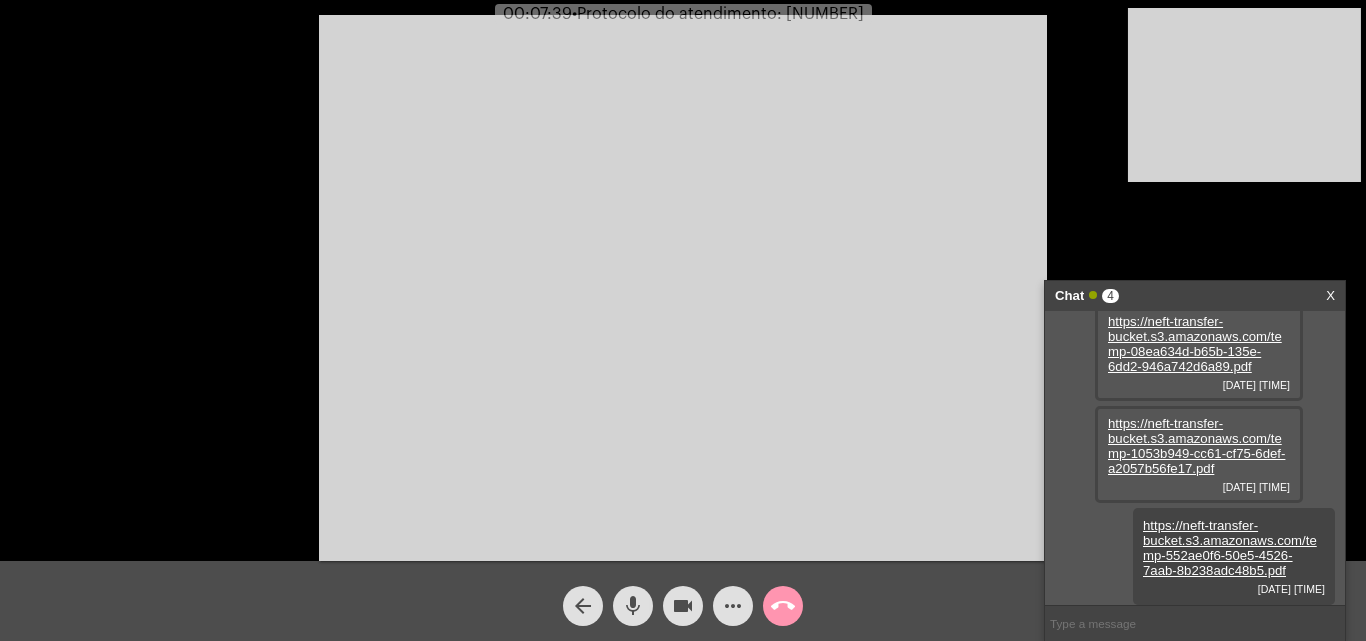 copy on "[NUMBER]" 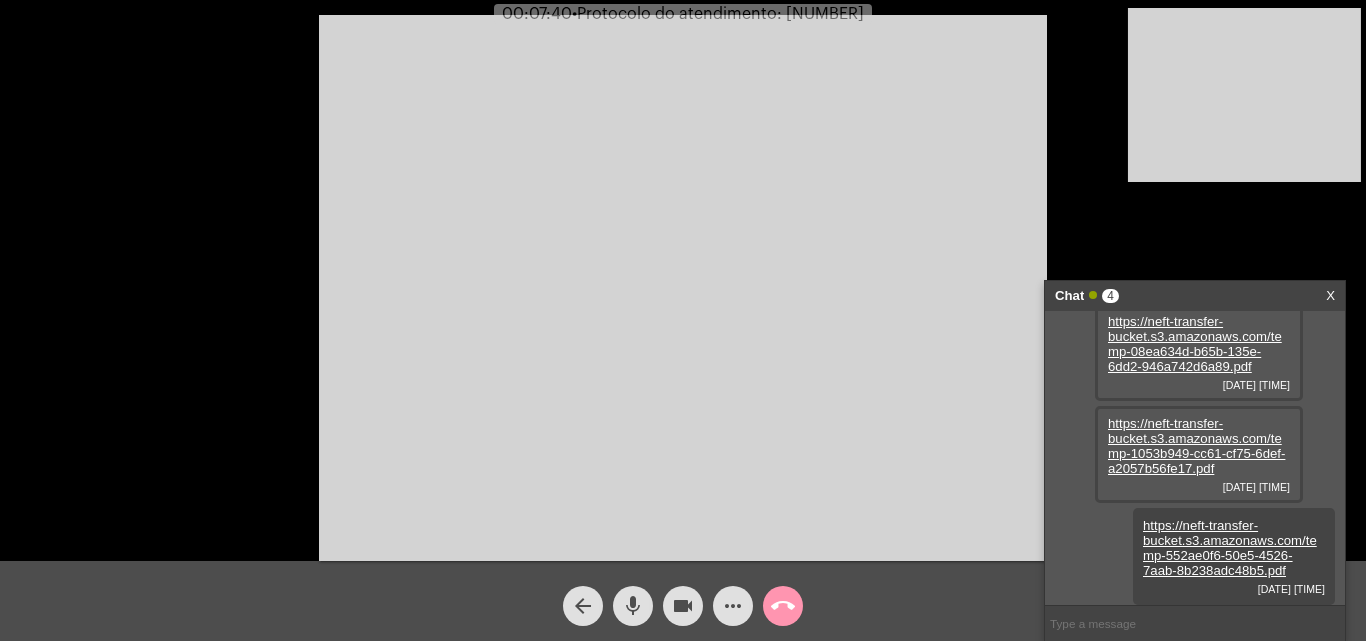 click at bounding box center (1195, 623) 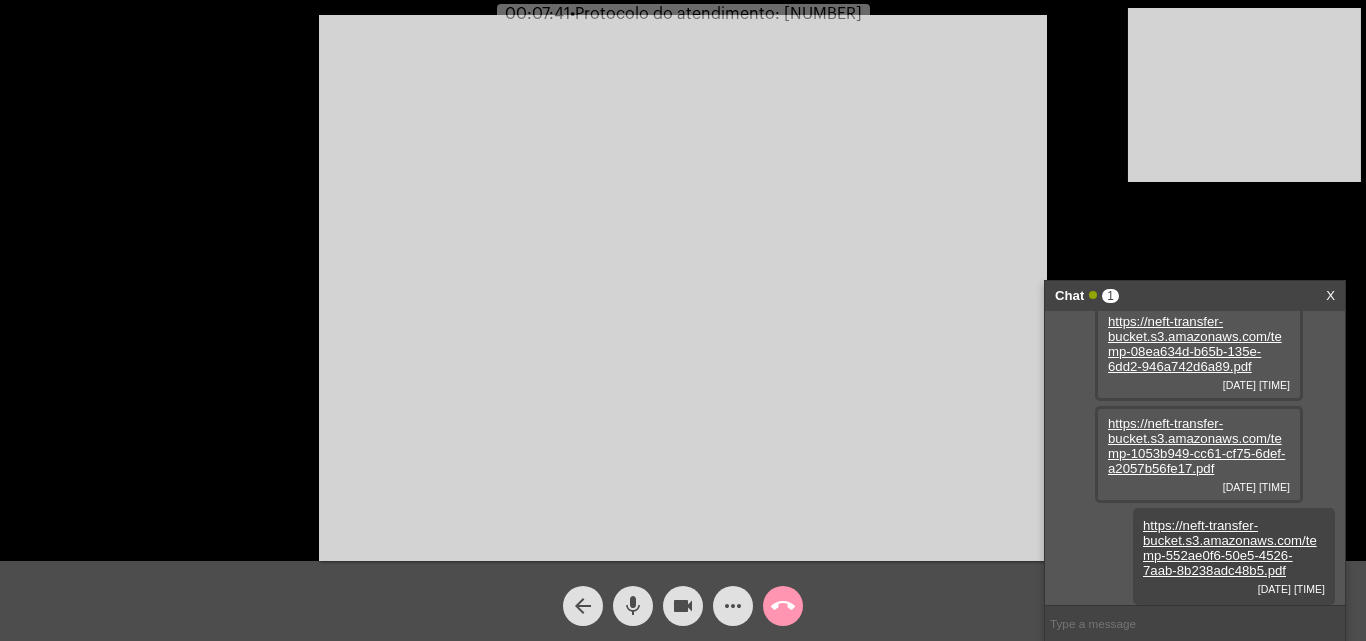 click on "more_horiz" 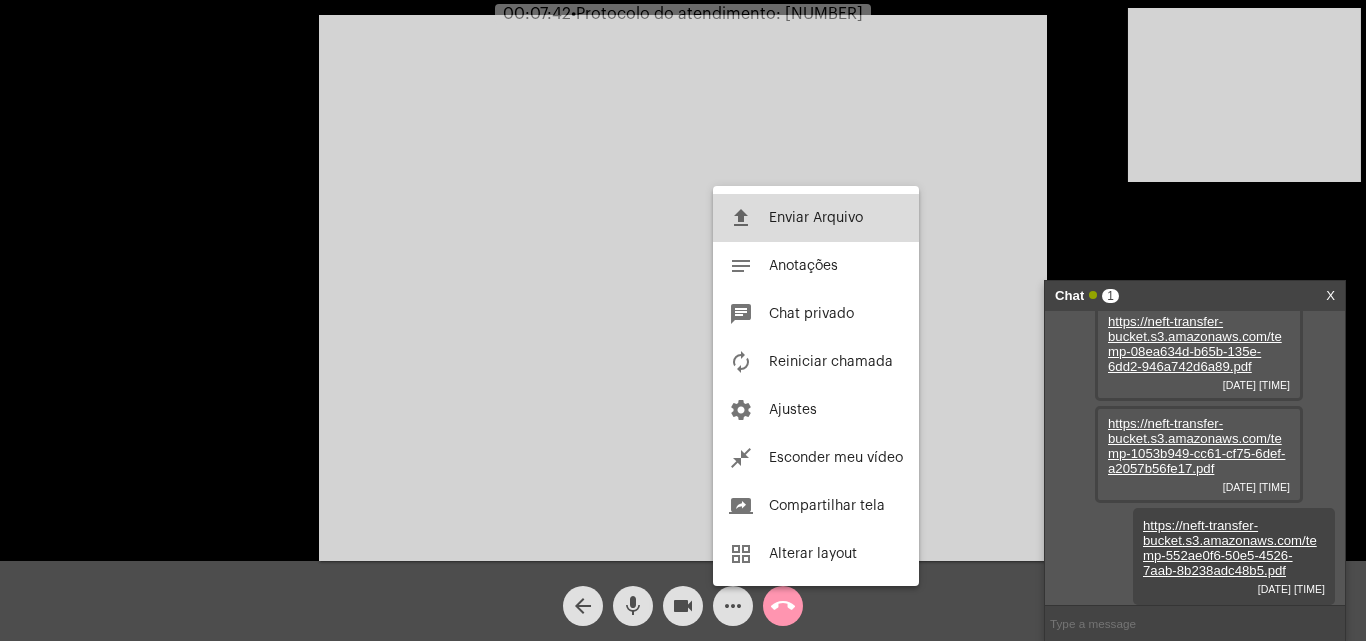 click on "Enviar Arquivo" at bounding box center (816, 218) 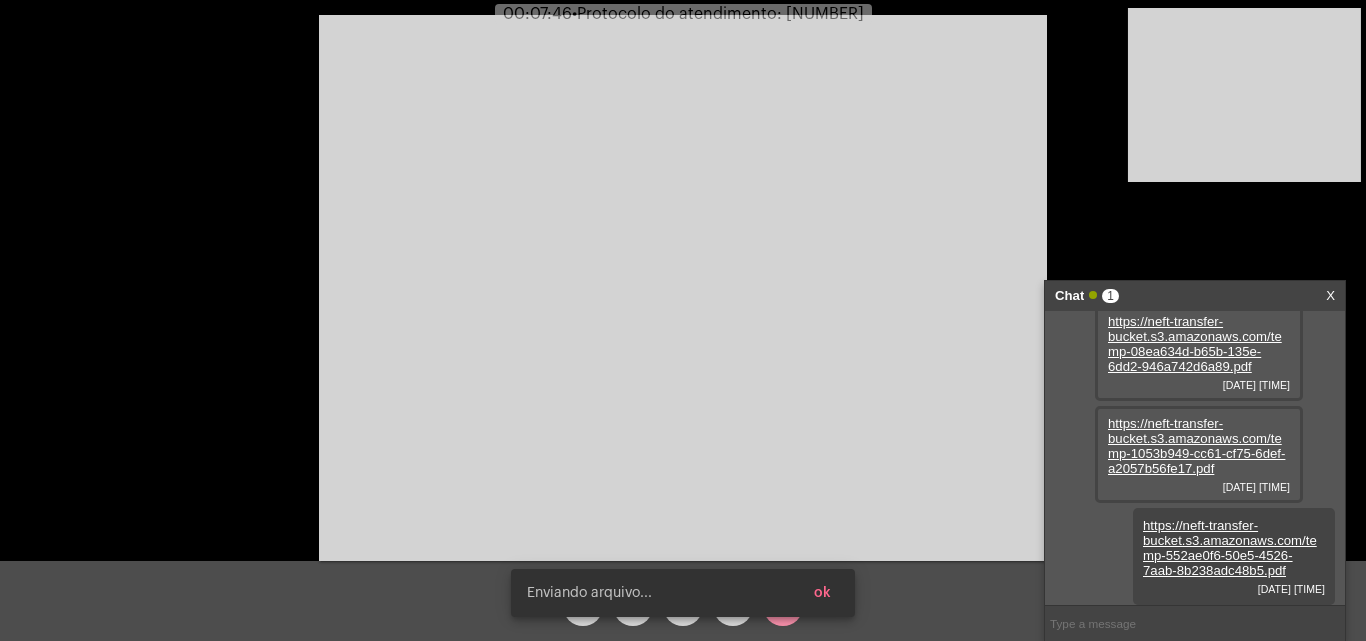 scroll, scrollTop: 278, scrollLeft: 0, axis: vertical 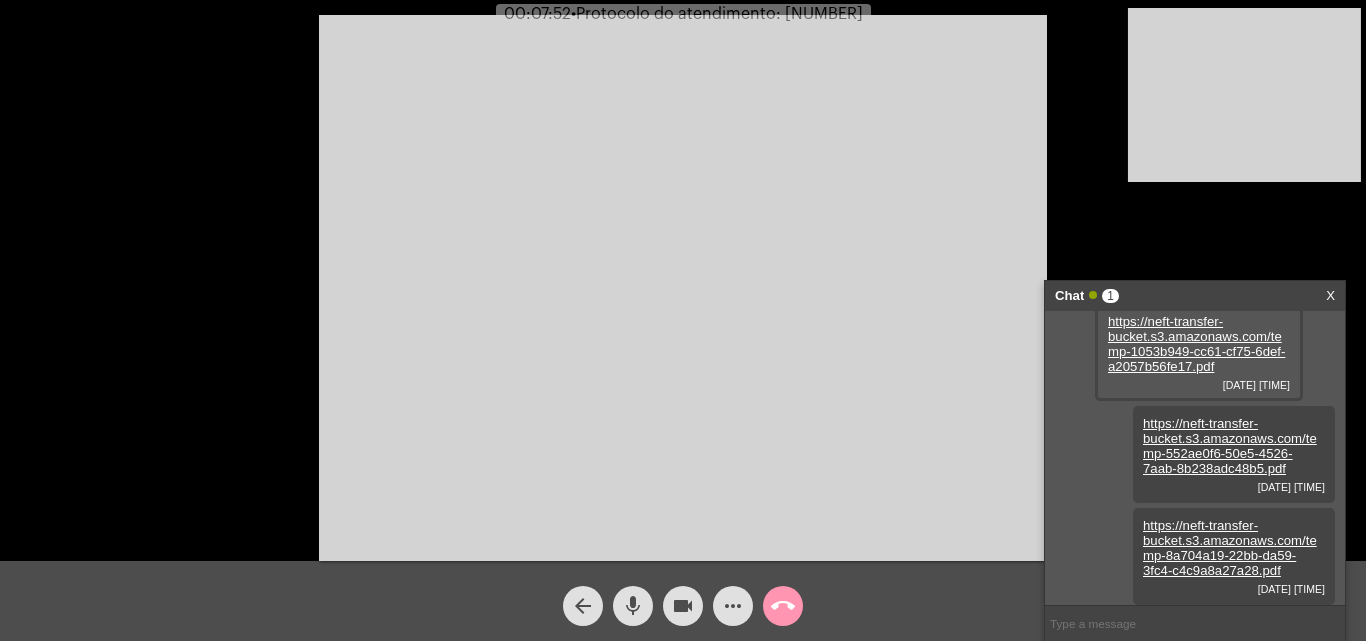 click at bounding box center (1195, 623) 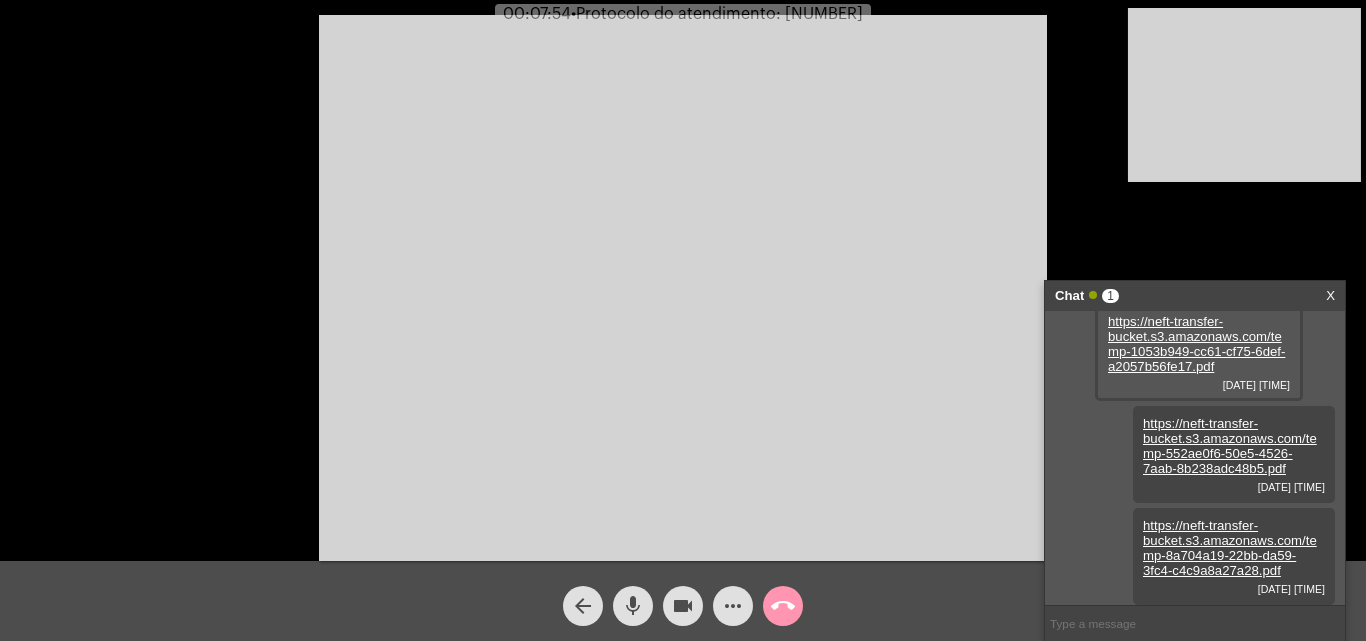 type on "V" 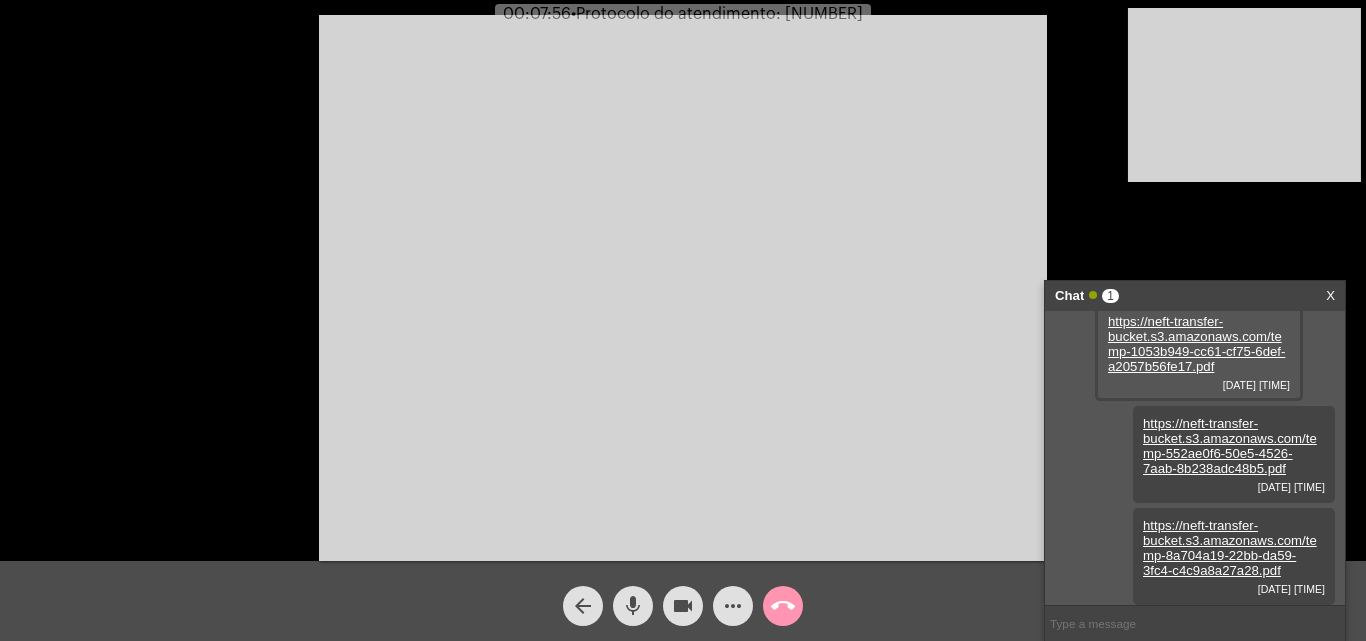 paste on "[NUMBER]" 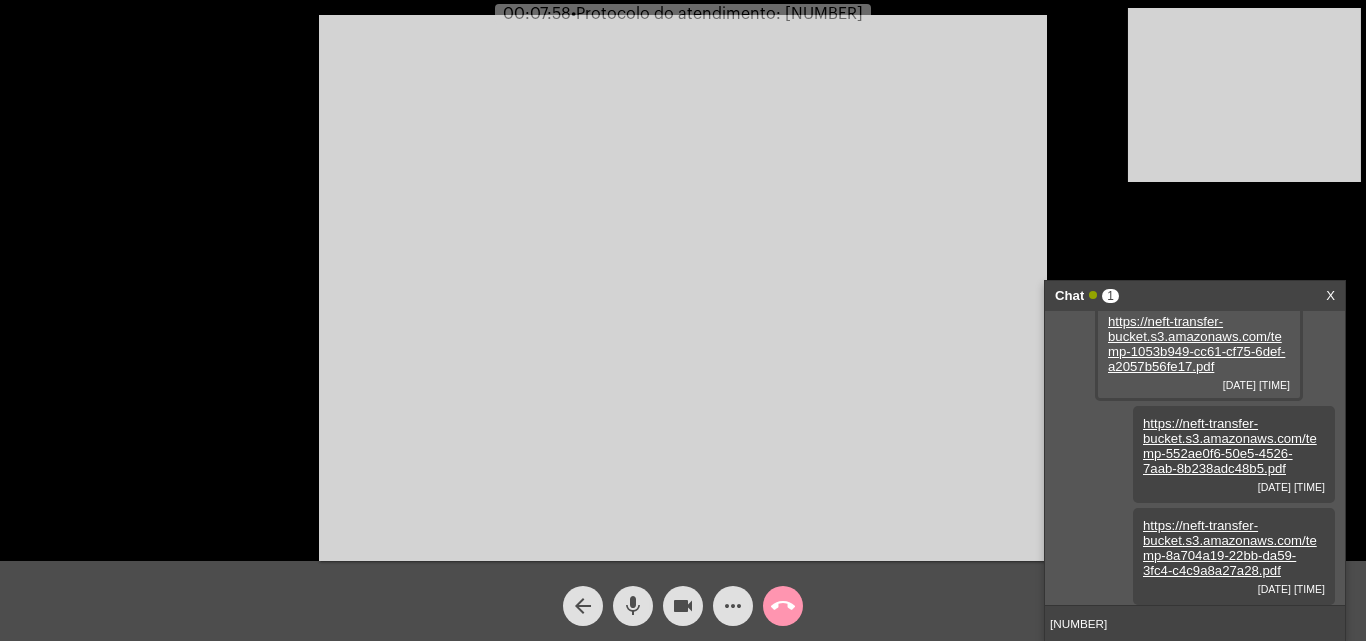 type 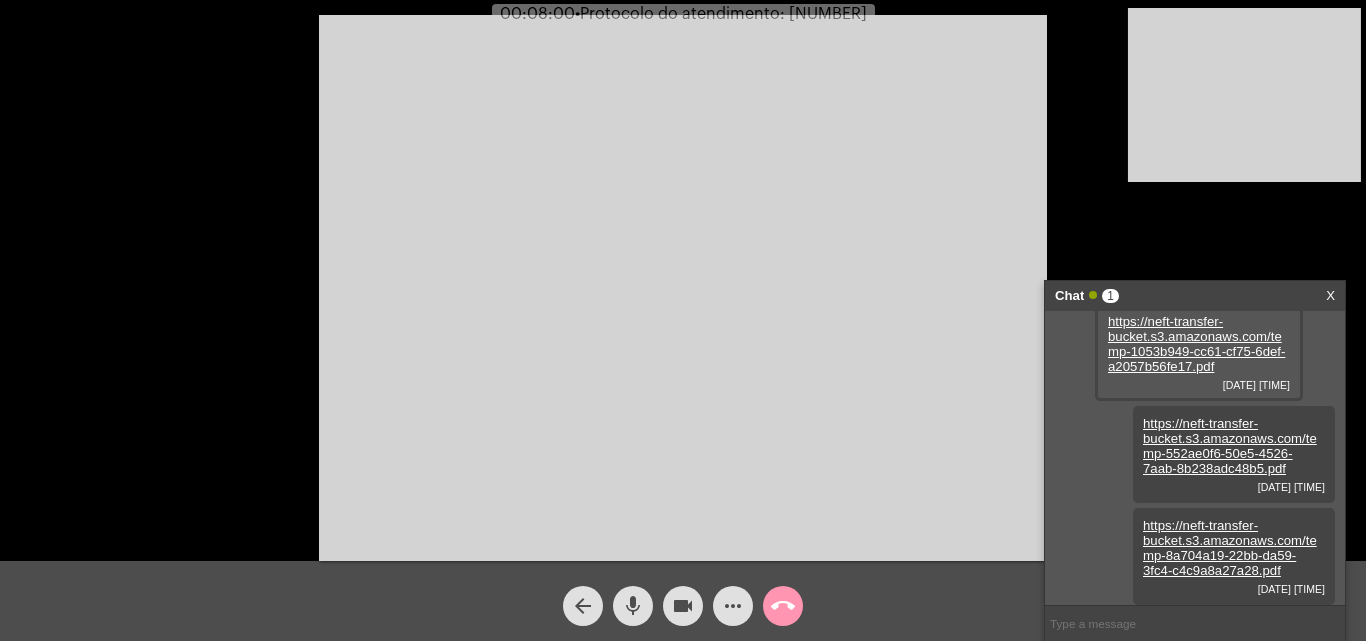 scroll, scrollTop: 335, scrollLeft: 0, axis: vertical 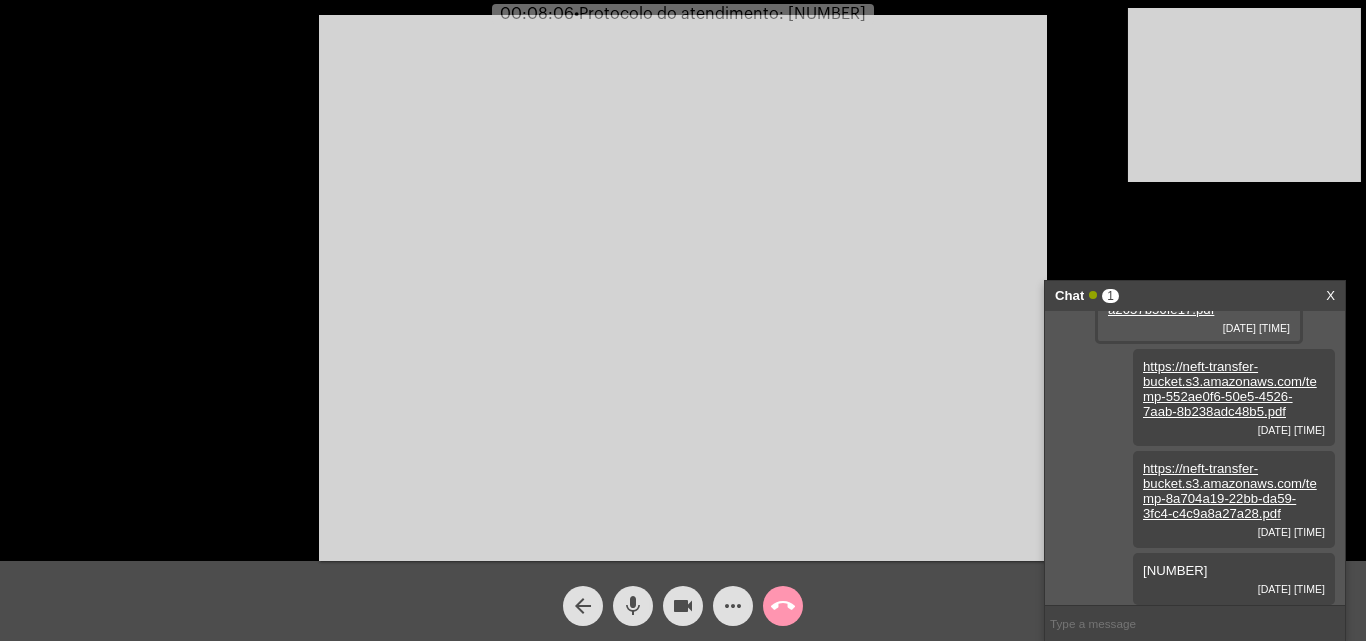 click on "call_end" 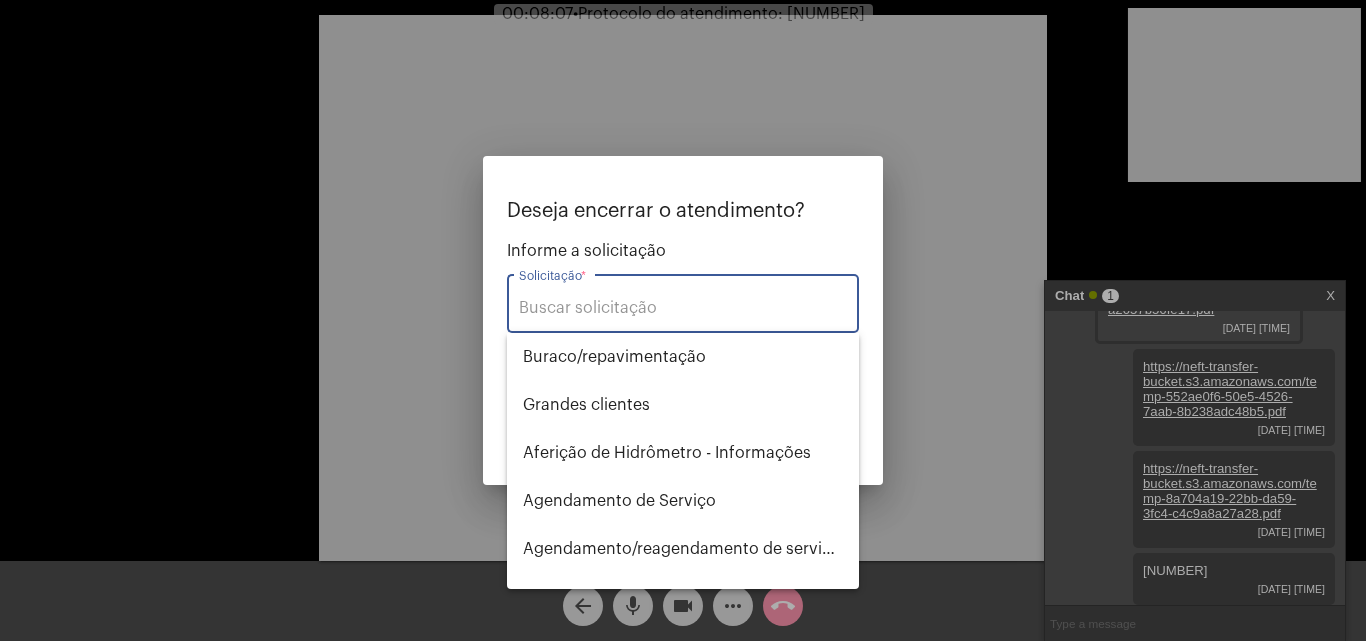 click on "Solicitação  *" at bounding box center [683, 308] 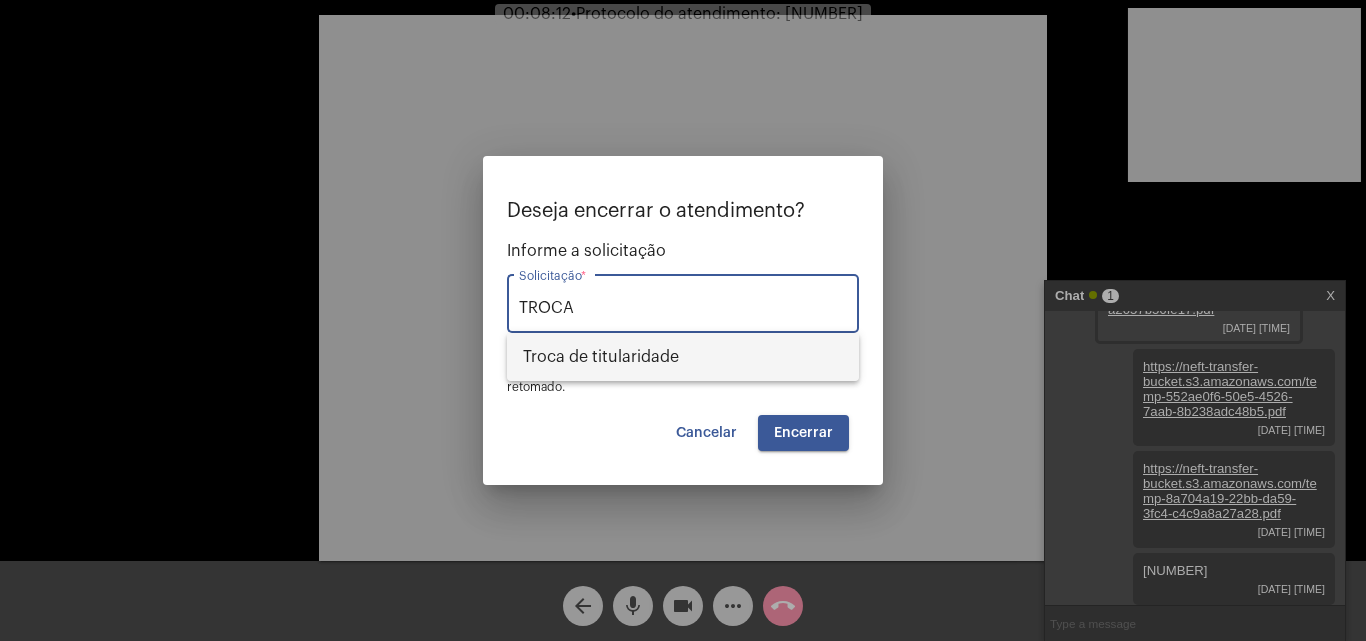 click on "Troca de titularidade" at bounding box center [683, 357] 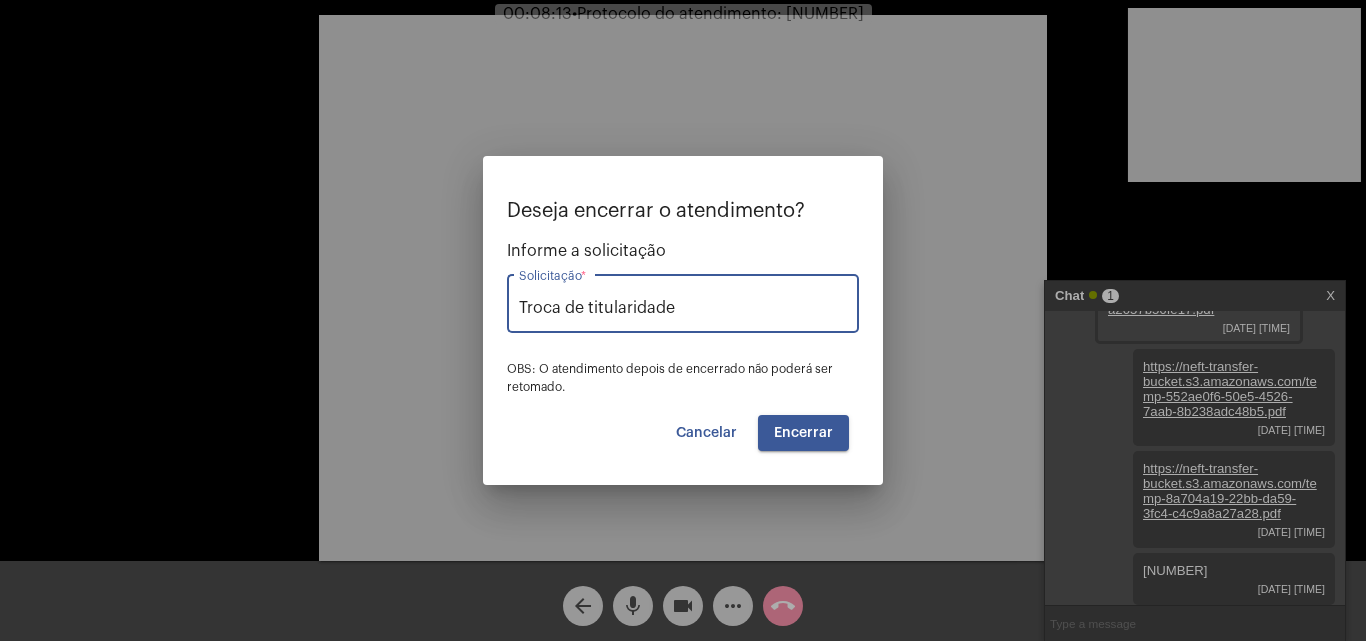 click on "Encerrar" at bounding box center (803, 433) 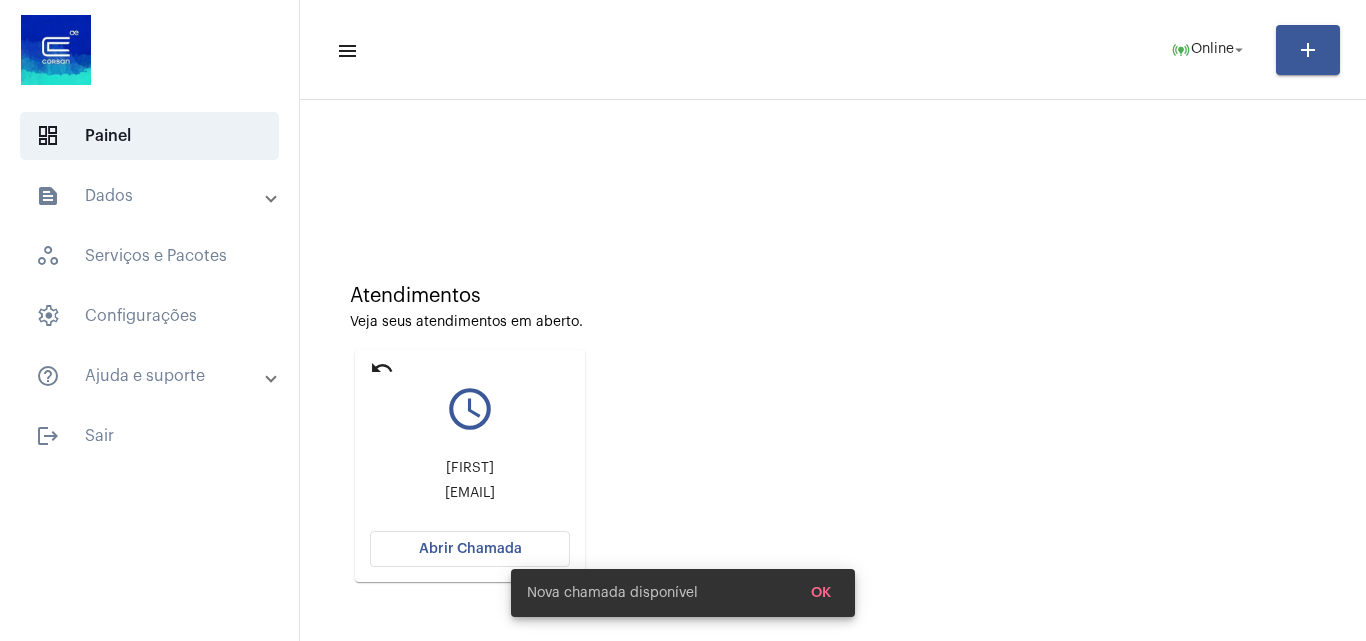 click on "undo" 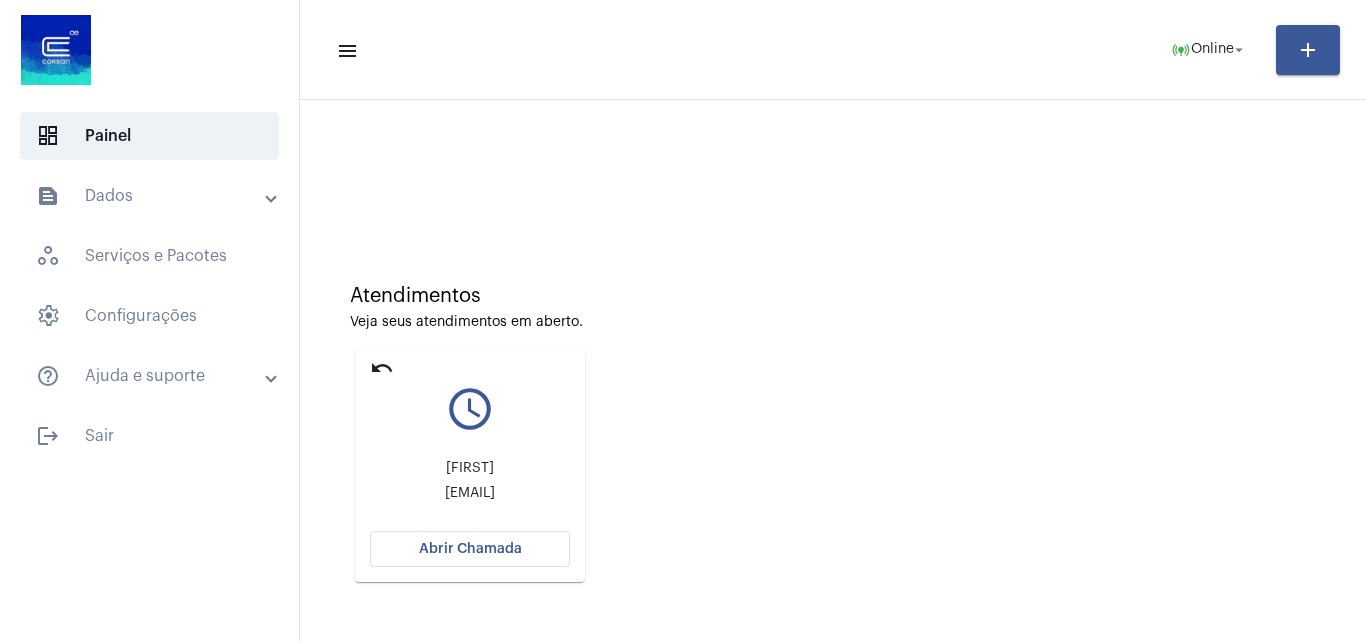 click on "undo" 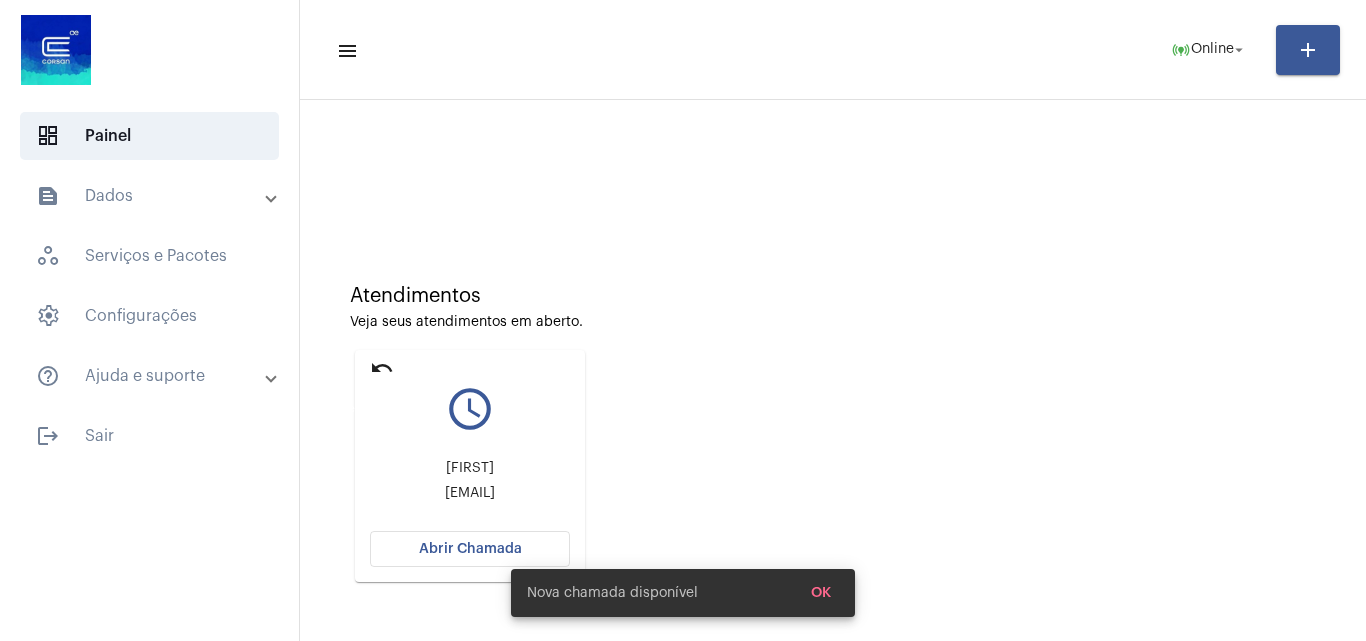 click on "undo" 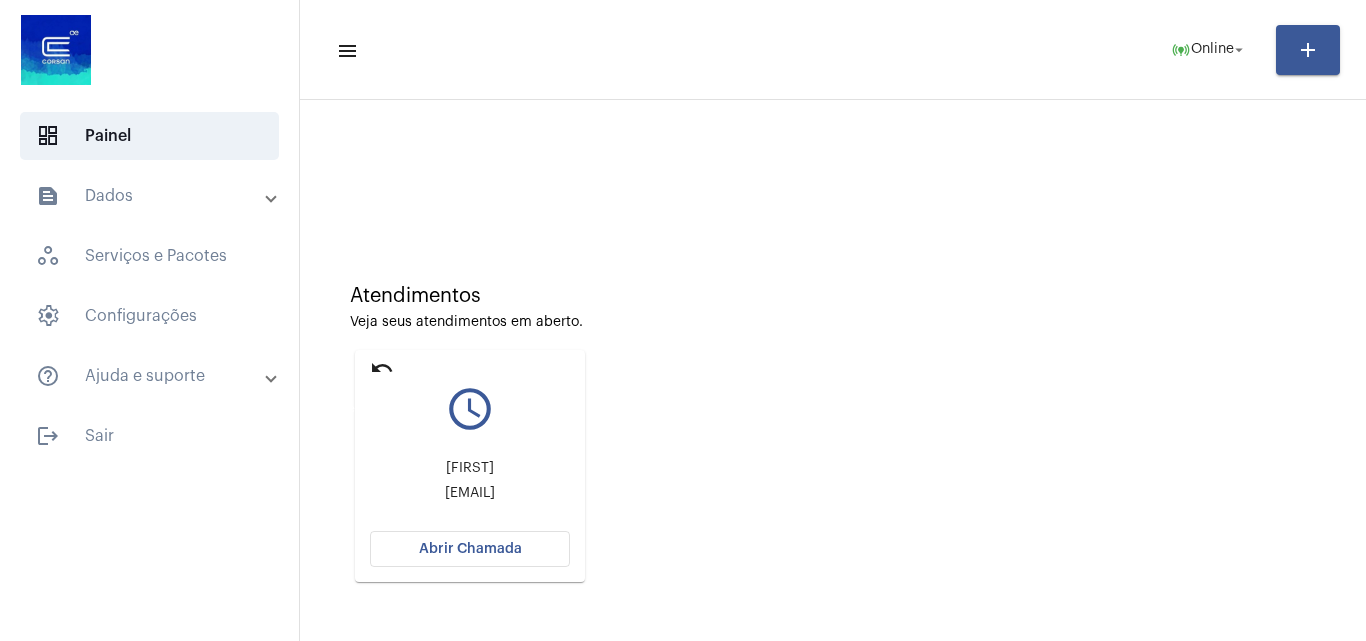 click on "undo" 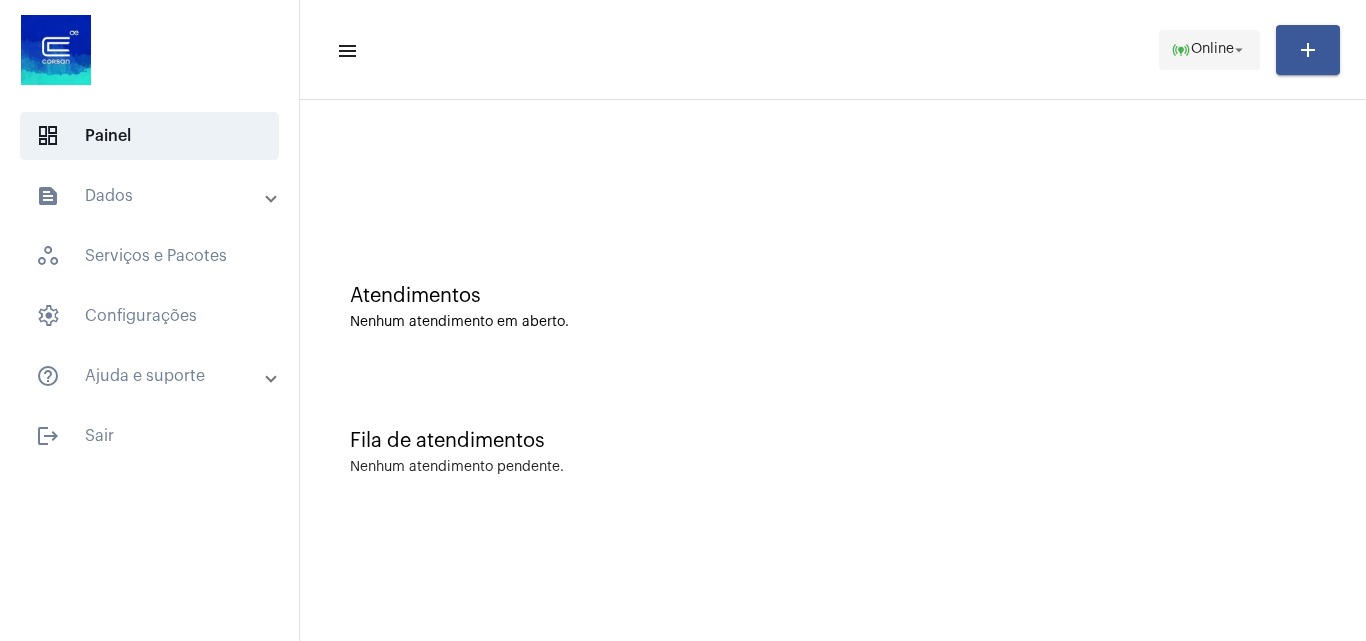 click on "Online" 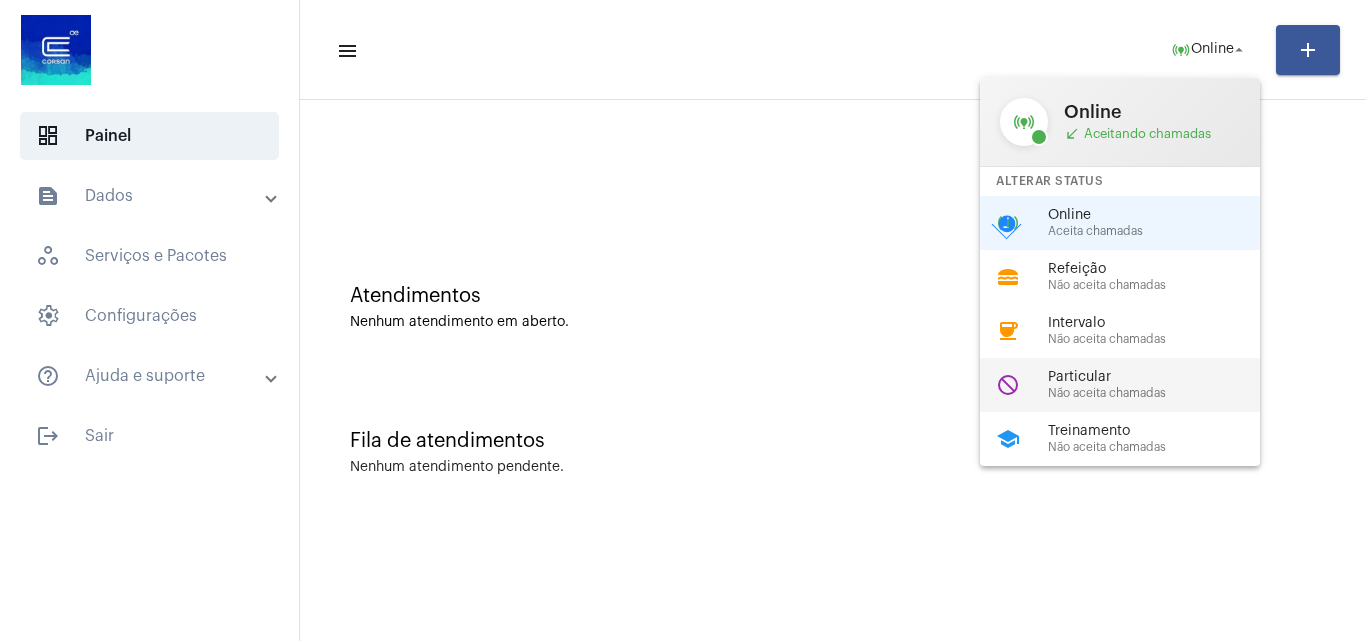 click on "Particular" at bounding box center [1162, 377] 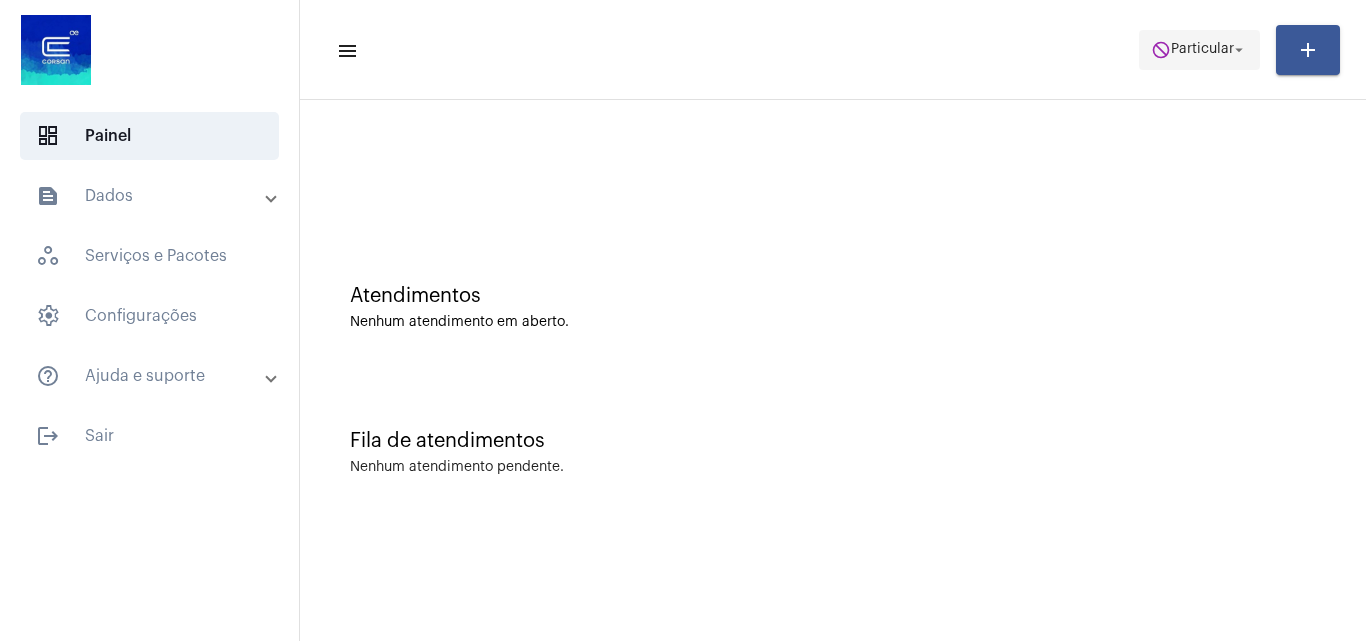 click on "Particular" 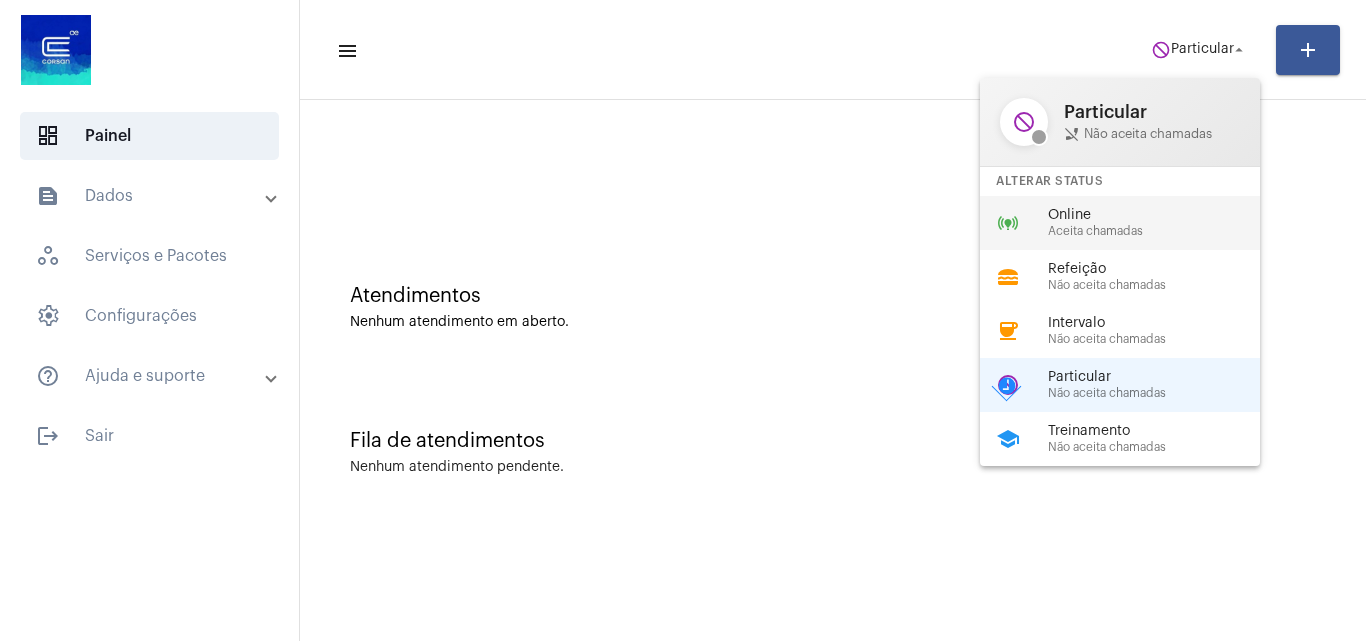 click on "online_prediction  Online Aceita chamadas" at bounding box center (1136, 223) 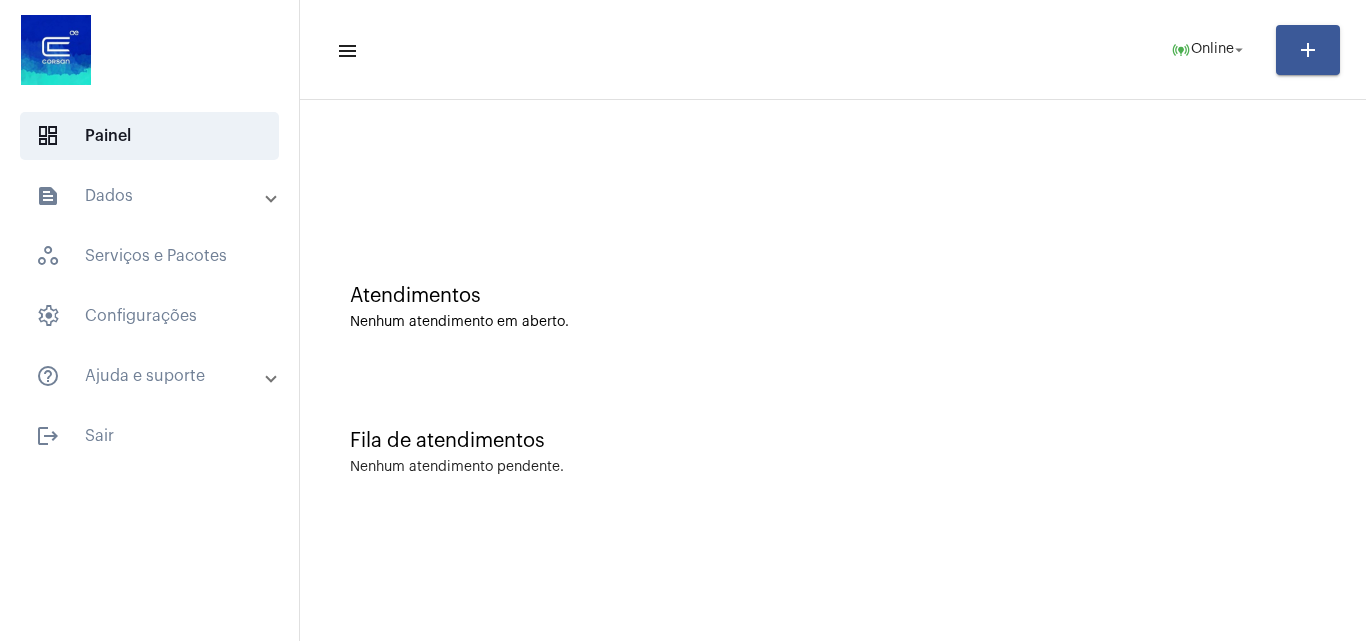 click 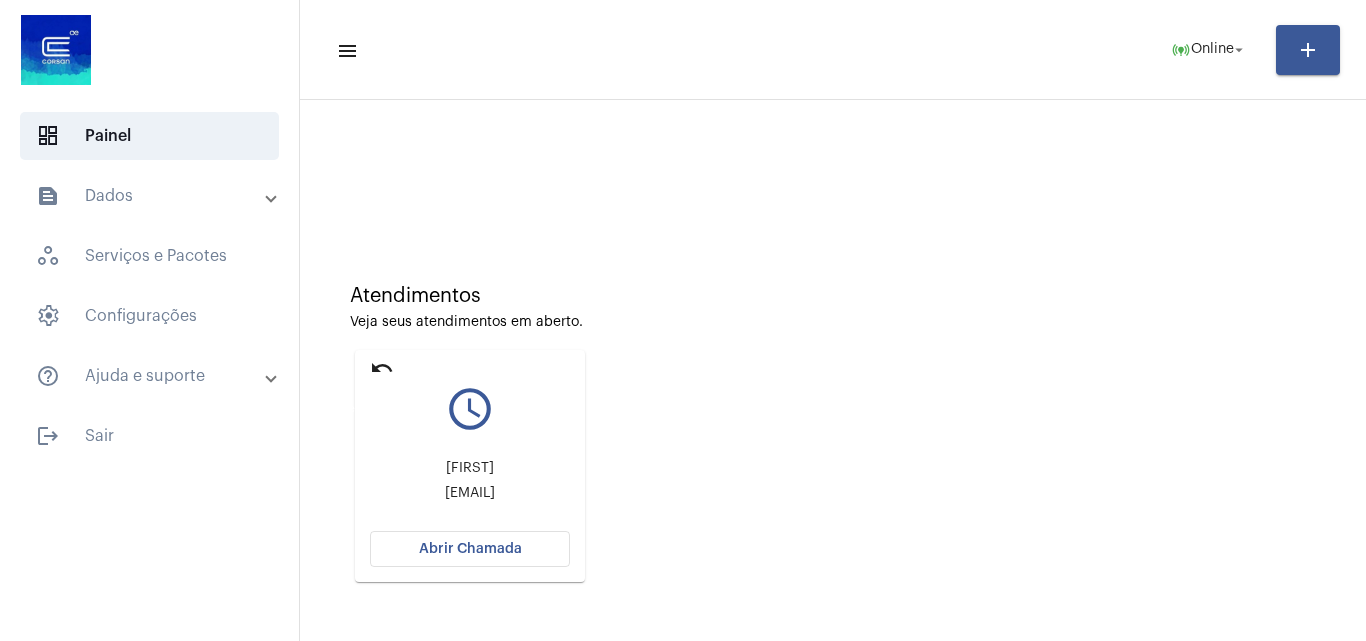 click on "undo" 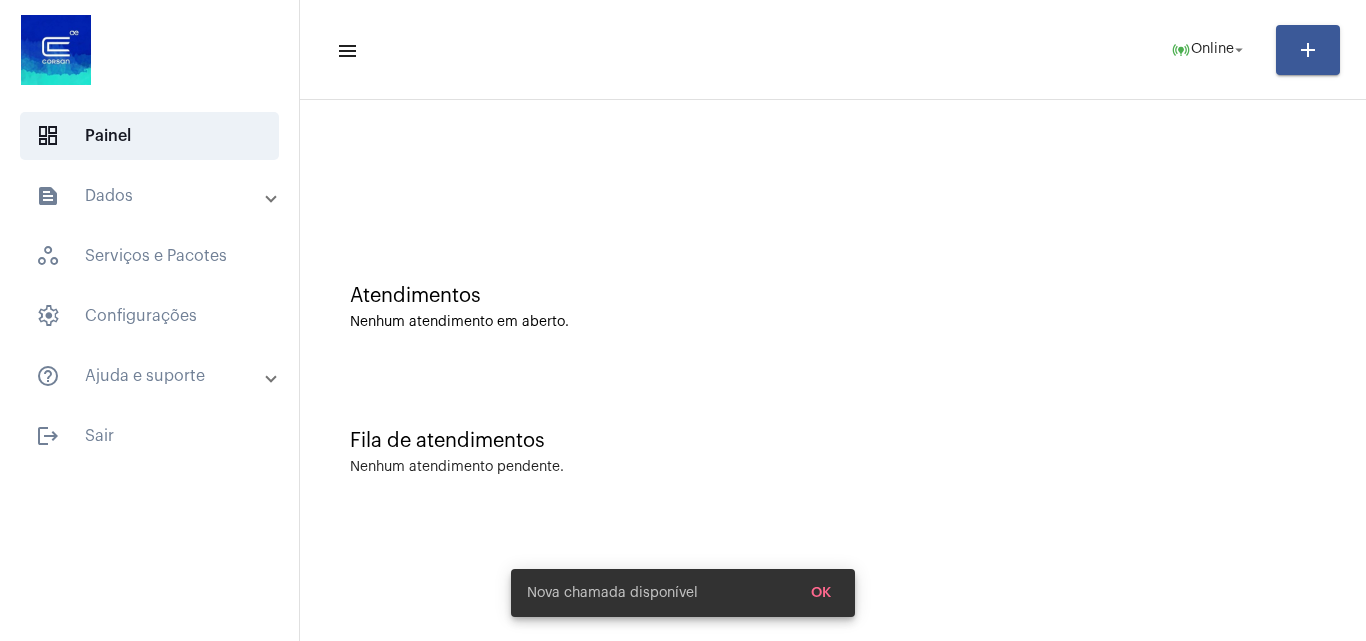 drag, startPoint x: 773, startPoint y: 536, endPoint x: 989, endPoint y: 344, distance: 288.99826 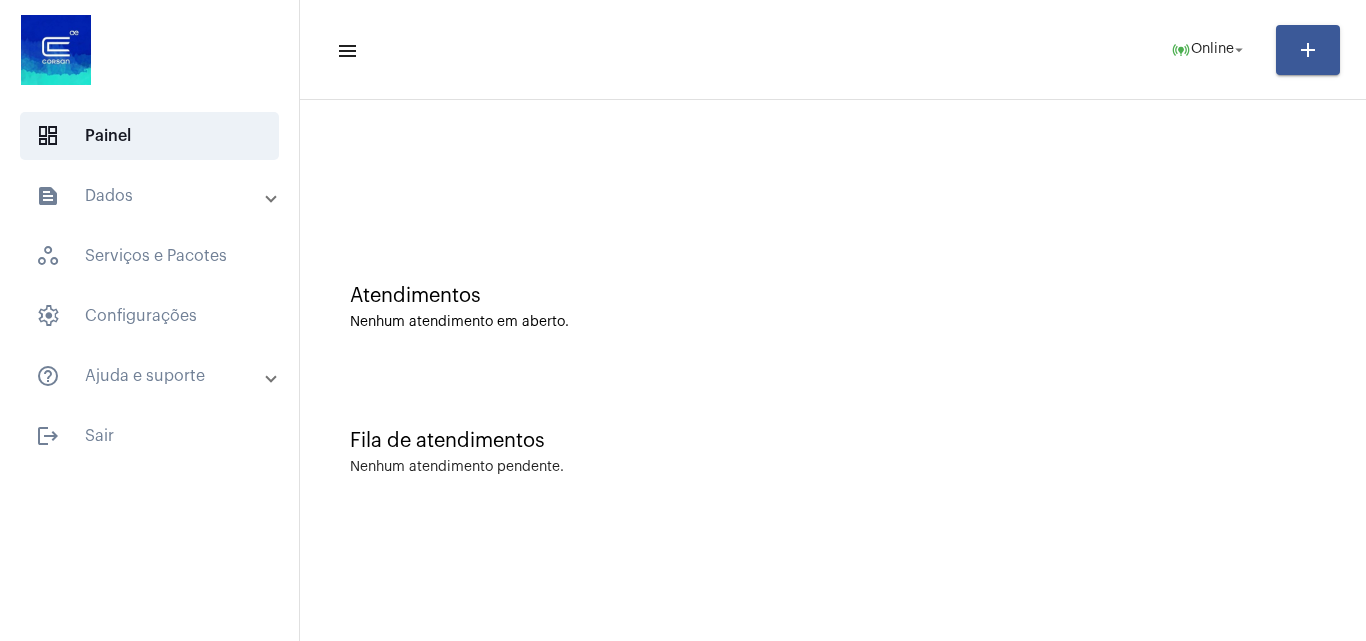 click on "Atendimentos Nenhum atendimento em aberto." 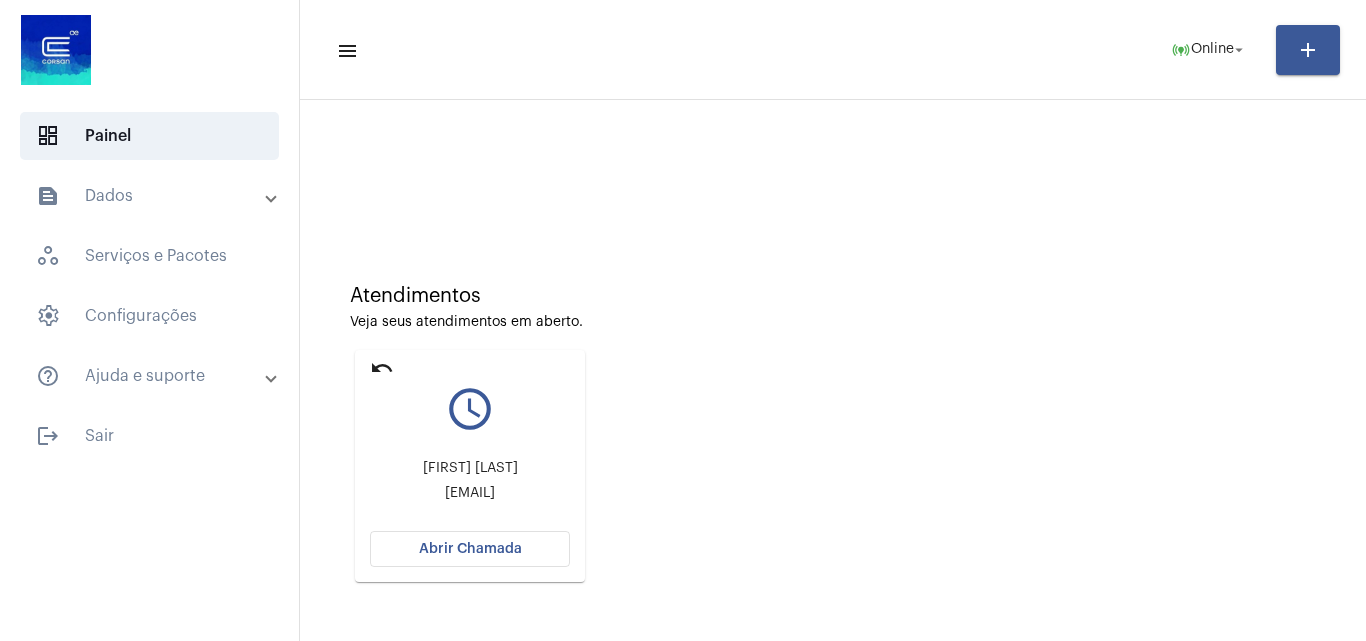 click on "Abrir Chamada" 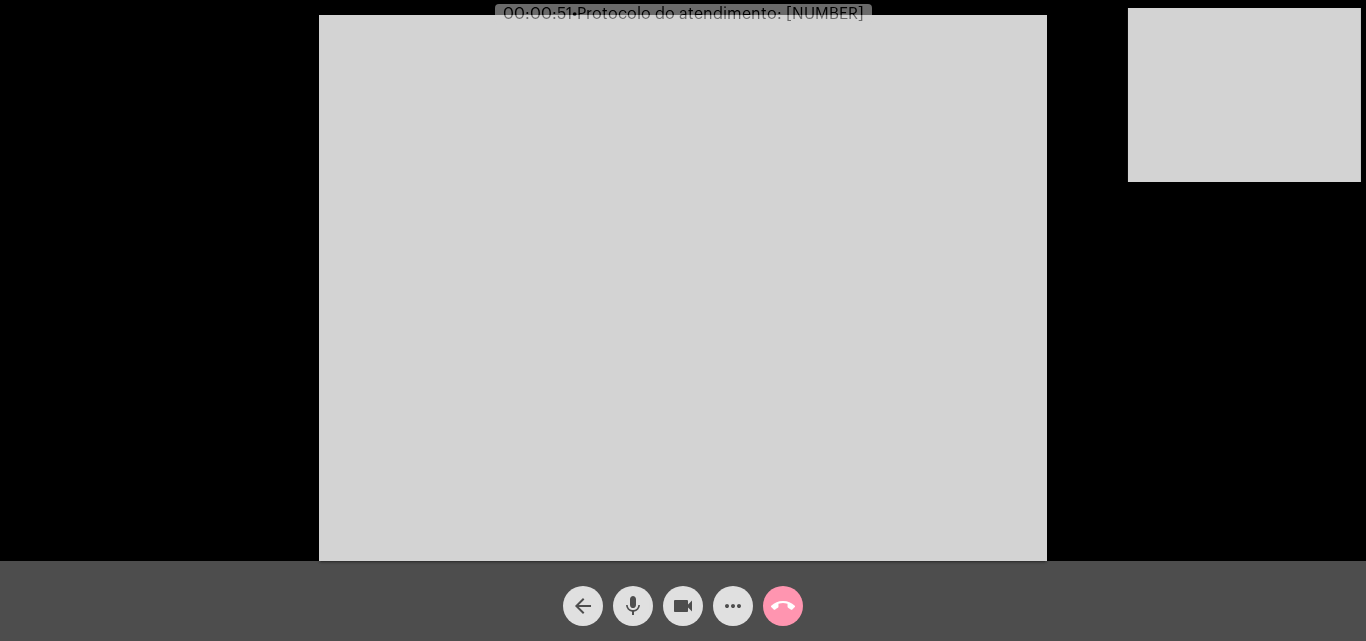 click on "mic" 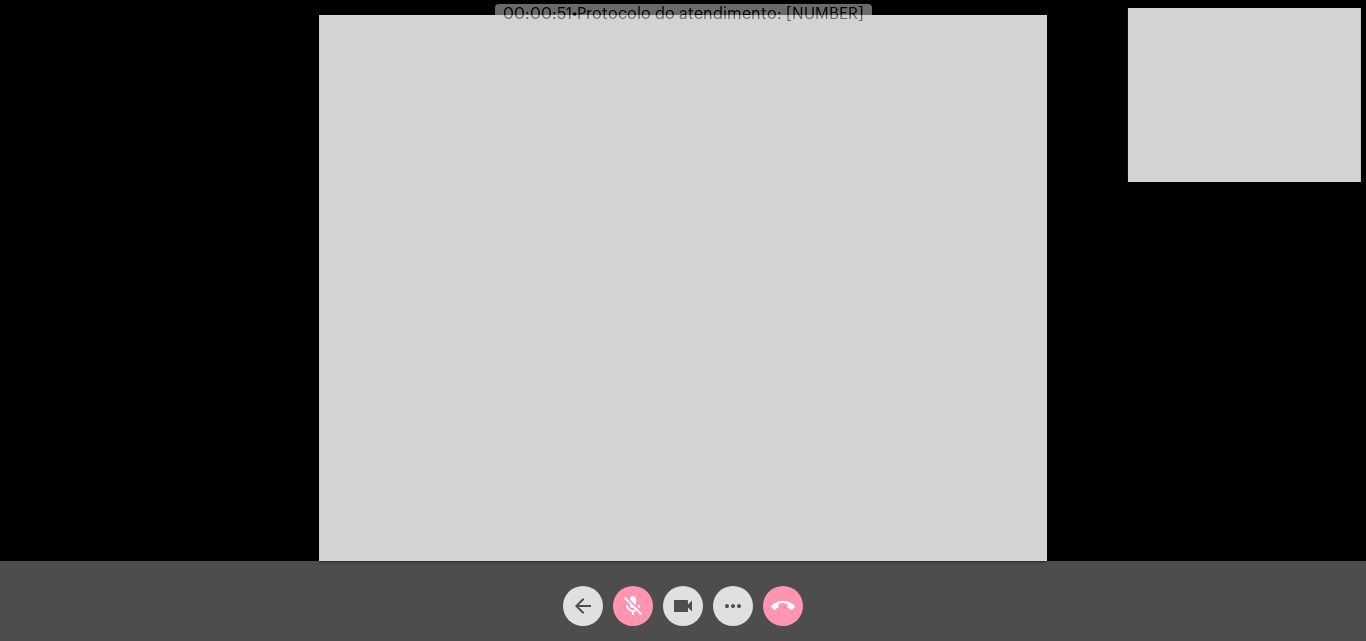 click on "videocam" 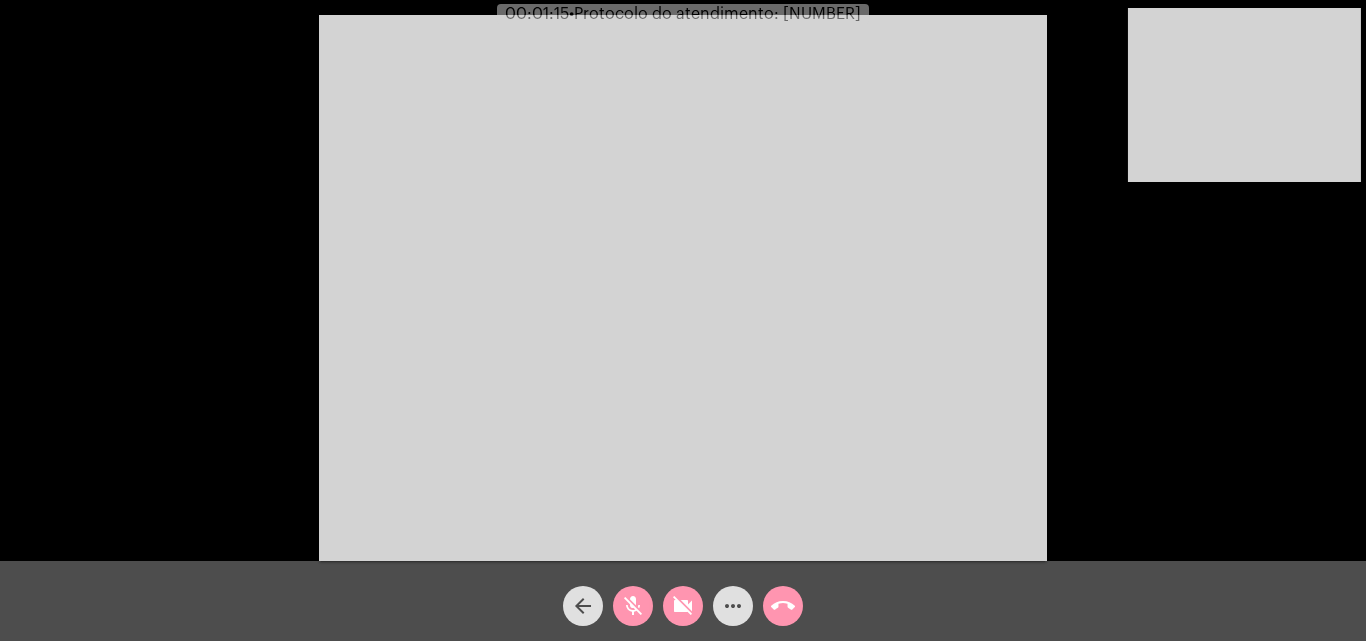 click on "videocam_off" 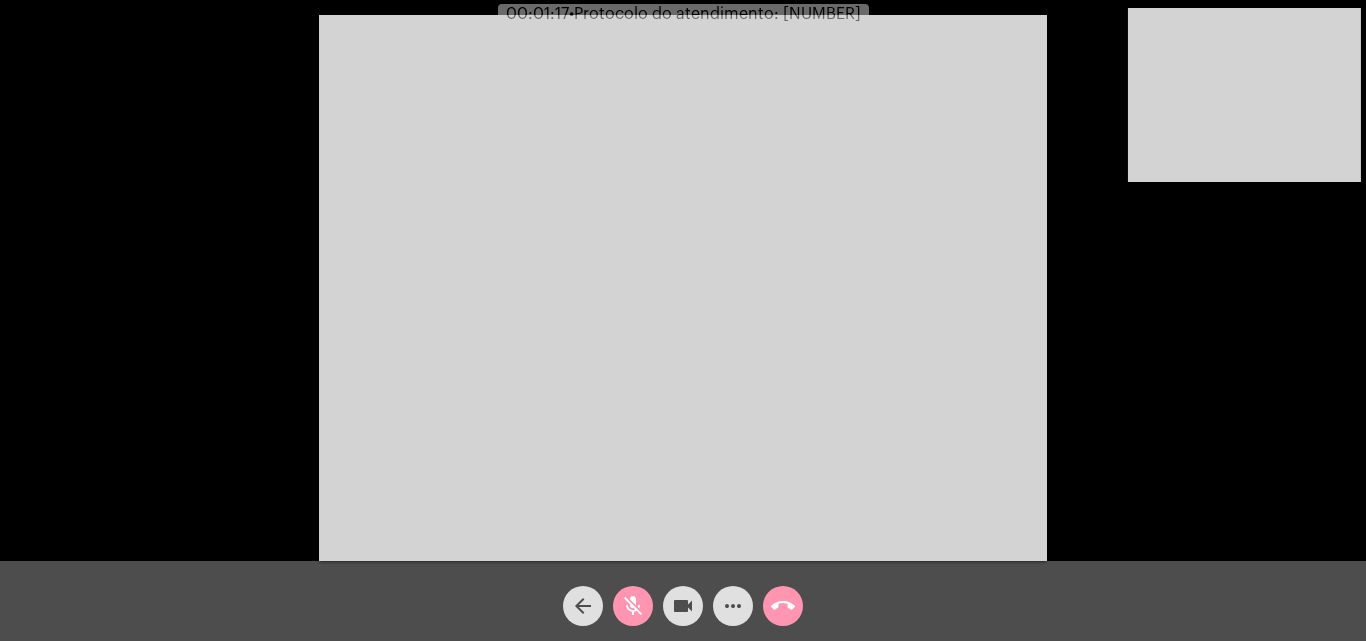click on "videocam" 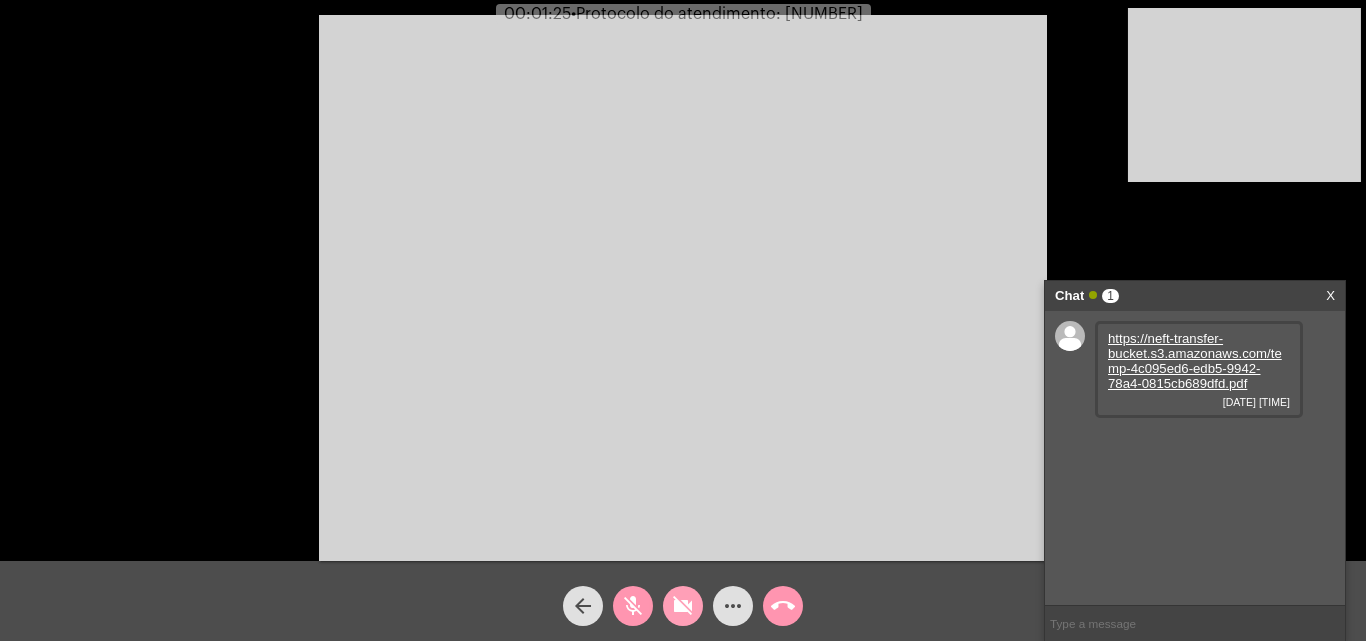 click on "videocam_off" 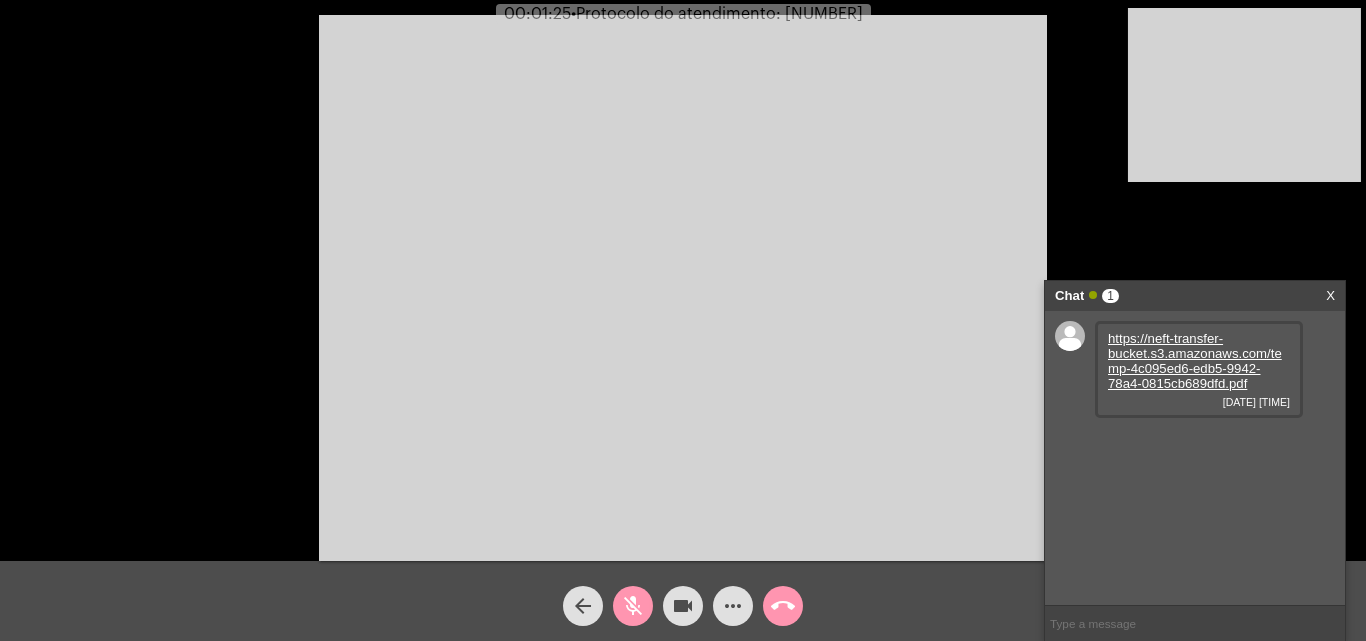 click on "mic_off" 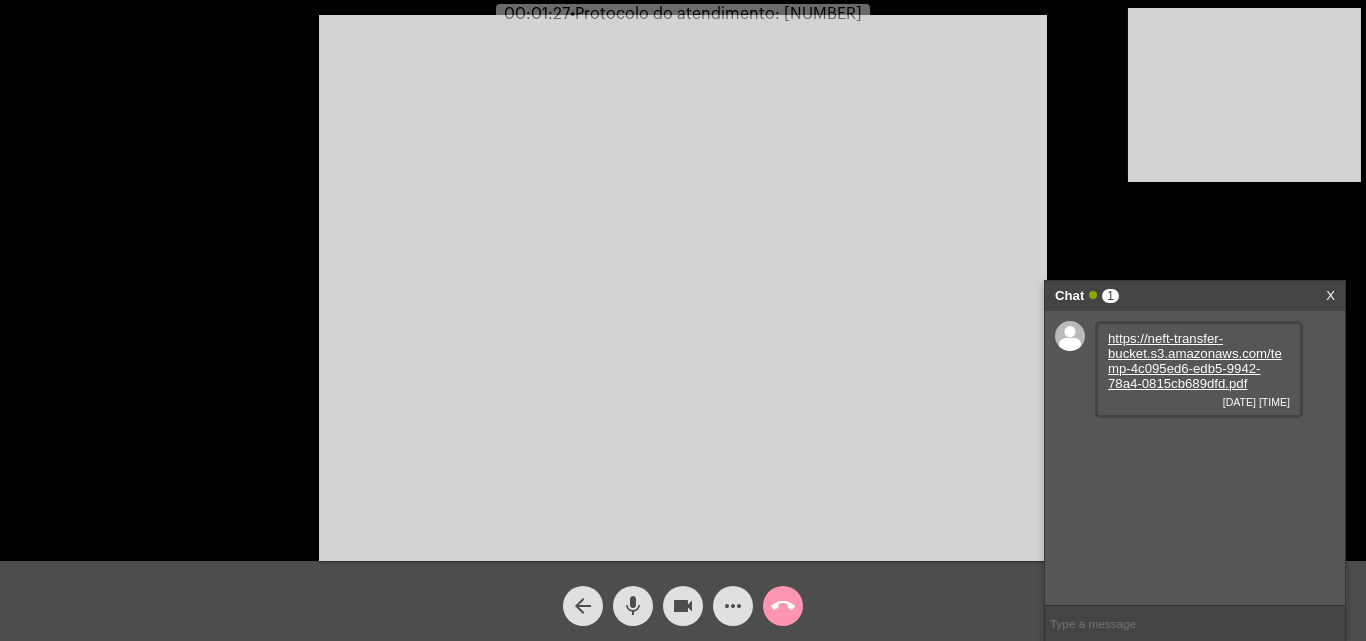 click on "mic" 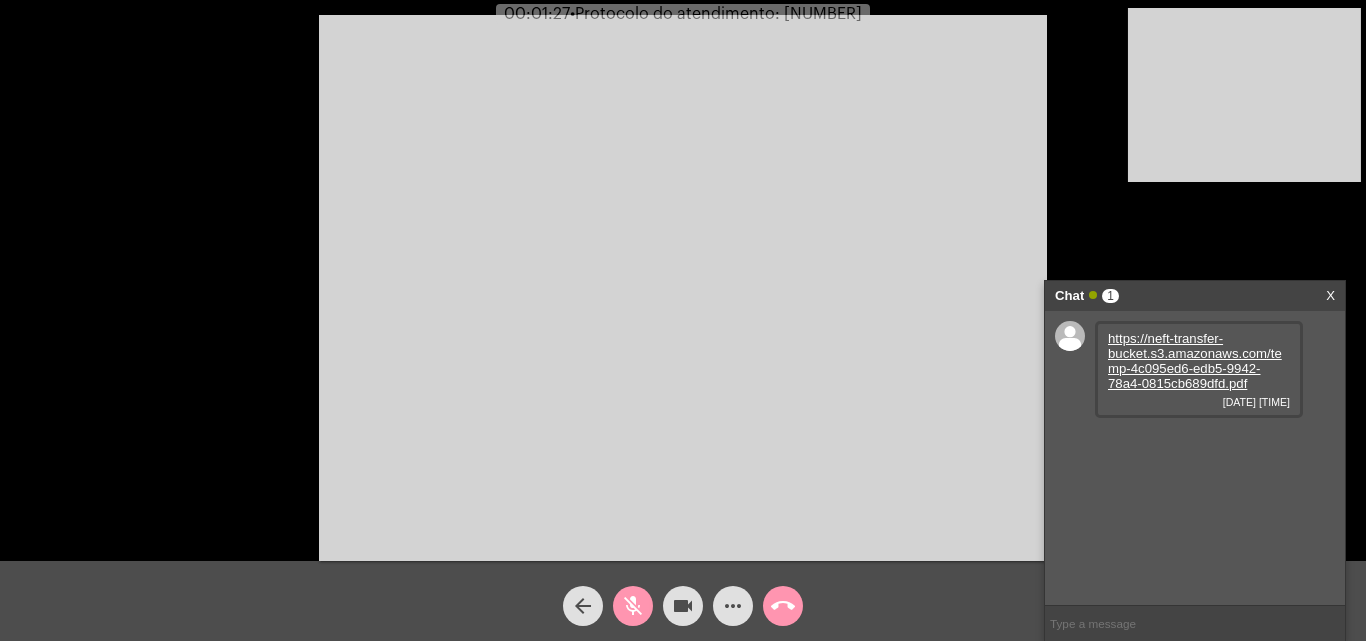 click on "https://neft-transfer-bucket.s3.amazonaws.com/temp-4c095ed6-edb5-9942-78a4-0815cb689dfd.pdf" at bounding box center [1195, 361] 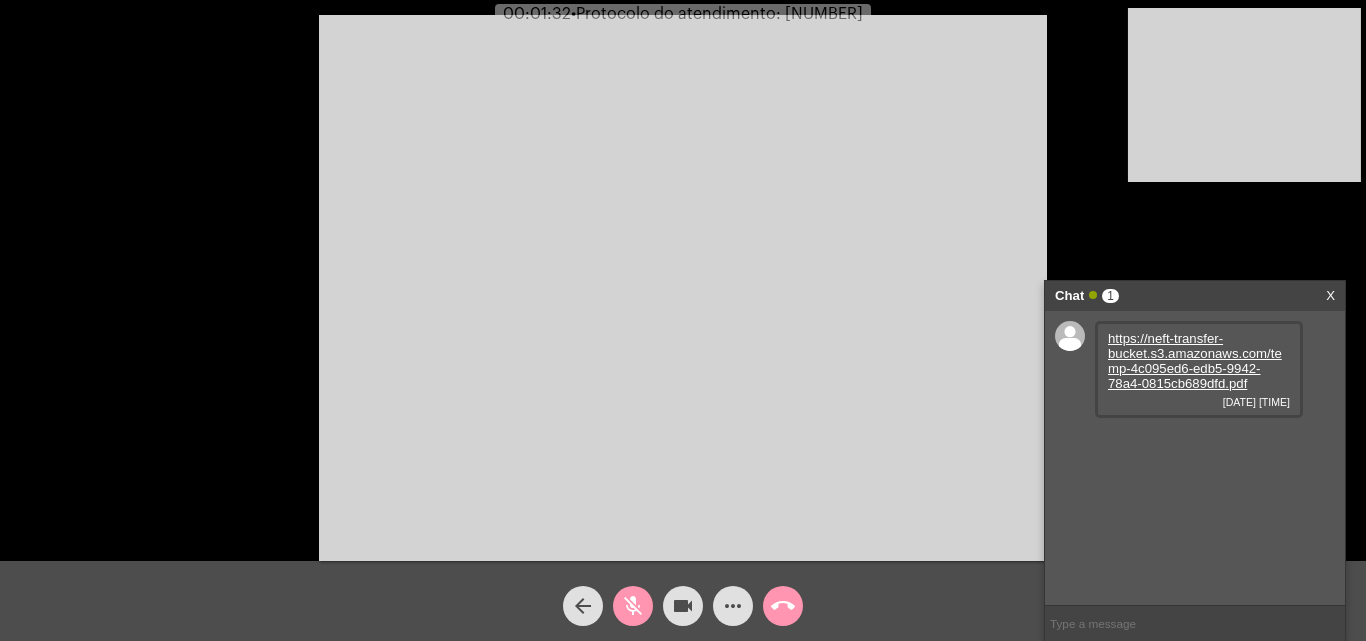 click on "mic_off" 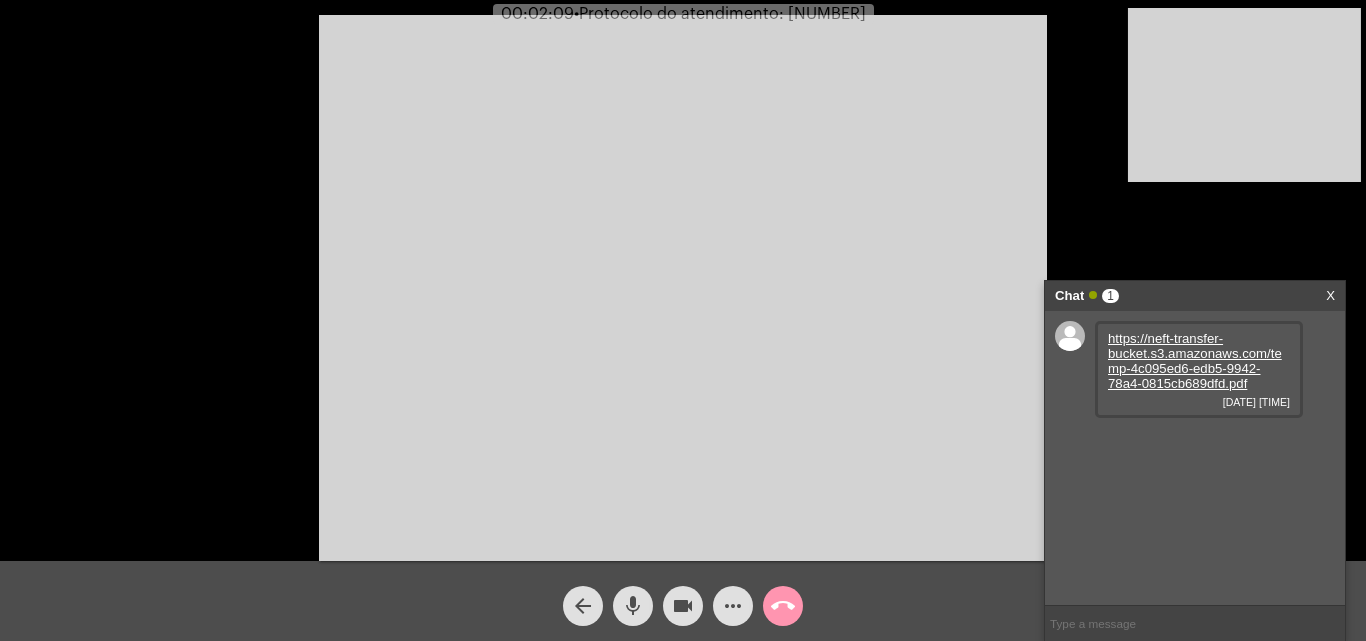 click on "mic" 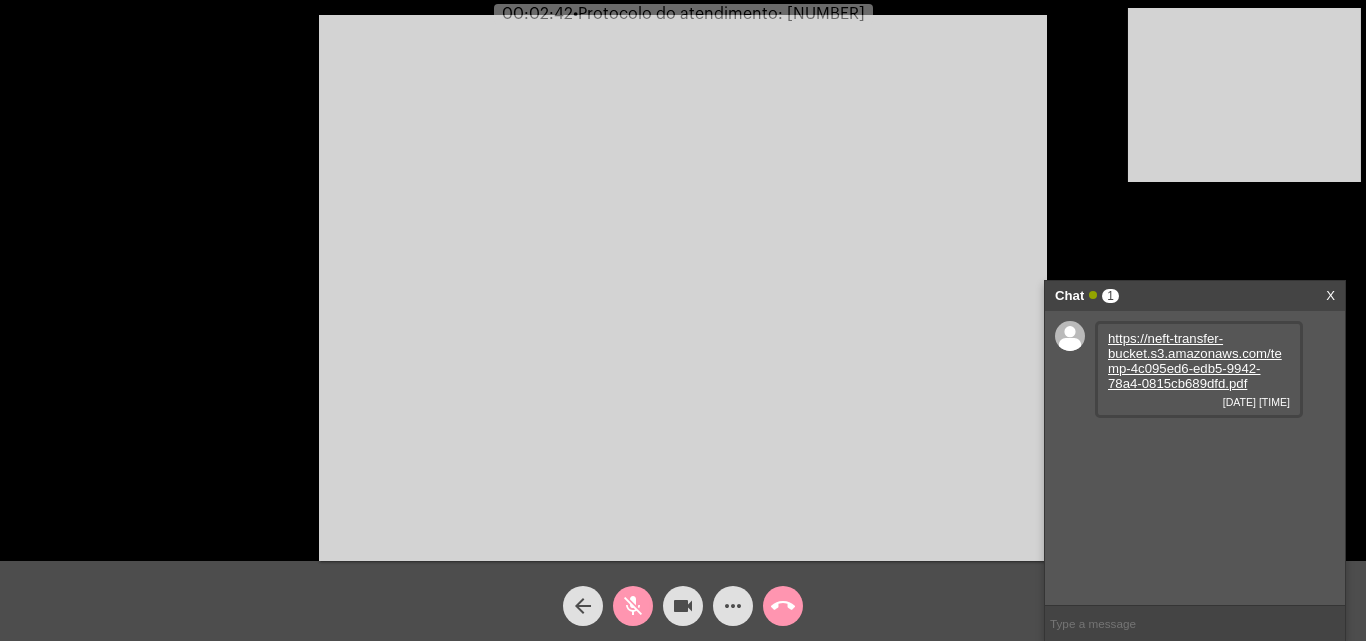 click on "mic_off" 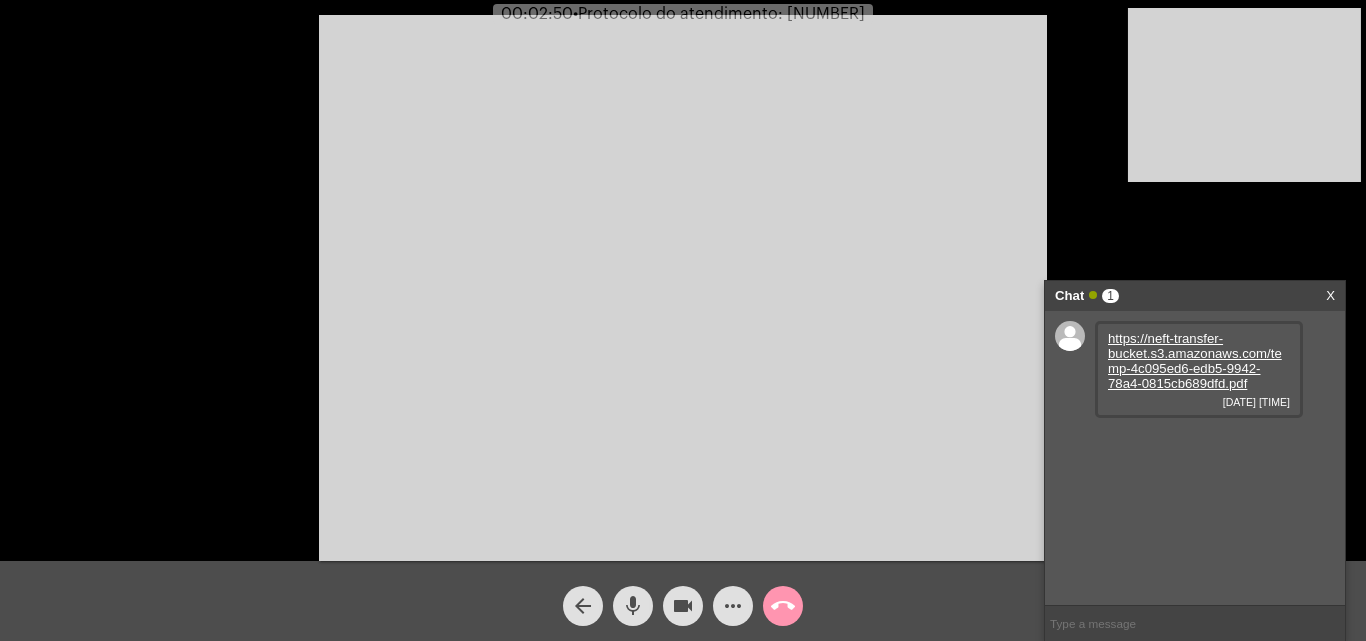 click on "mic" 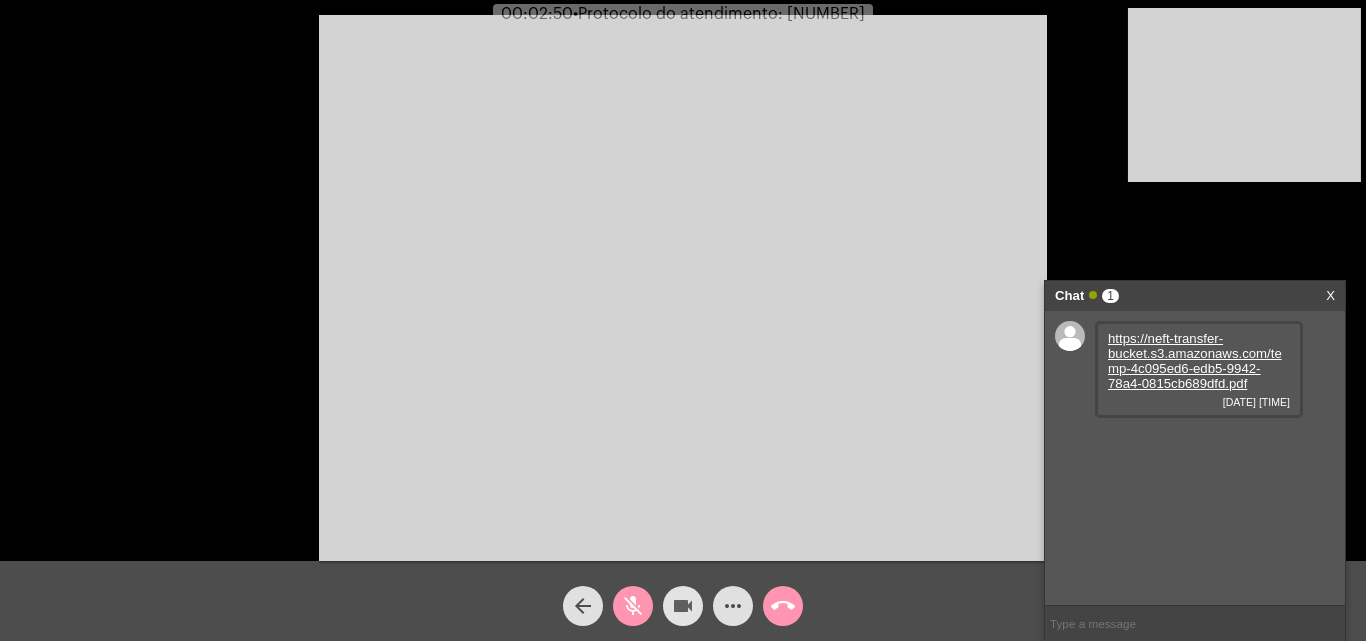 click on "videocam" 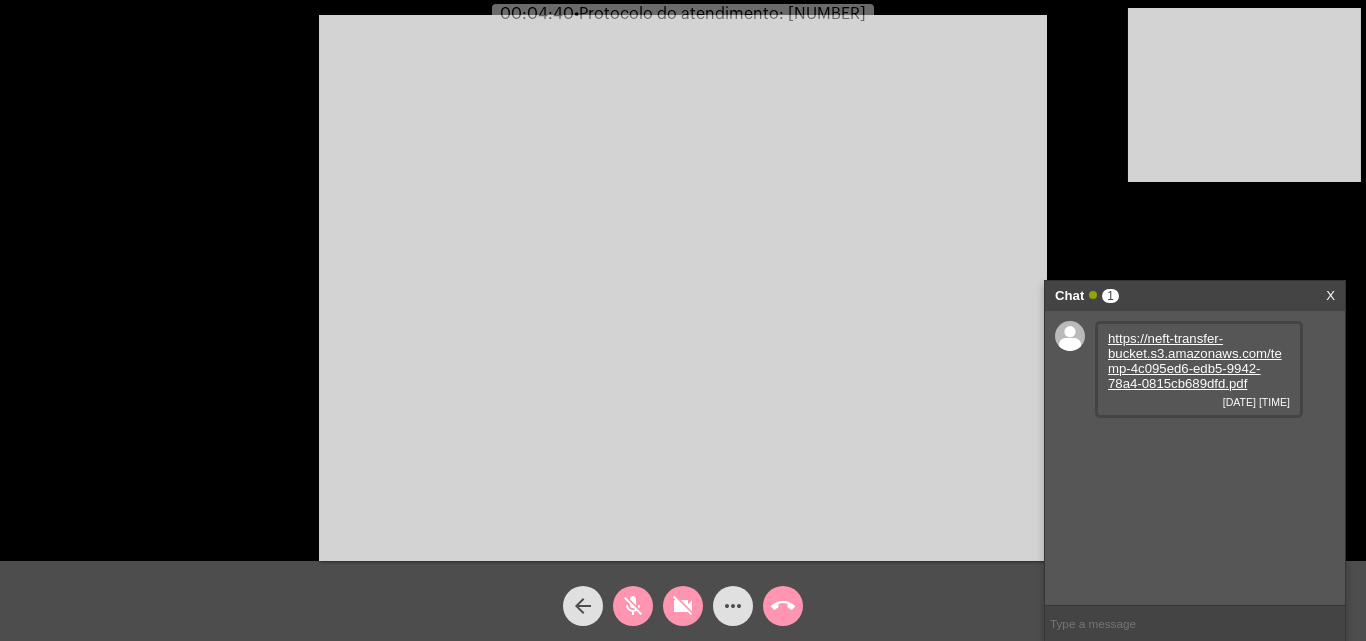click on "videocam_off" 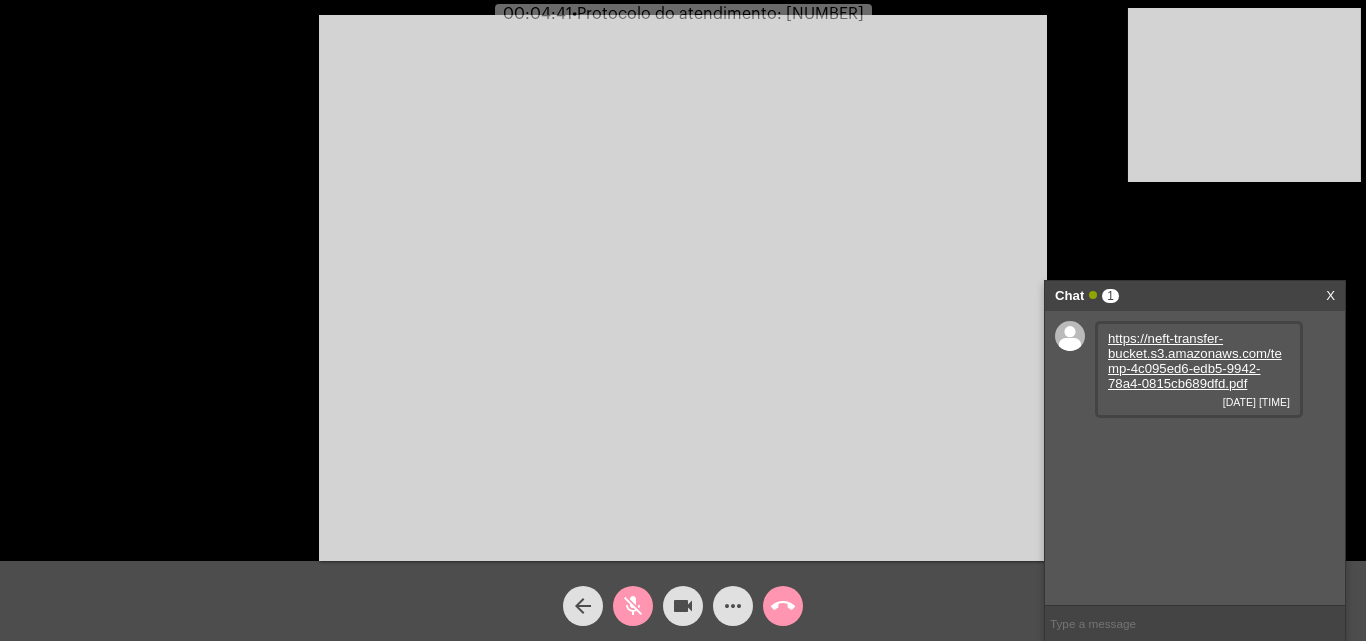 click on "mic_off" 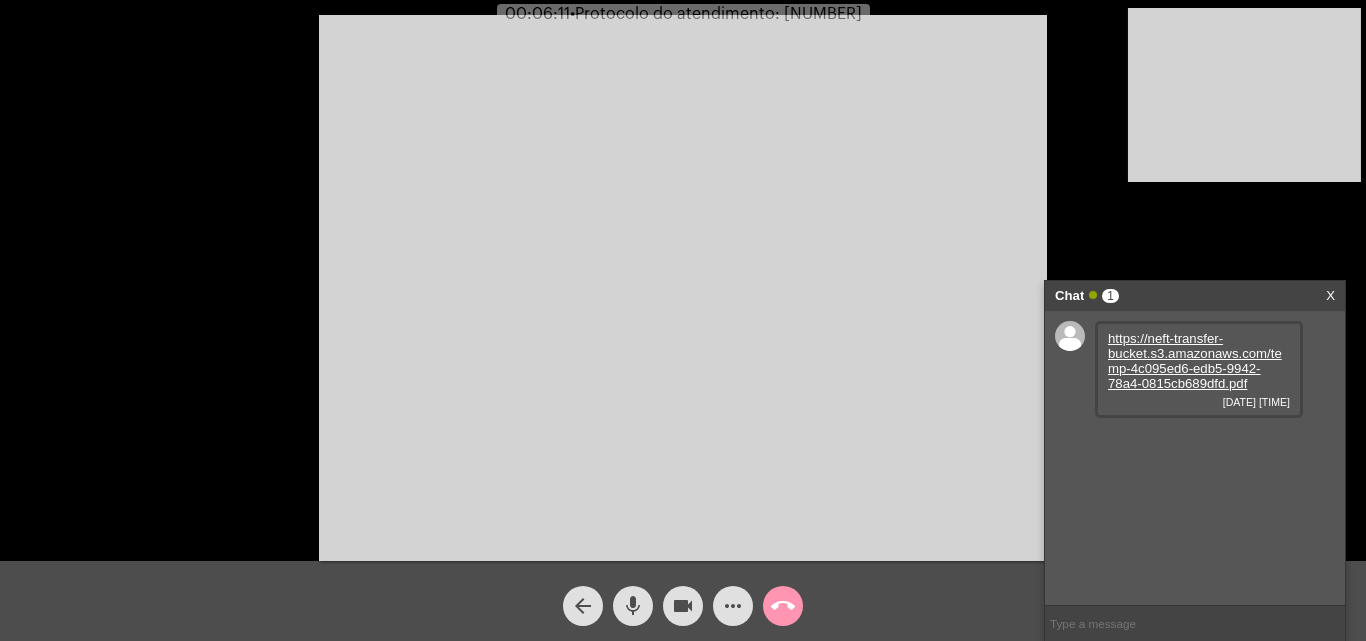 click on "•  Protocolo do atendimento: [NUMBER]" 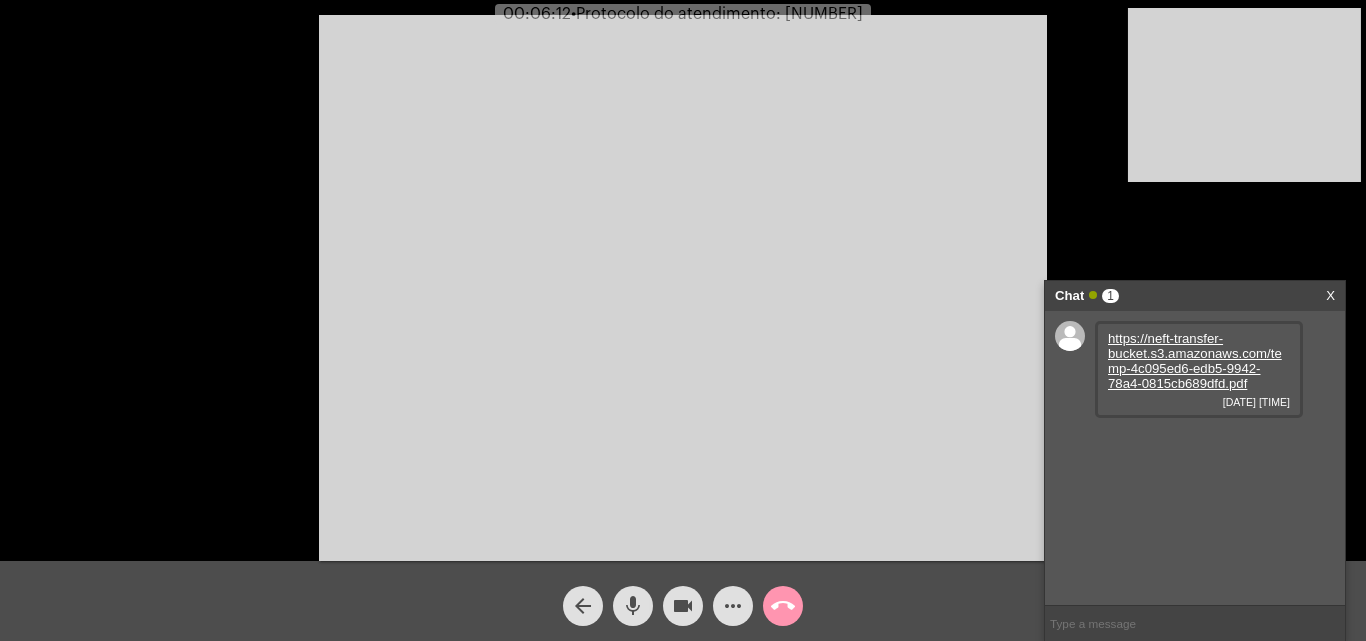 copy on "[NUMBER]" 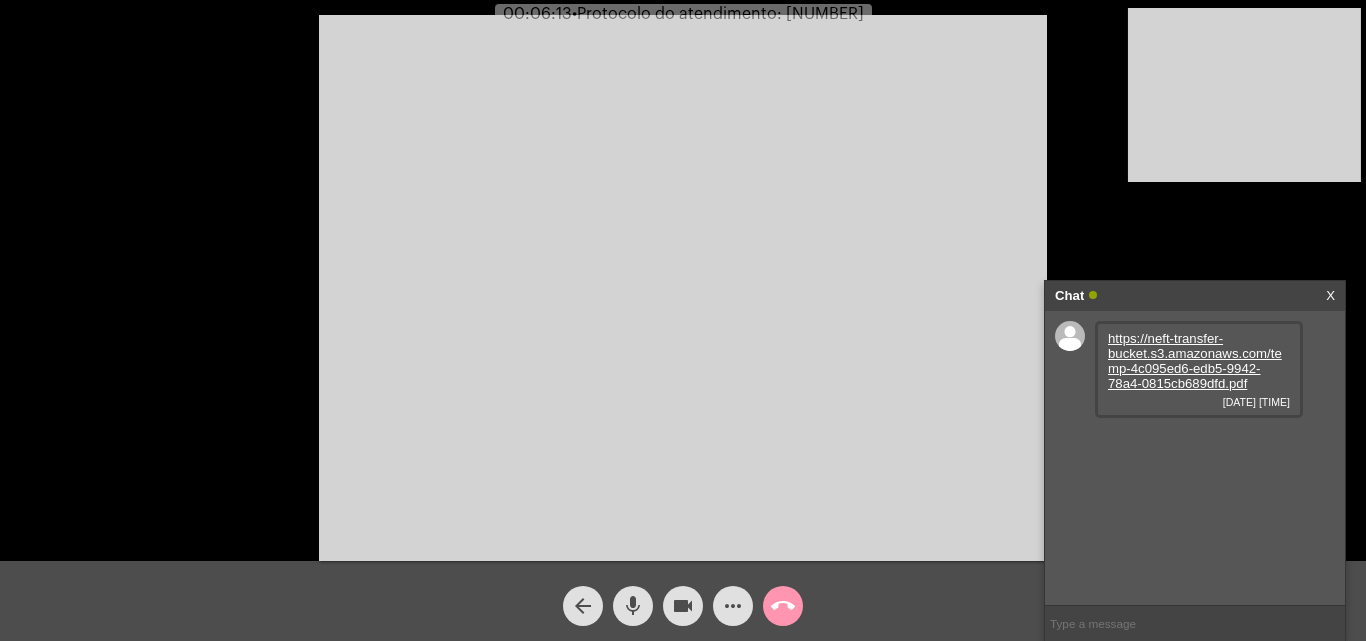 click at bounding box center (1195, 623) 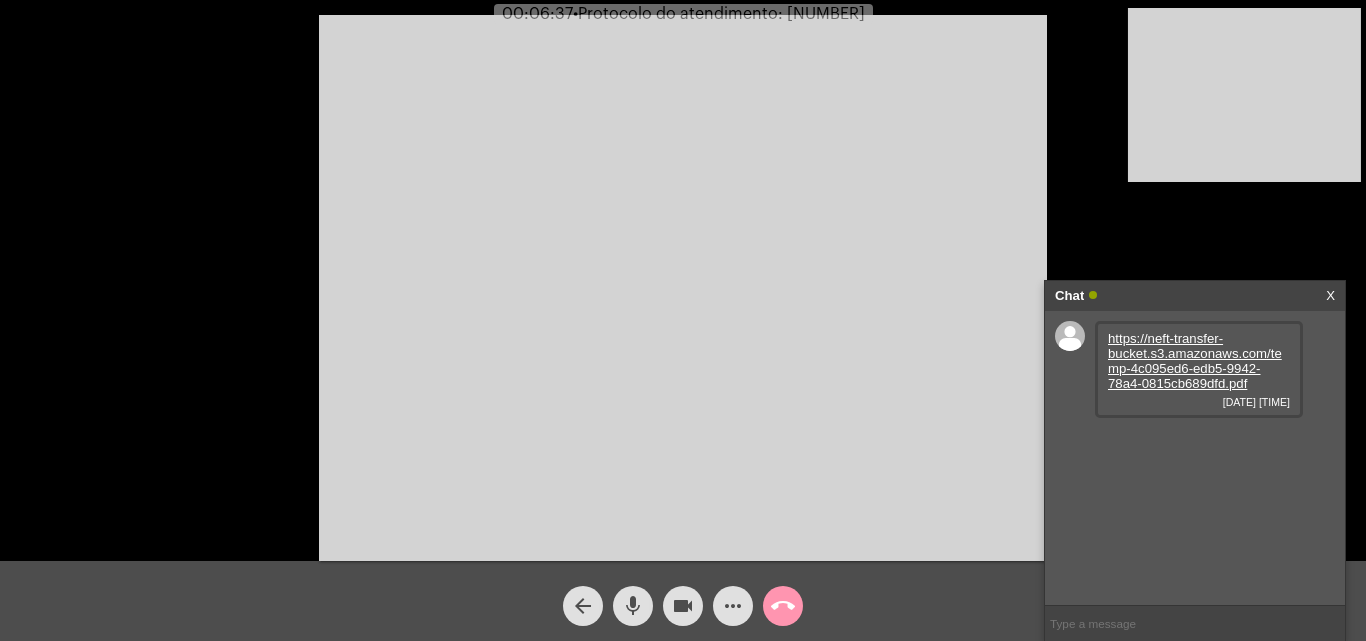 paste on "[NUMBER]" 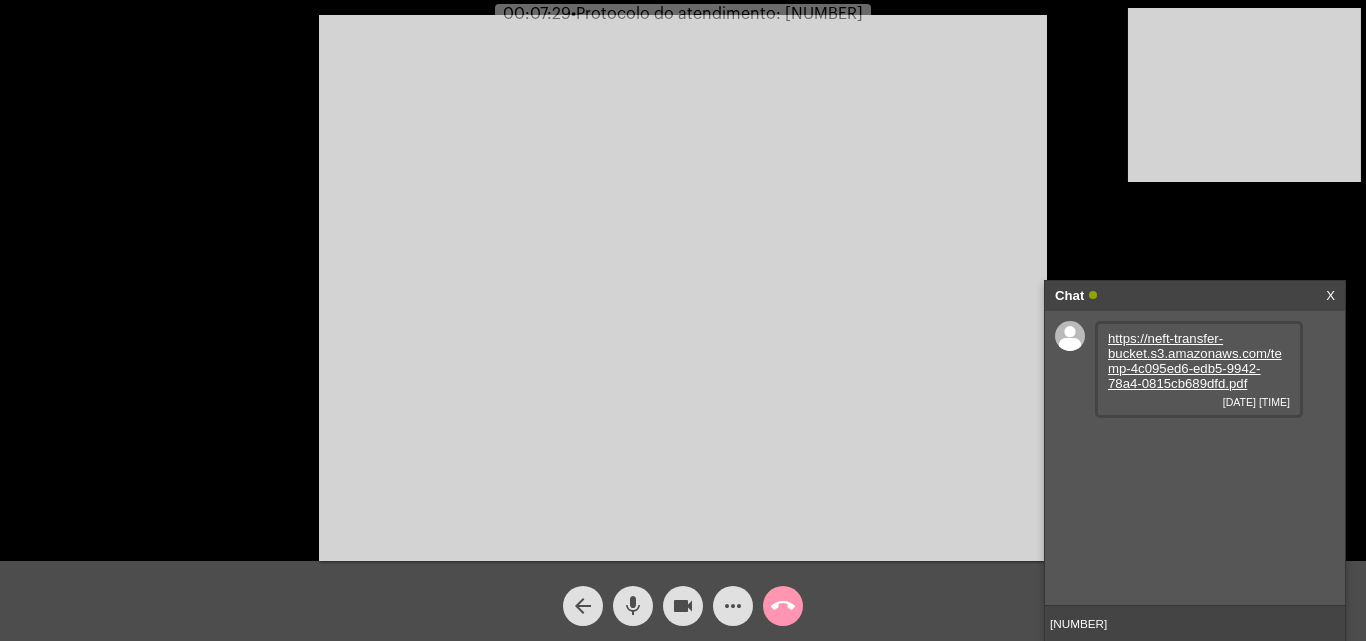 type on "[NUMBER]" 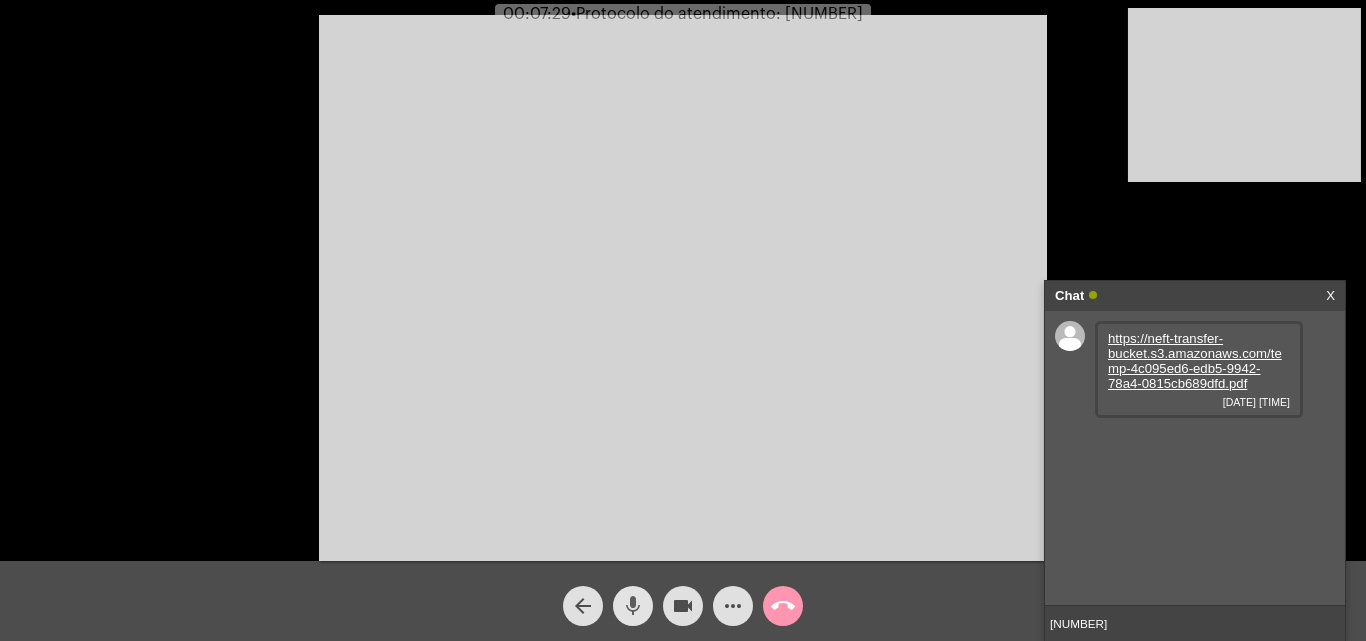 drag, startPoint x: 627, startPoint y: 612, endPoint x: 677, endPoint y: 604, distance: 50.635956 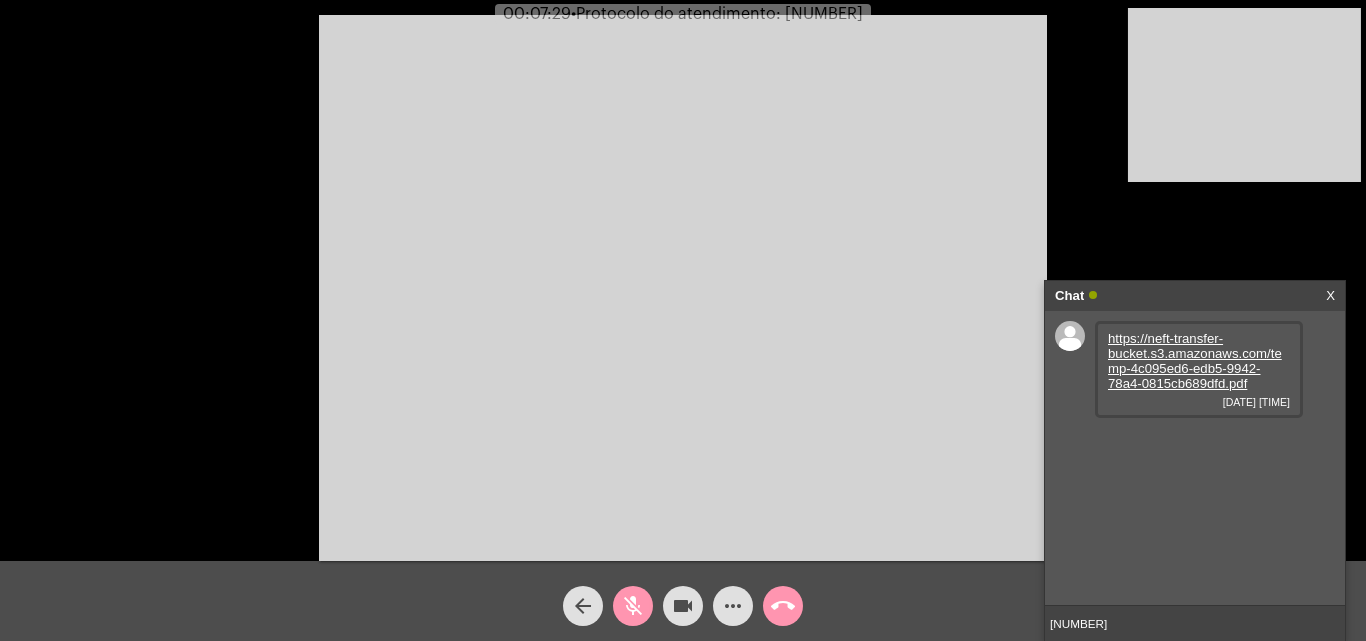 click on "videocam" 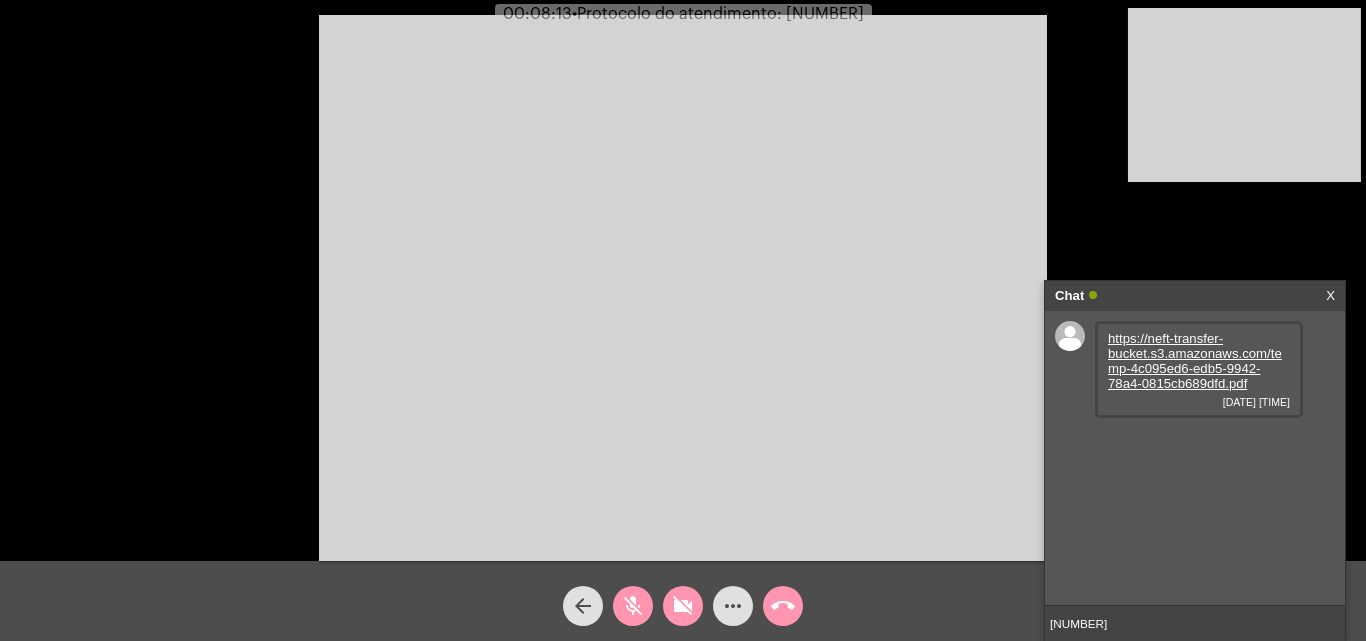 click on "videocam_off" 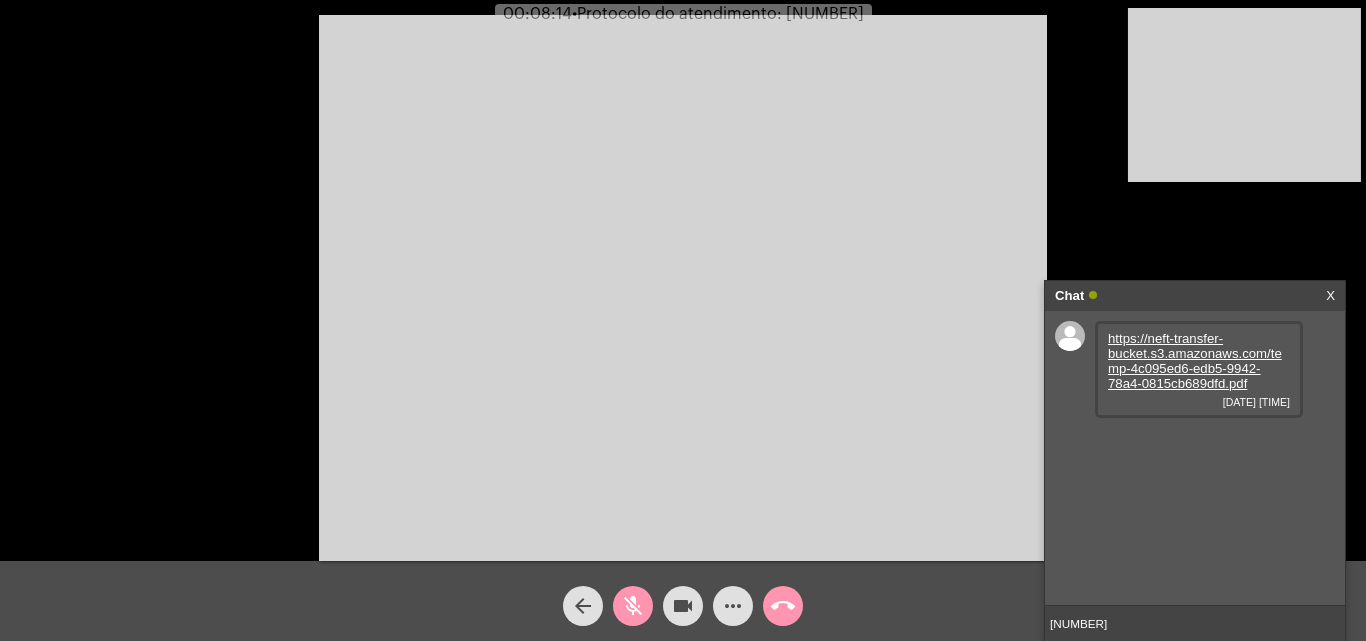 click on "mic_off" 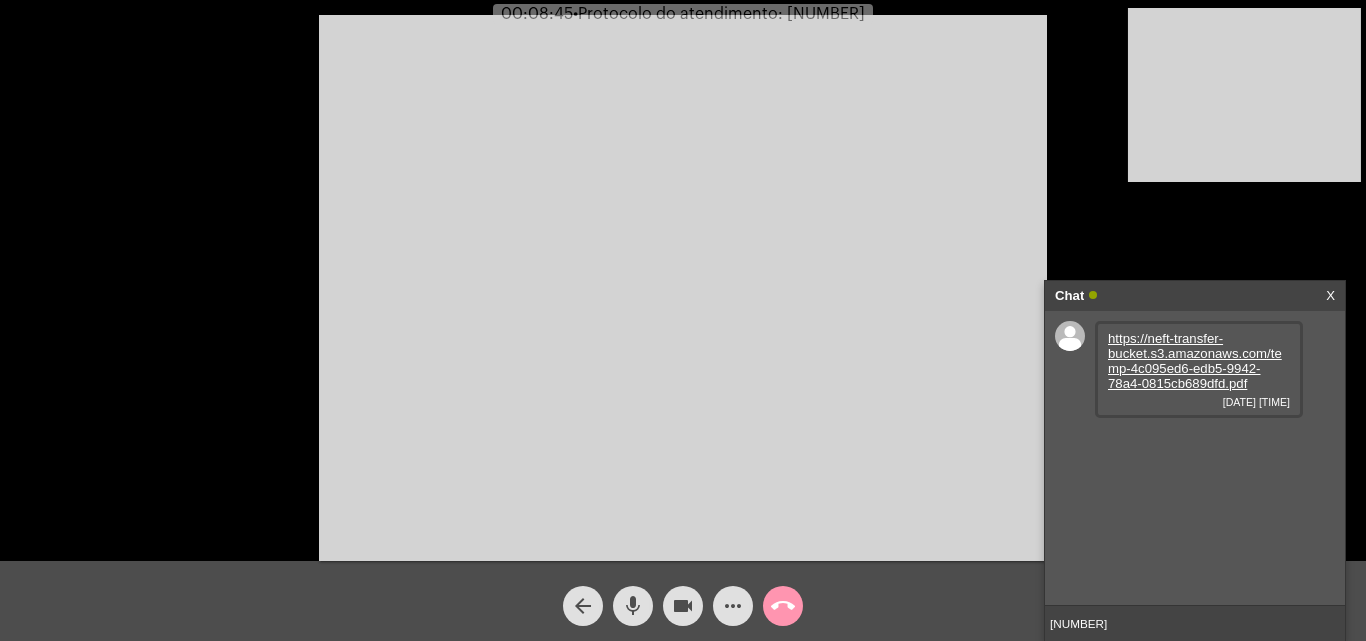 type 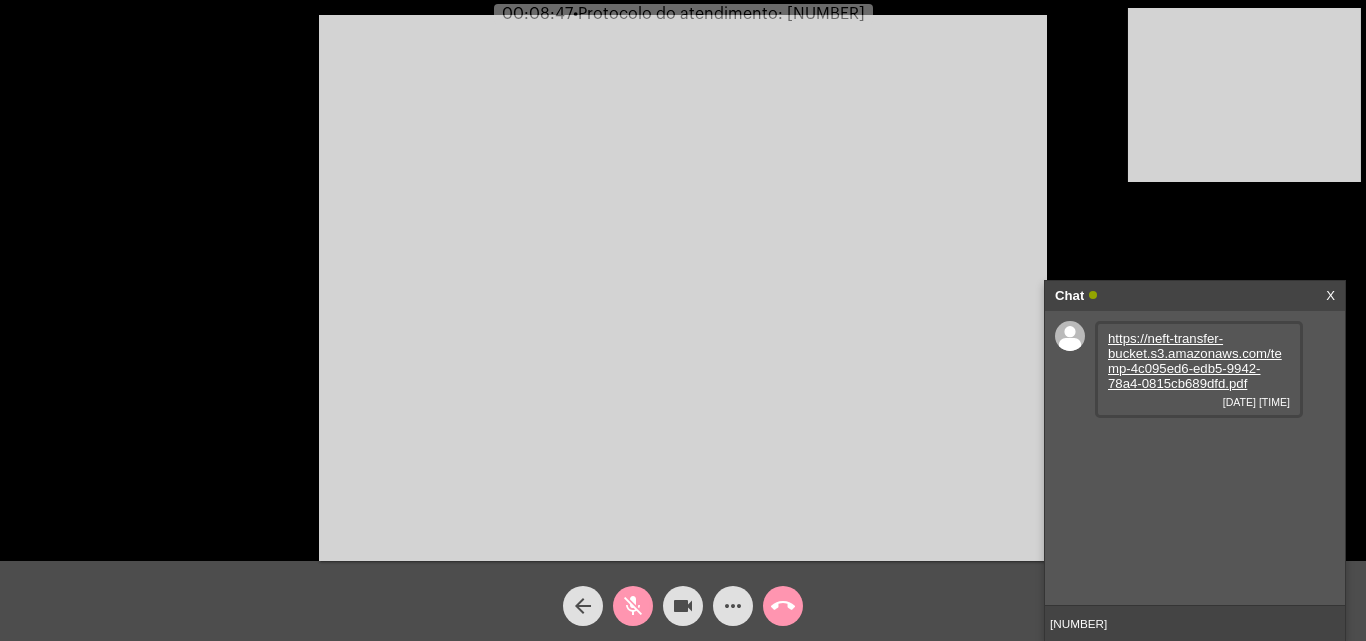click on "[NUMBER]" at bounding box center [1195, 623] 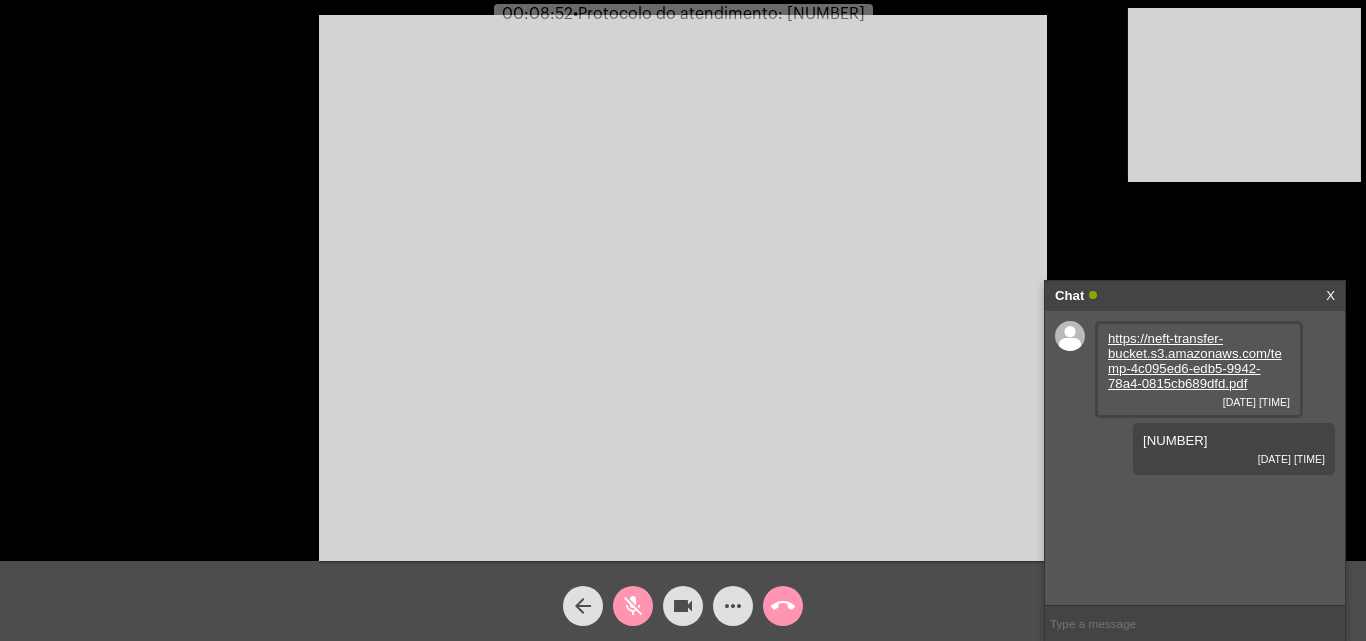 click on "mic_off" 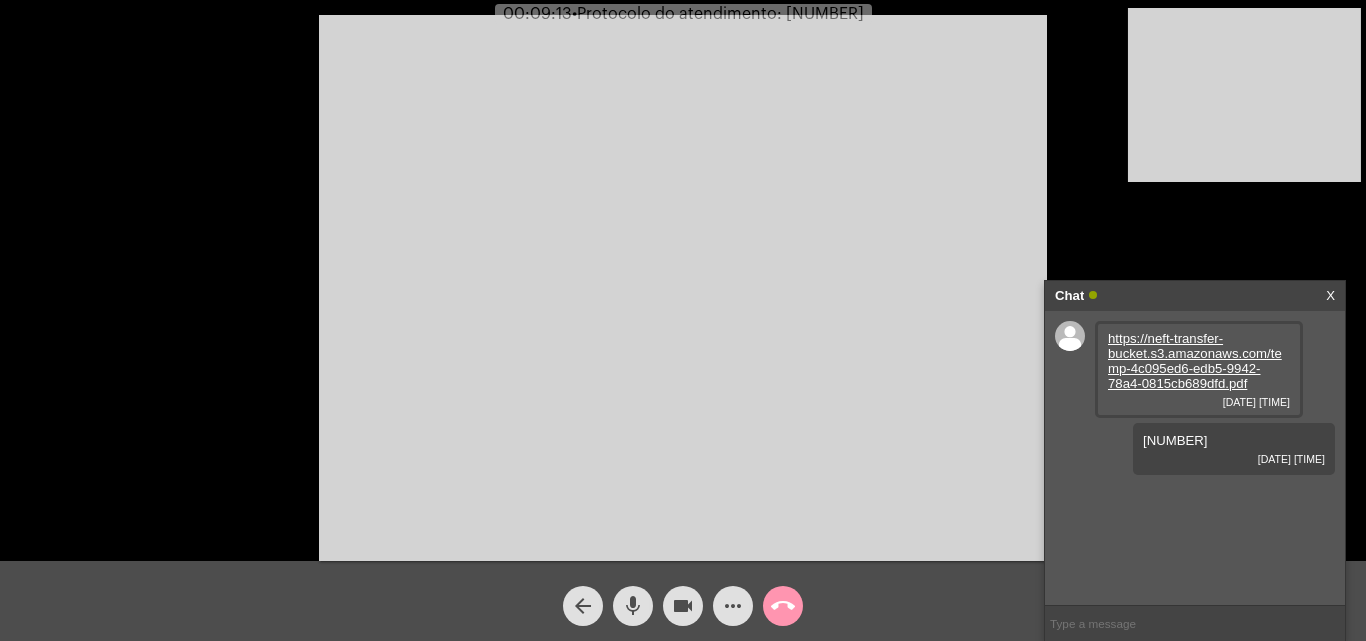 click on "call_end" 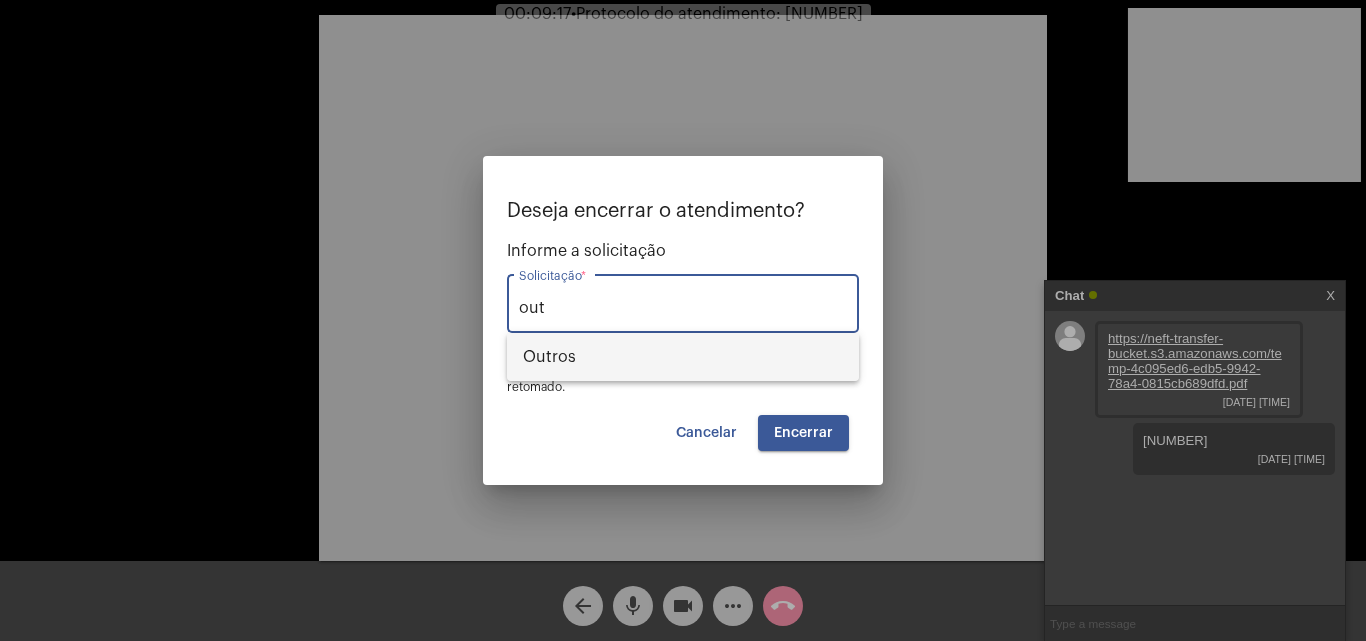 click on "Outros" at bounding box center (683, 357) 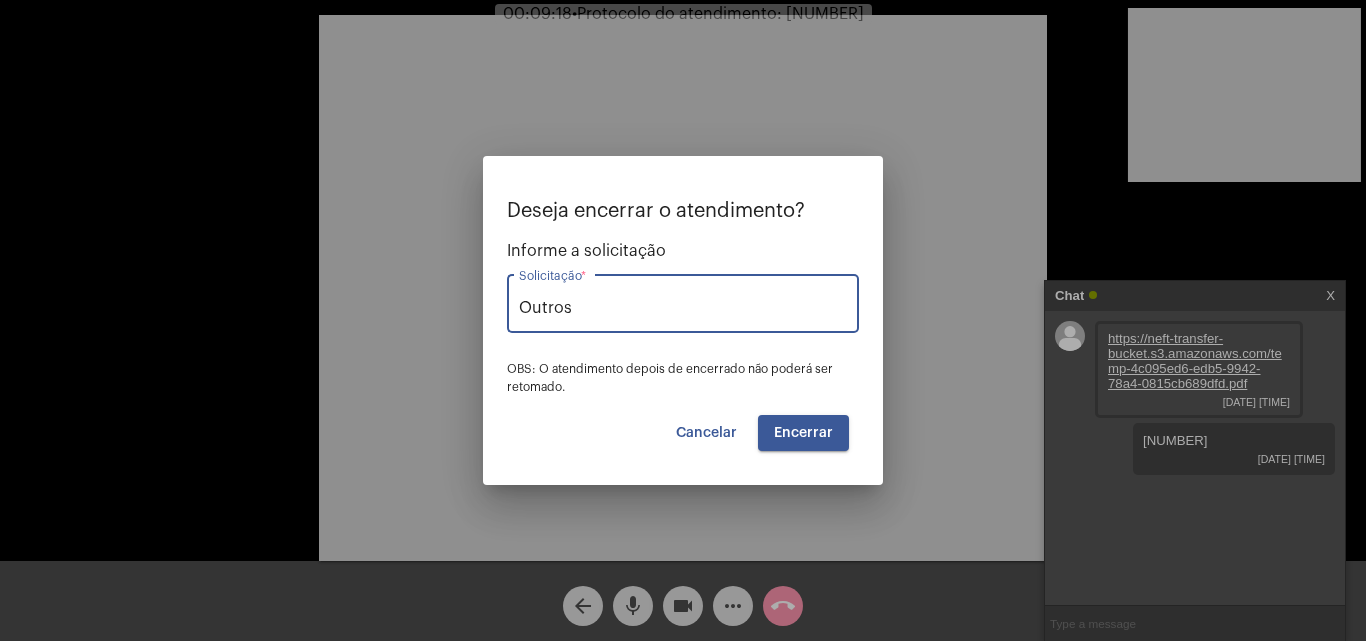 click on "Encerrar" at bounding box center [803, 433] 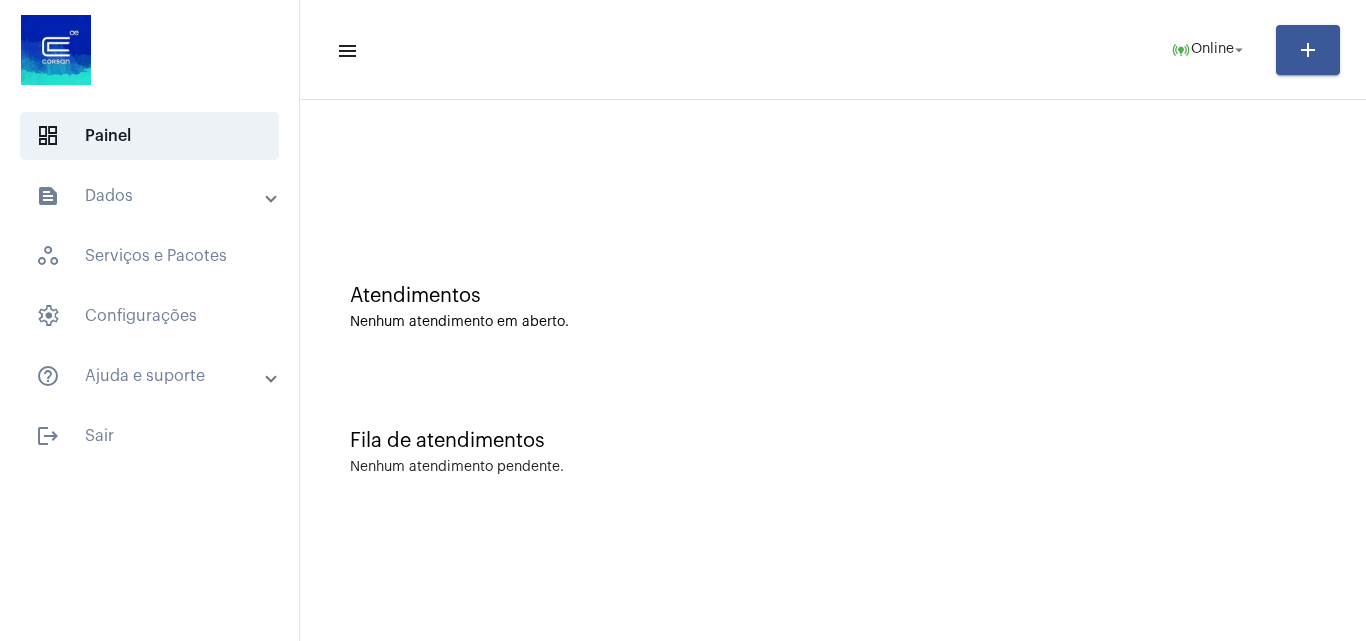 click on "text_snippet_outlined  Dados" at bounding box center (155, 196) 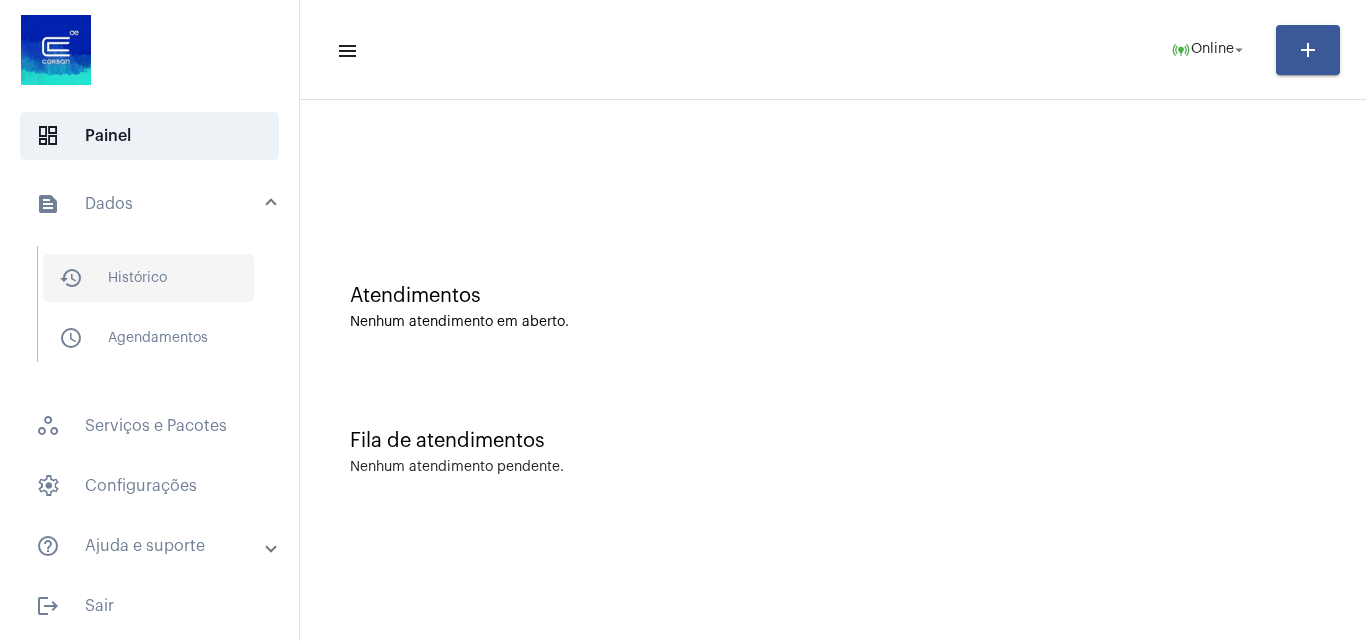 click on "history_outlined  Histórico" at bounding box center [148, 278] 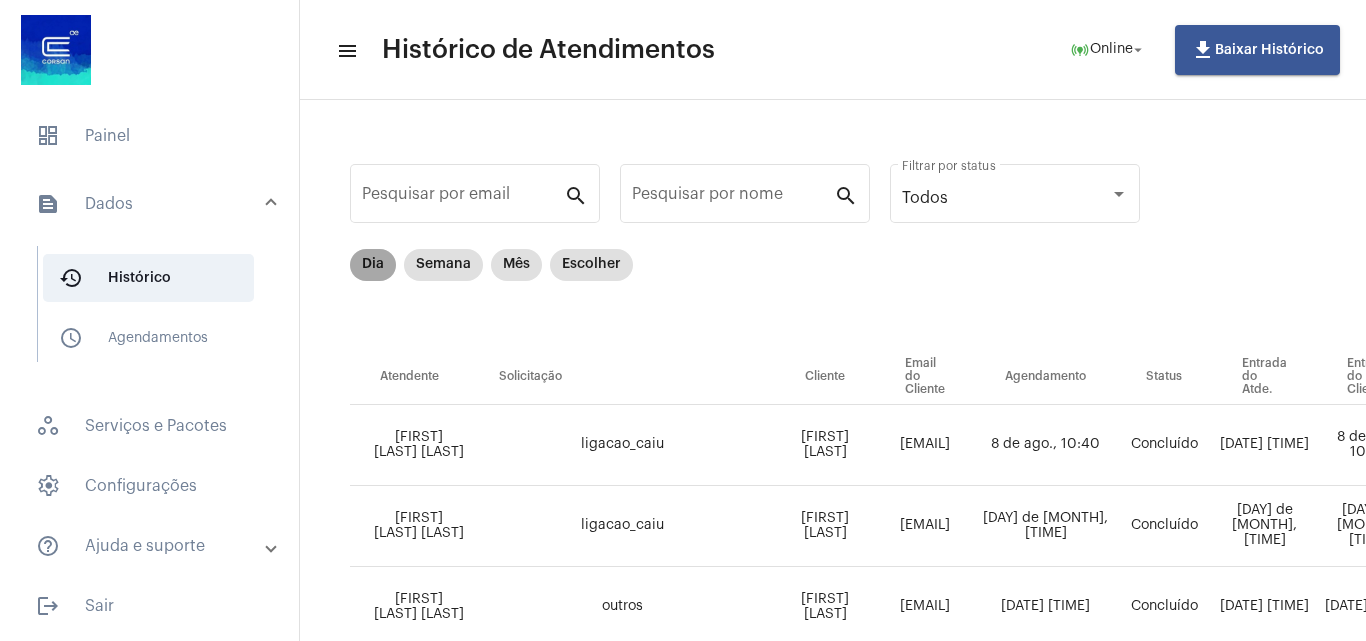 click on "Dia" at bounding box center (373, 265) 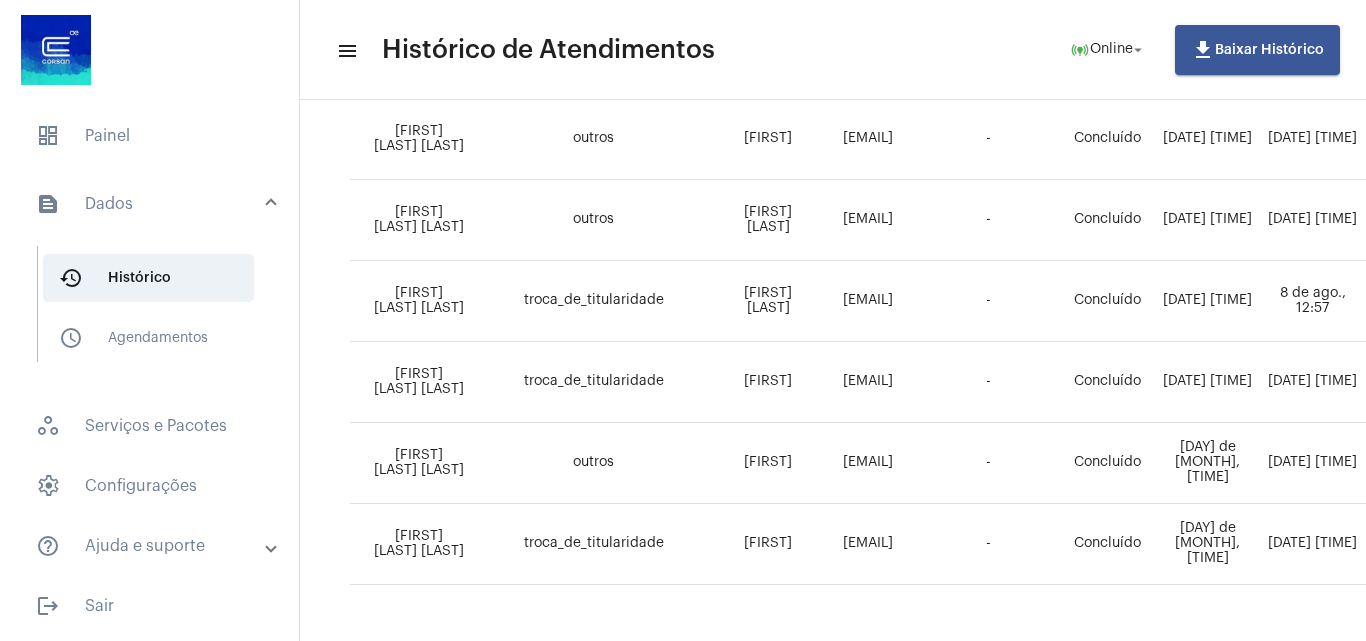 scroll, scrollTop: 614, scrollLeft: 0, axis: vertical 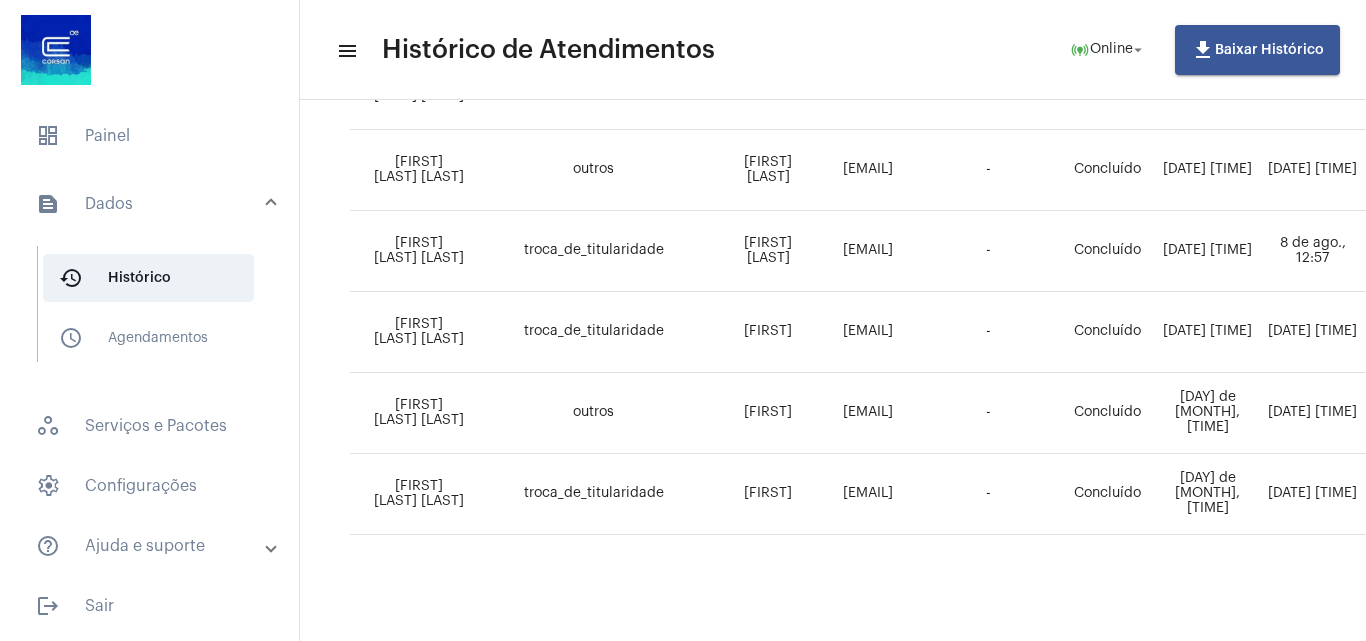 click on "text_snippet_outlined  Dados" at bounding box center (151, 204) 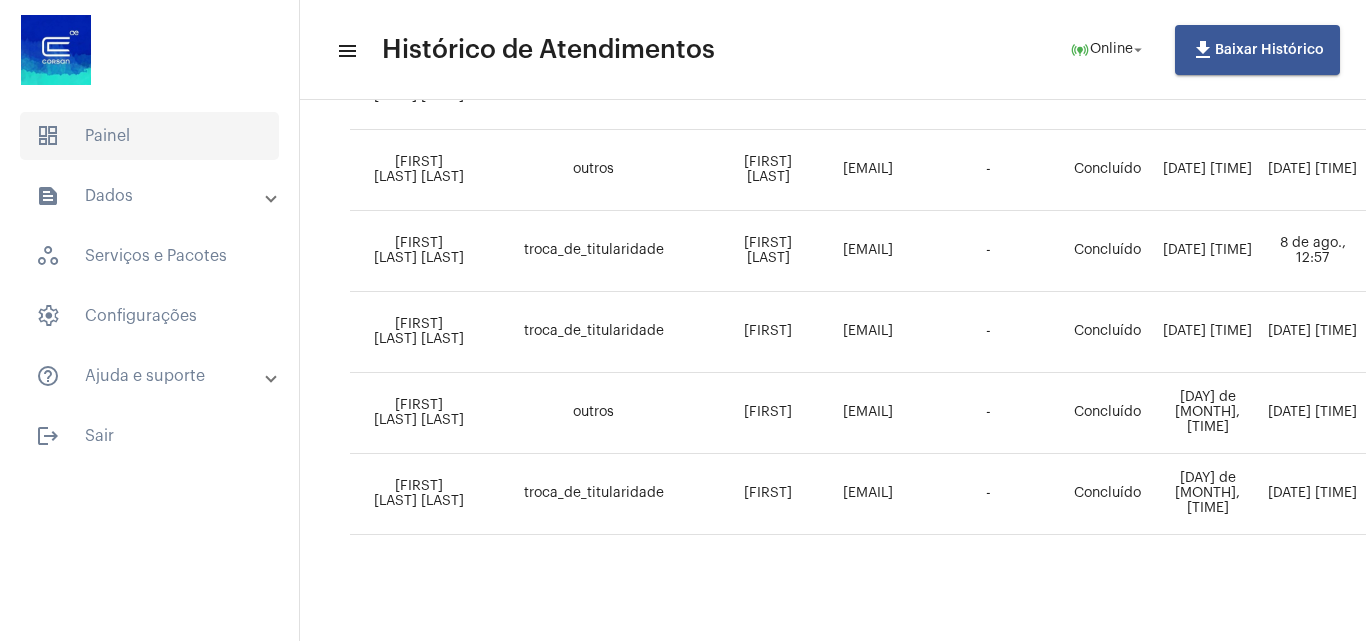 click on "dashboard   Painel" 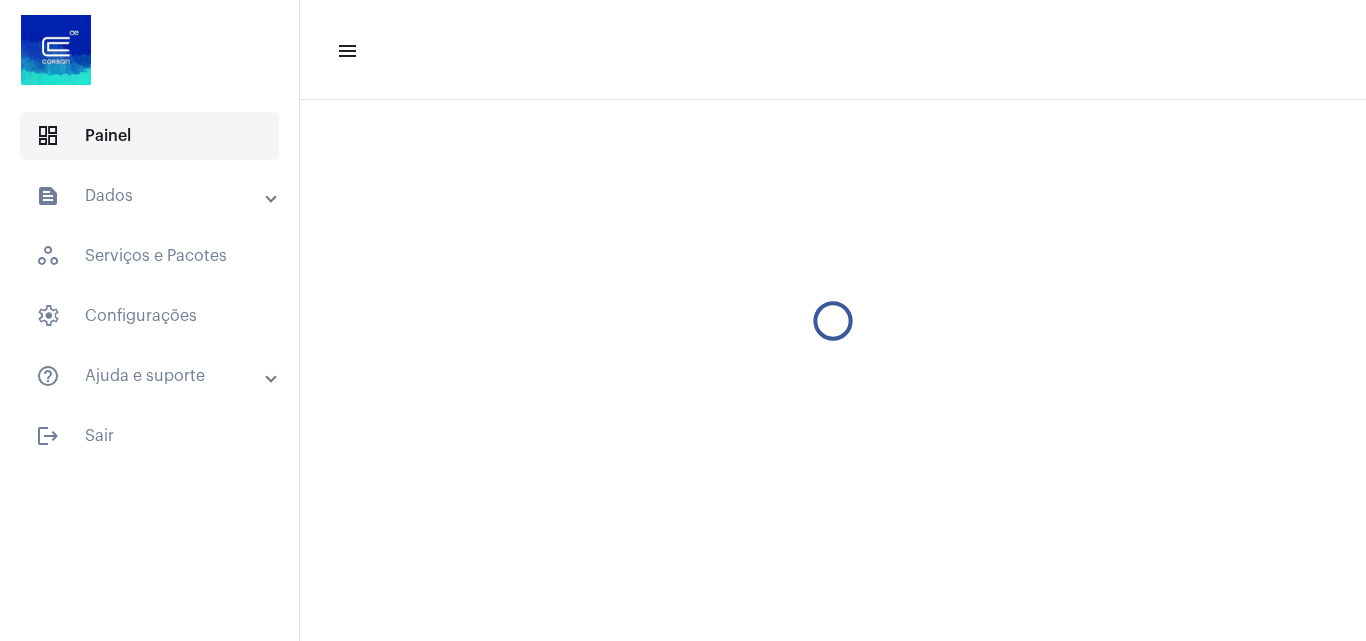 scroll, scrollTop: 0, scrollLeft: 0, axis: both 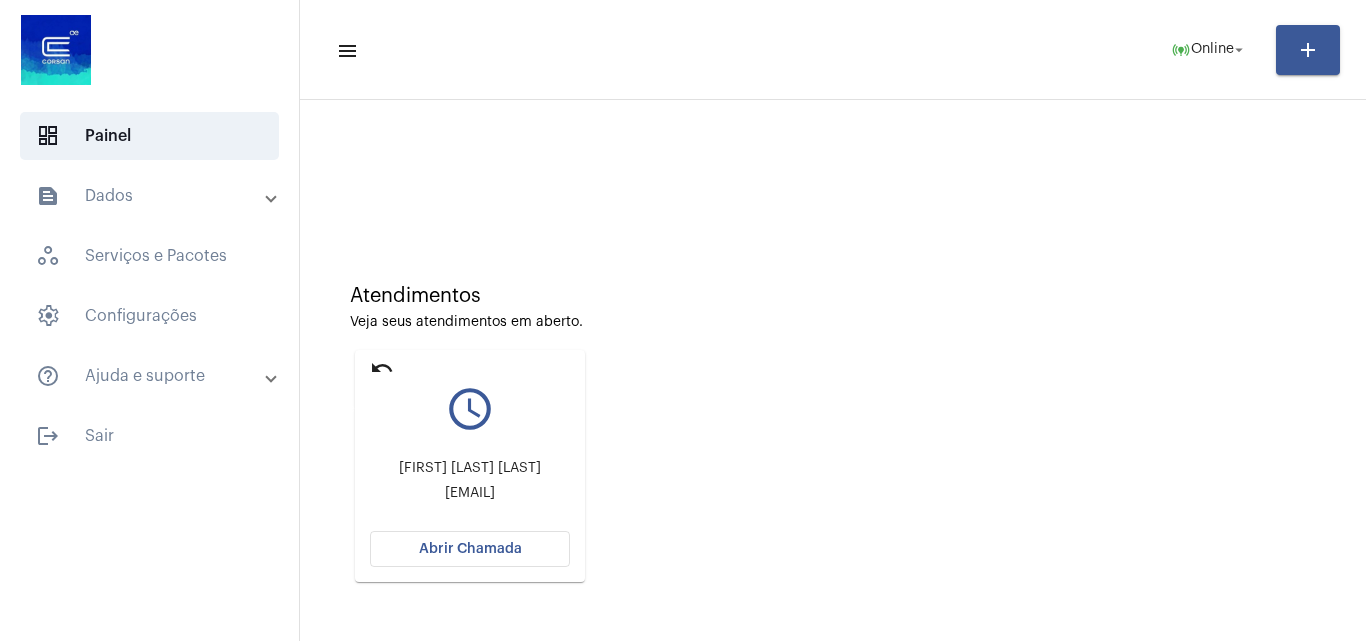 click on "undo query_builder [FIRST] [LAST] [LAST] [EMAIL] Abrir Chamada" 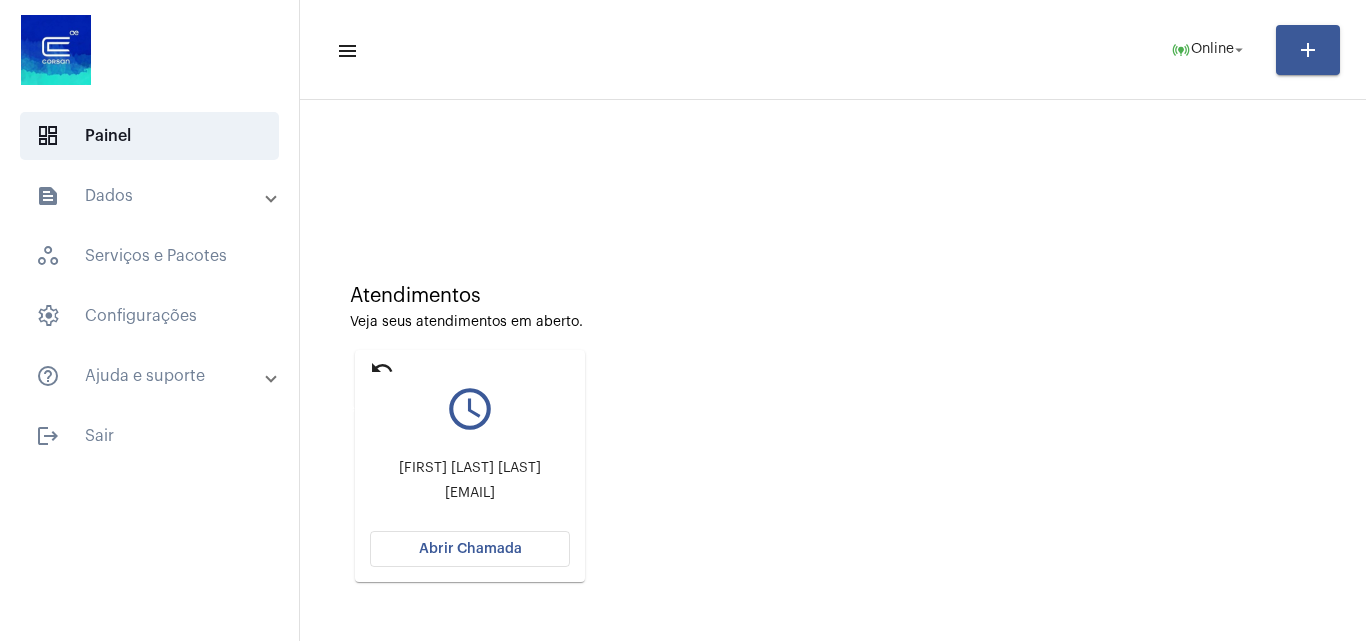 click on "undo" 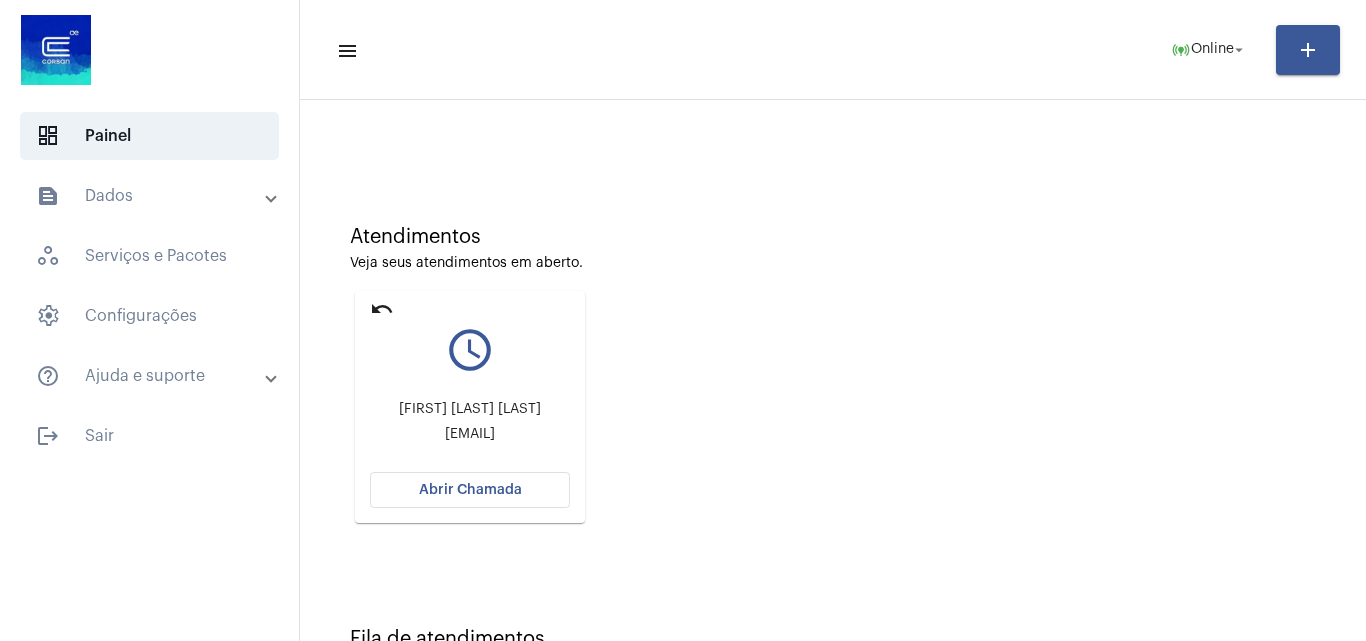 scroll, scrollTop: 0, scrollLeft: 0, axis: both 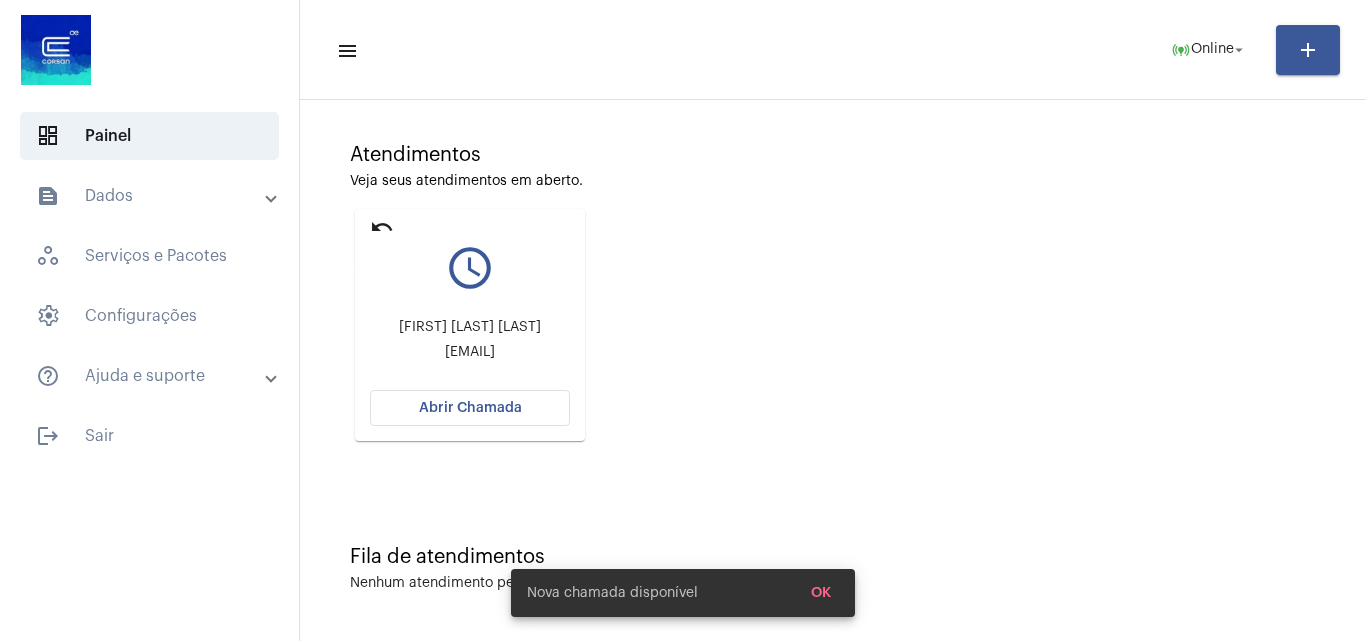 click on "undo" 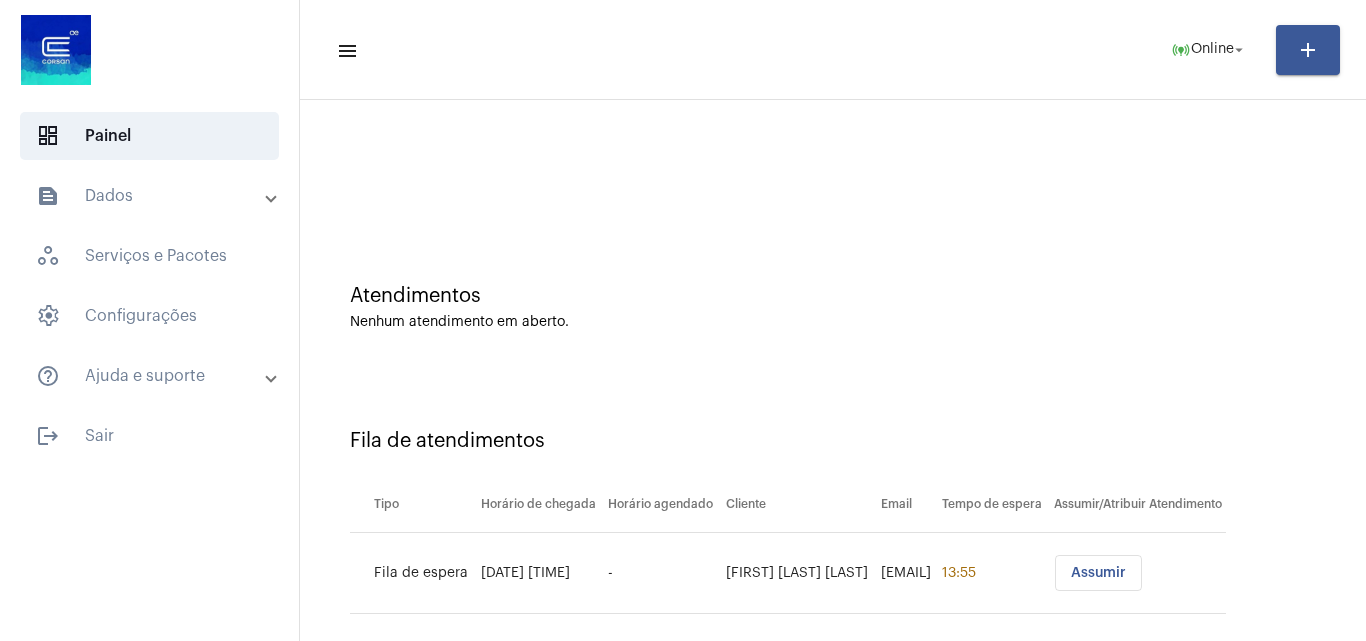 scroll, scrollTop: 27, scrollLeft: 0, axis: vertical 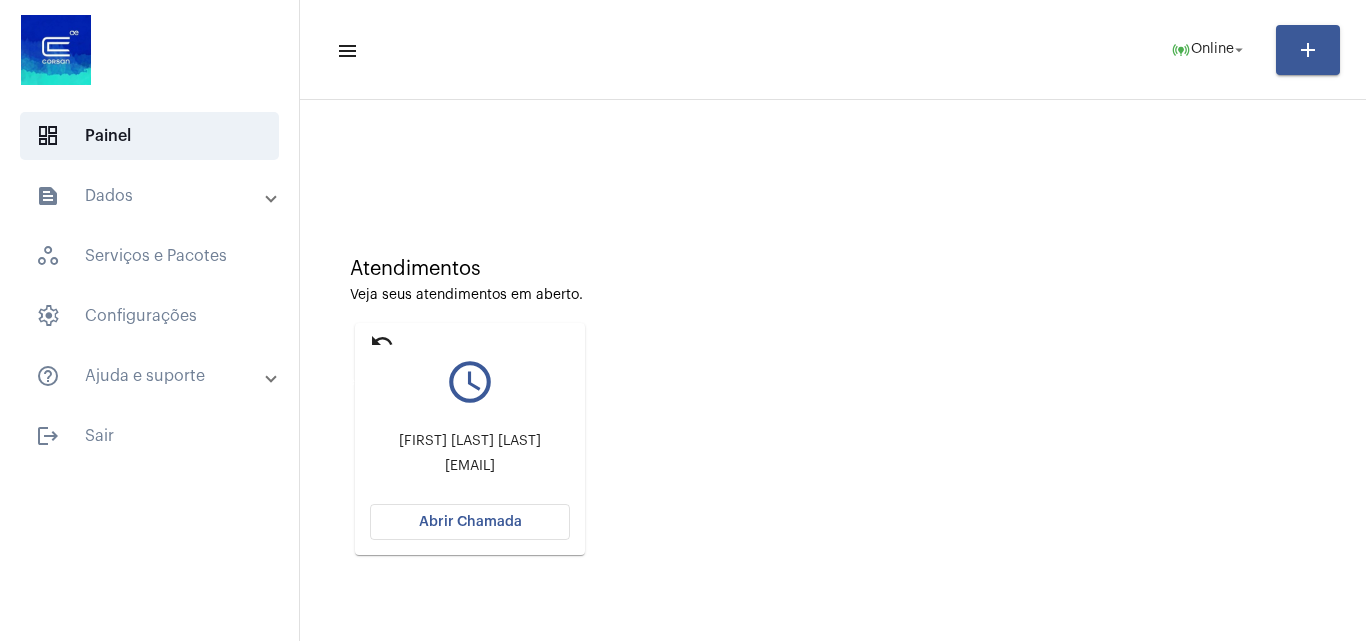 click on "undo" 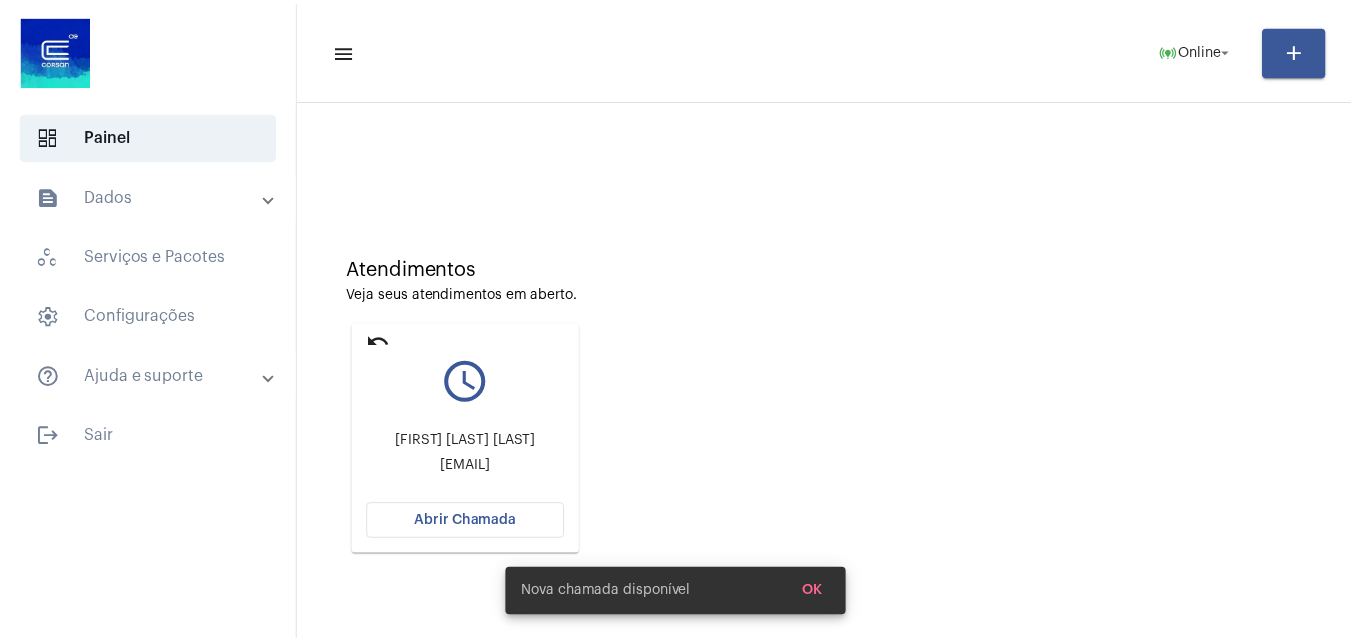 scroll, scrollTop: 0, scrollLeft: 0, axis: both 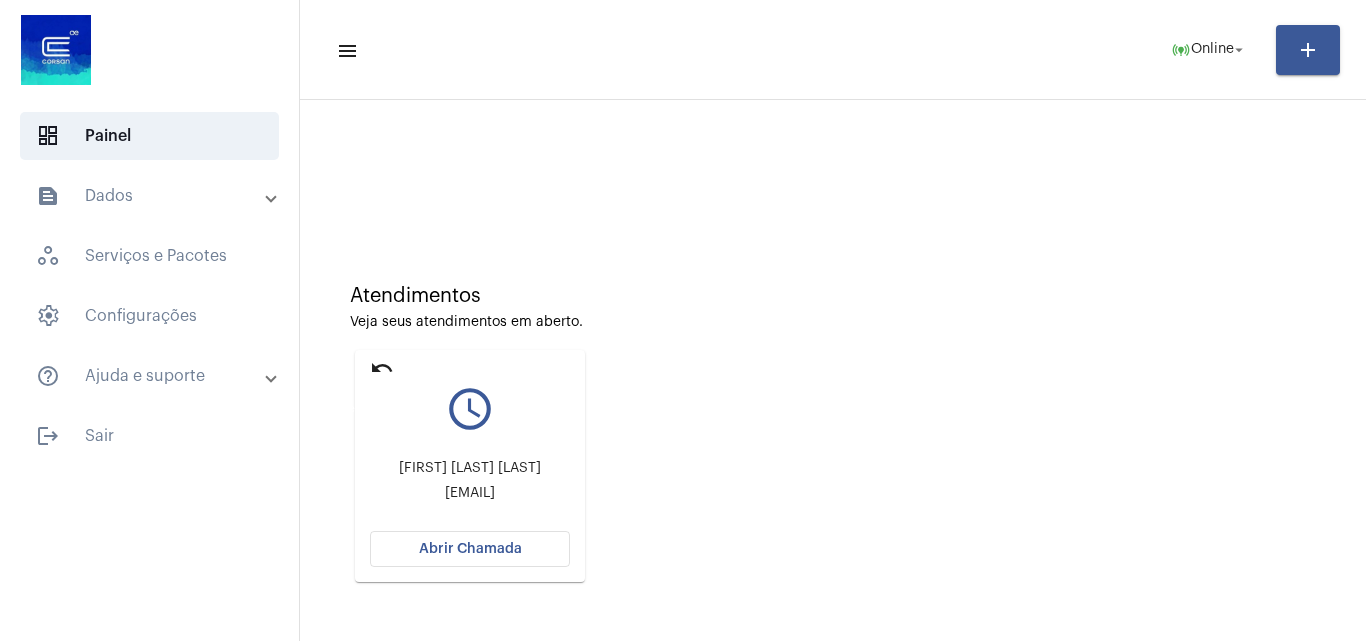 click on "undo" 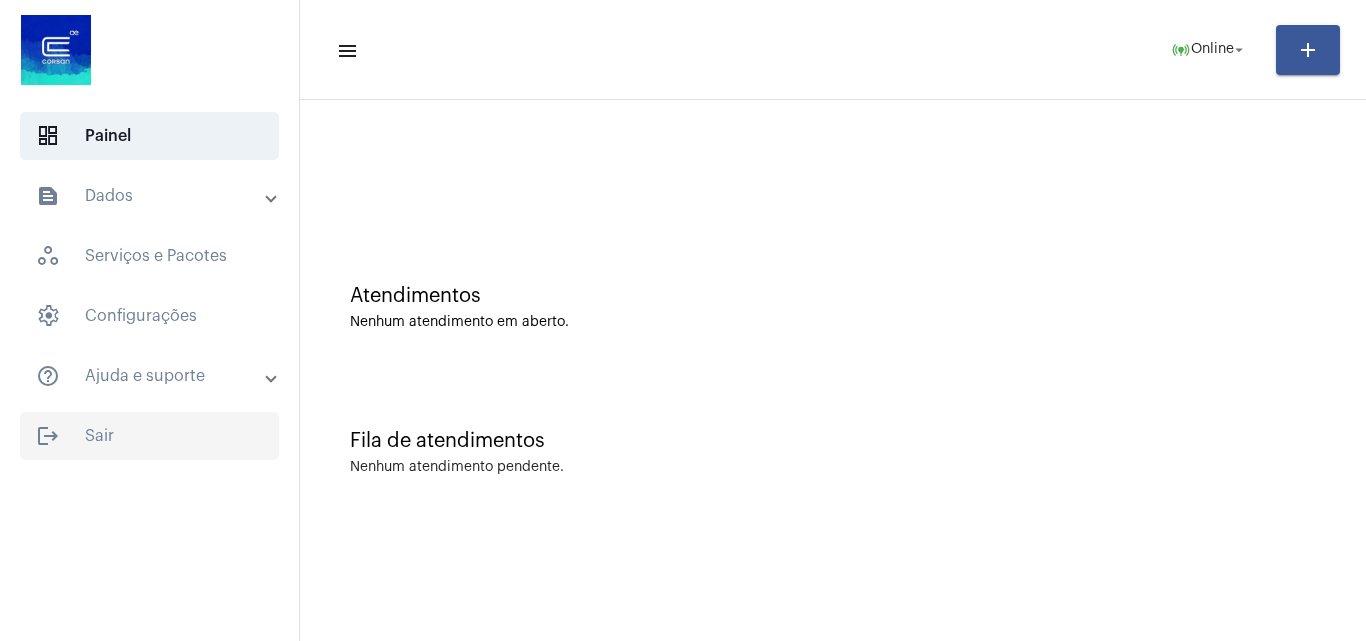 click on "logout  Sair" 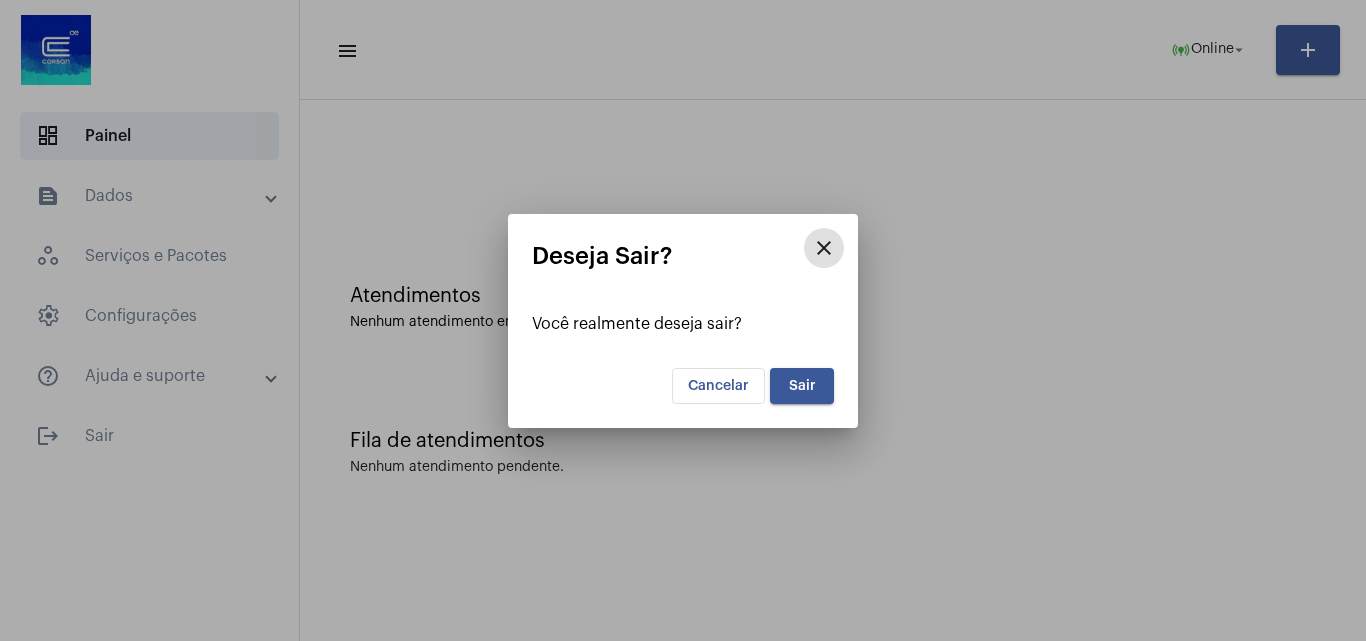 click on "Sair" at bounding box center [802, 386] 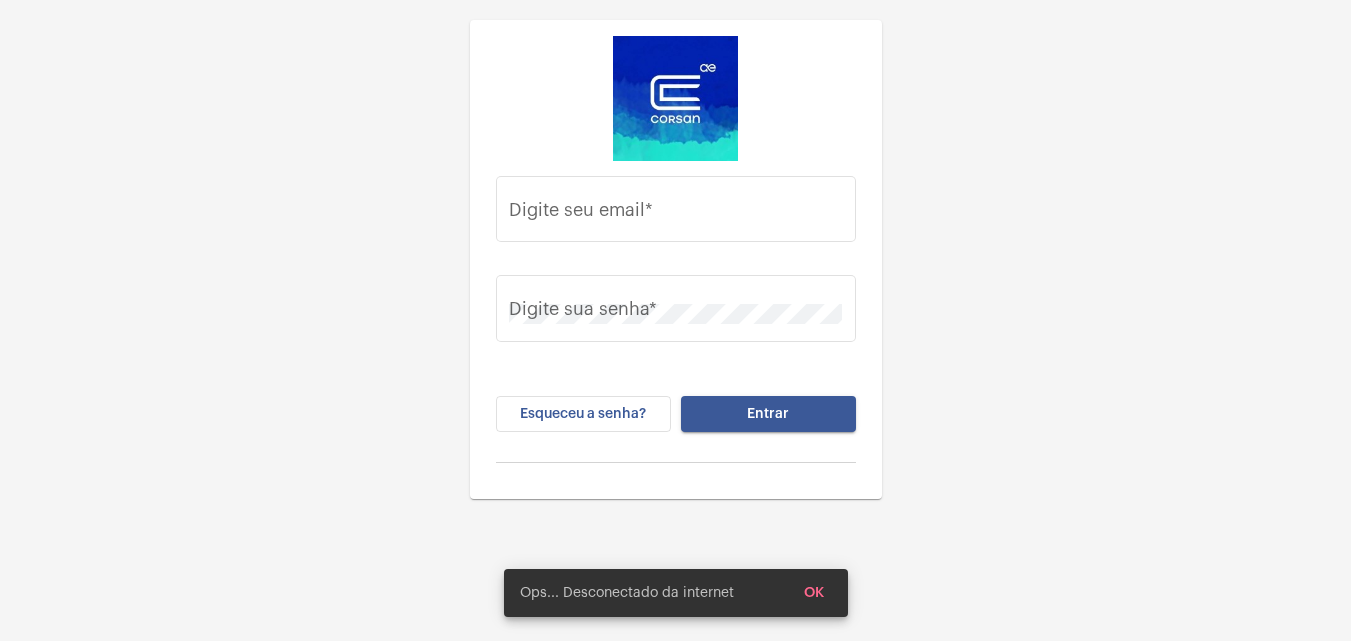 type on "[EMAIL]" 